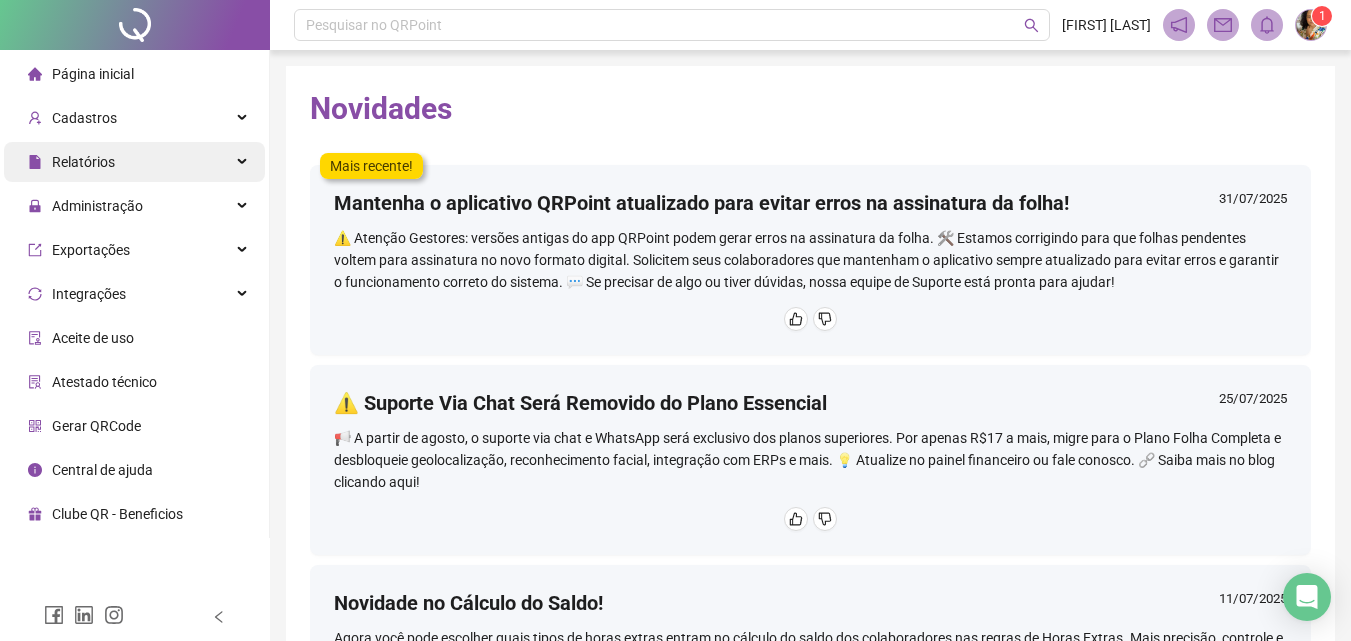 scroll, scrollTop: 0, scrollLeft: 0, axis: both 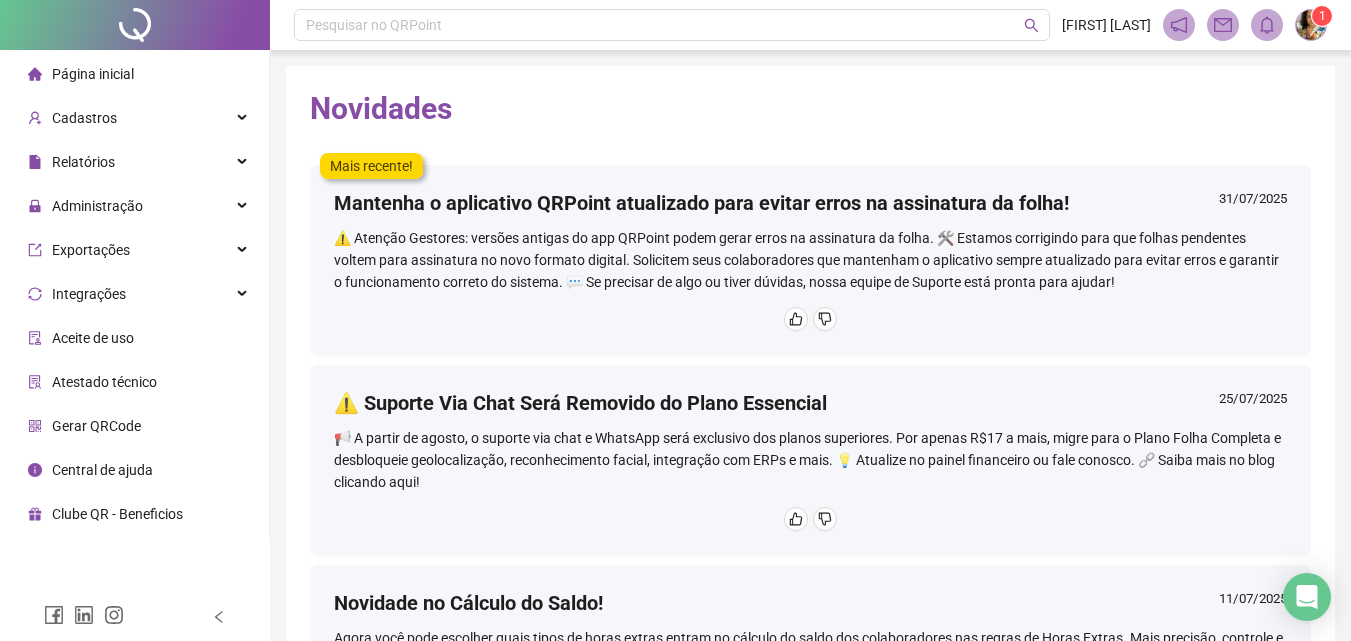 drag, startPoint x: 137, startPoint y: 76, endPoint x: 159, endPoint y: 82, distance: 22.803509 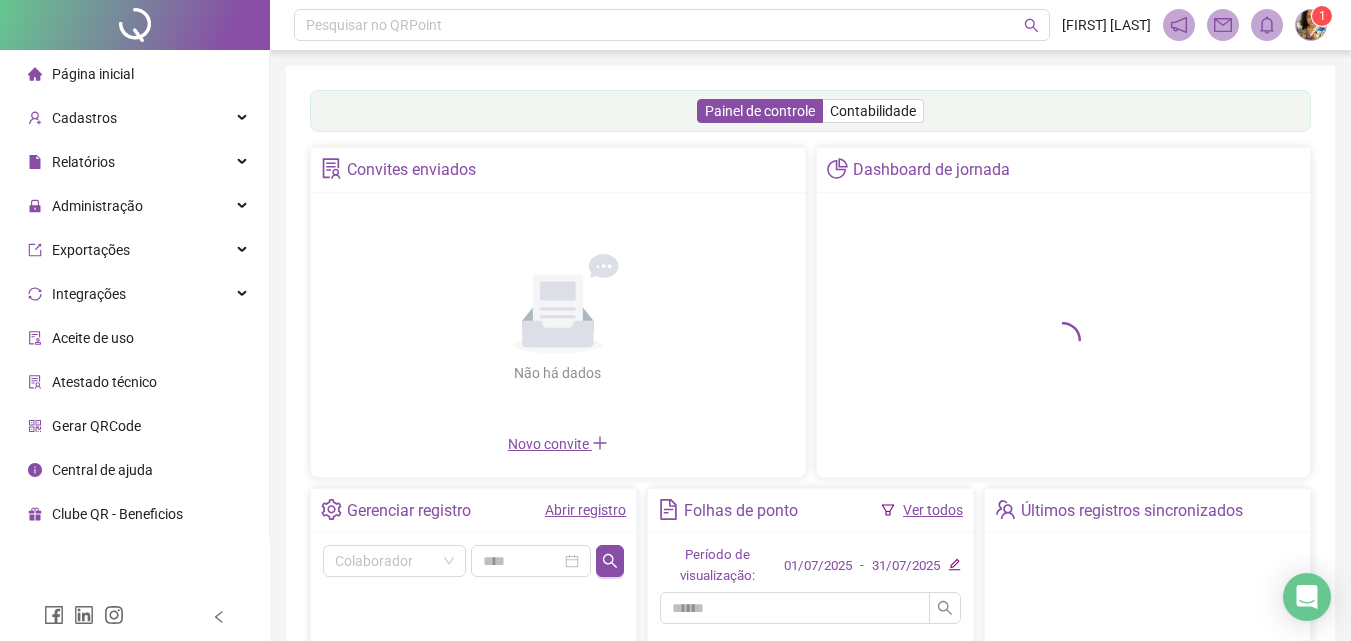 click on "Abrir registro" at bounding box center (585, 510) 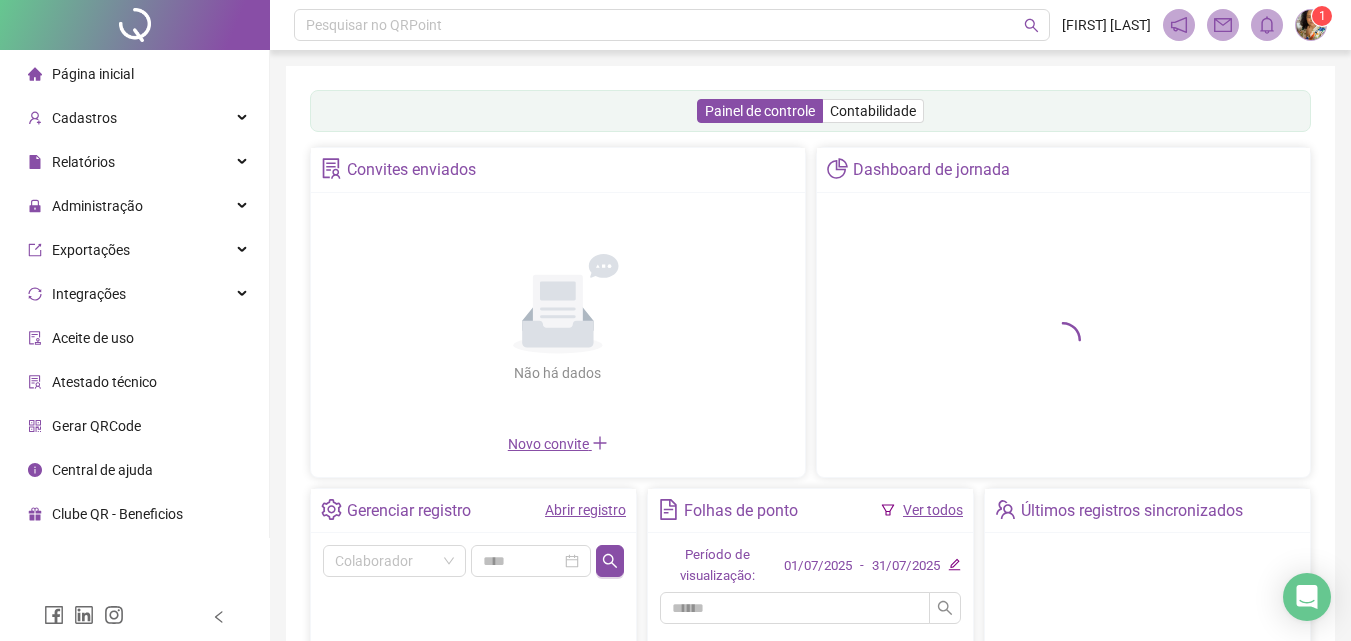 click on "Abrir registro" at bounding box center (585, 510) 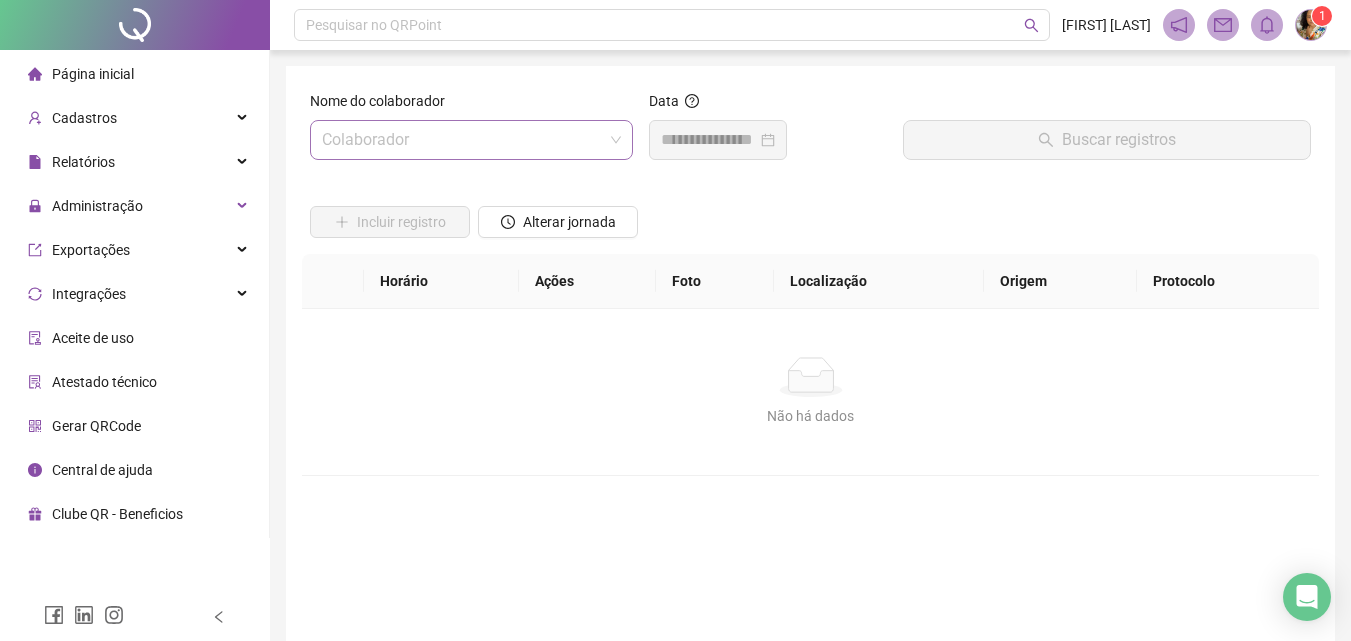 click at bounding box center [462, 140] 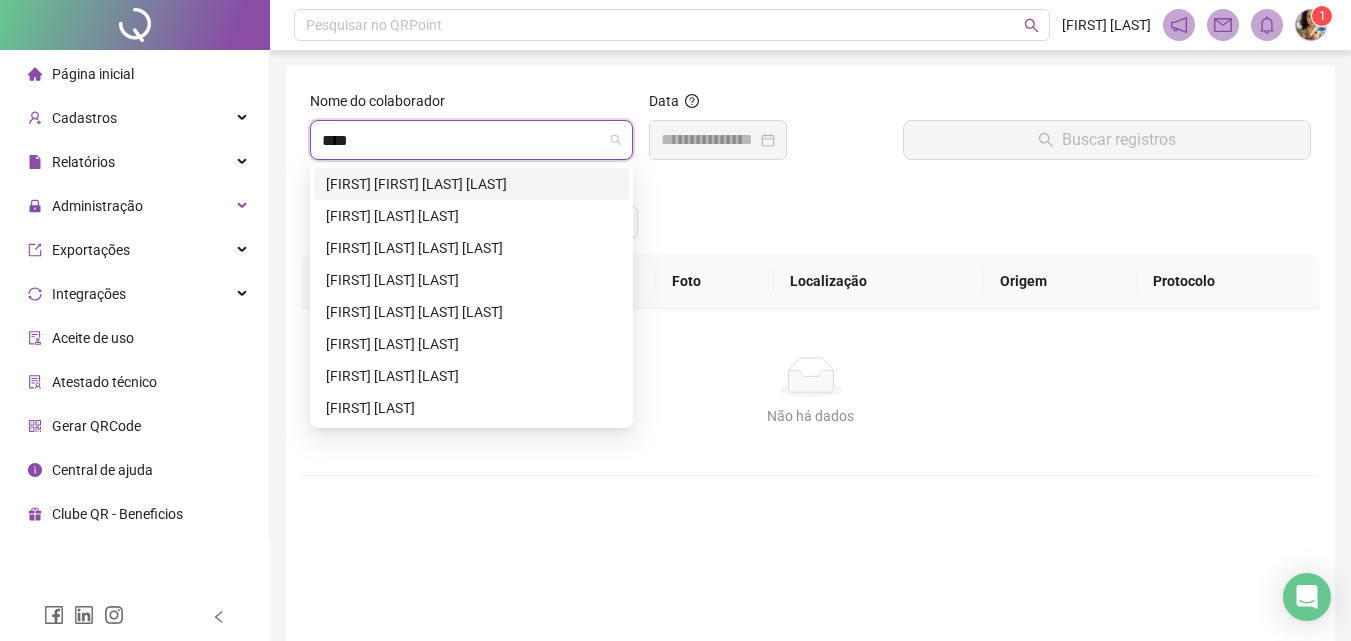 type on "*****" 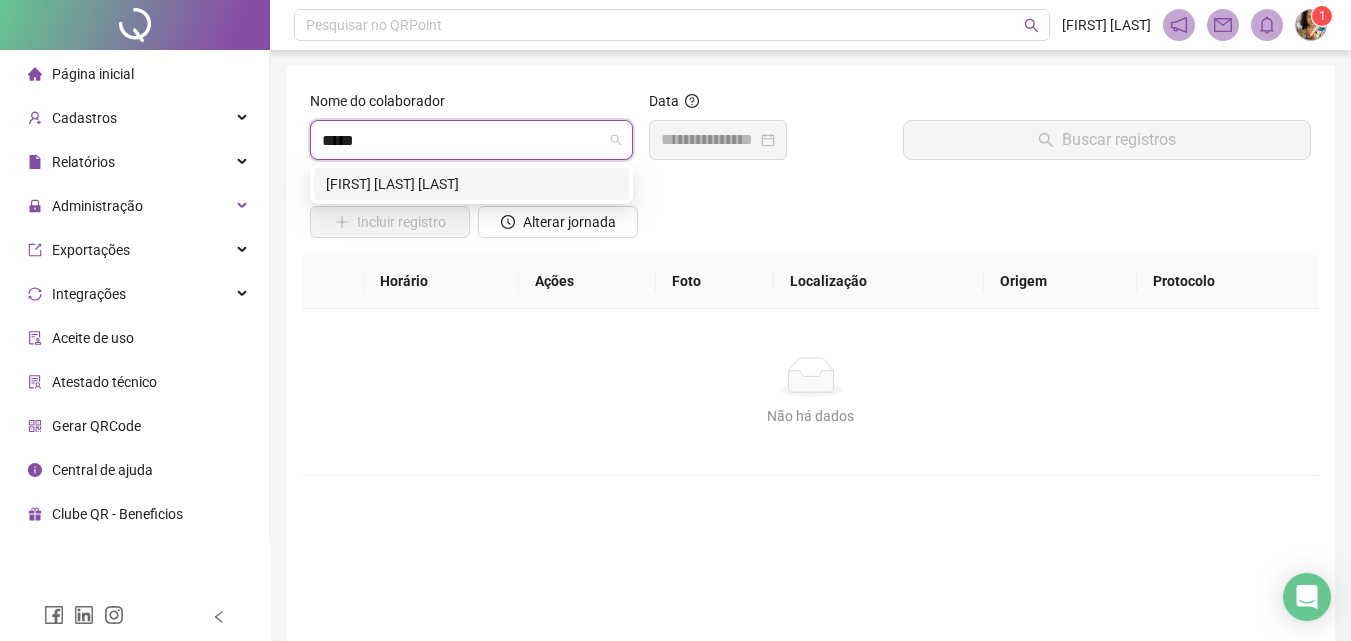 type 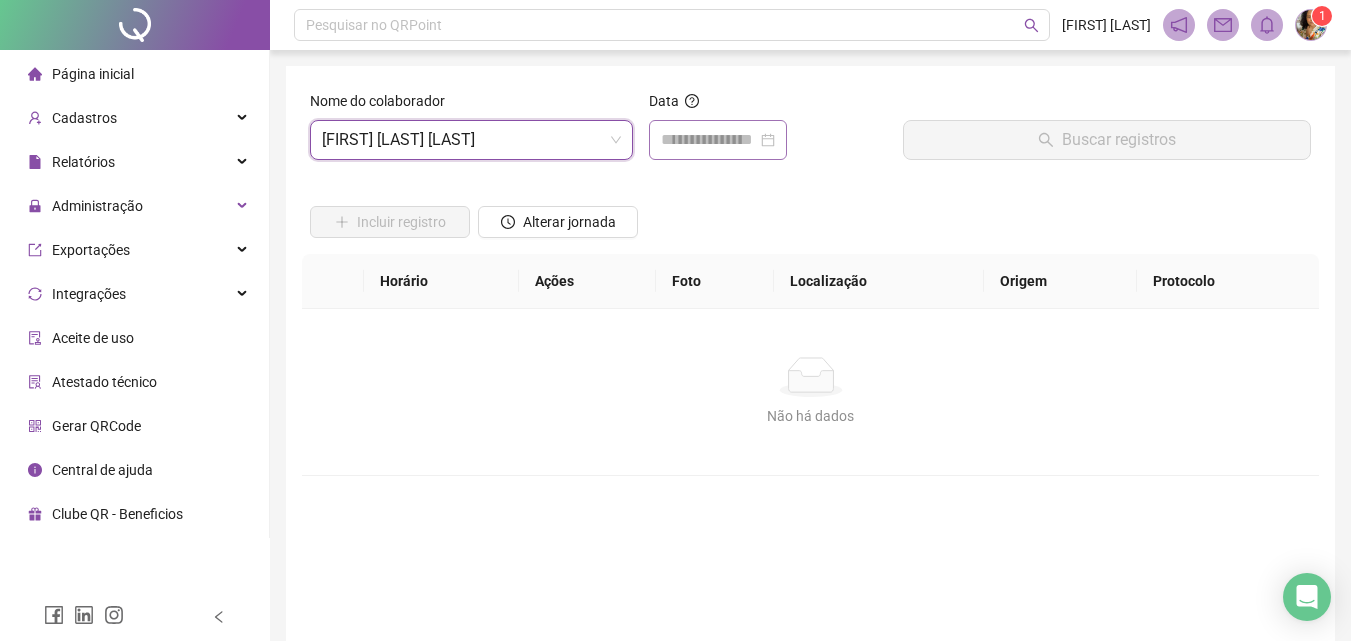 click at bounding box center [718, 140] 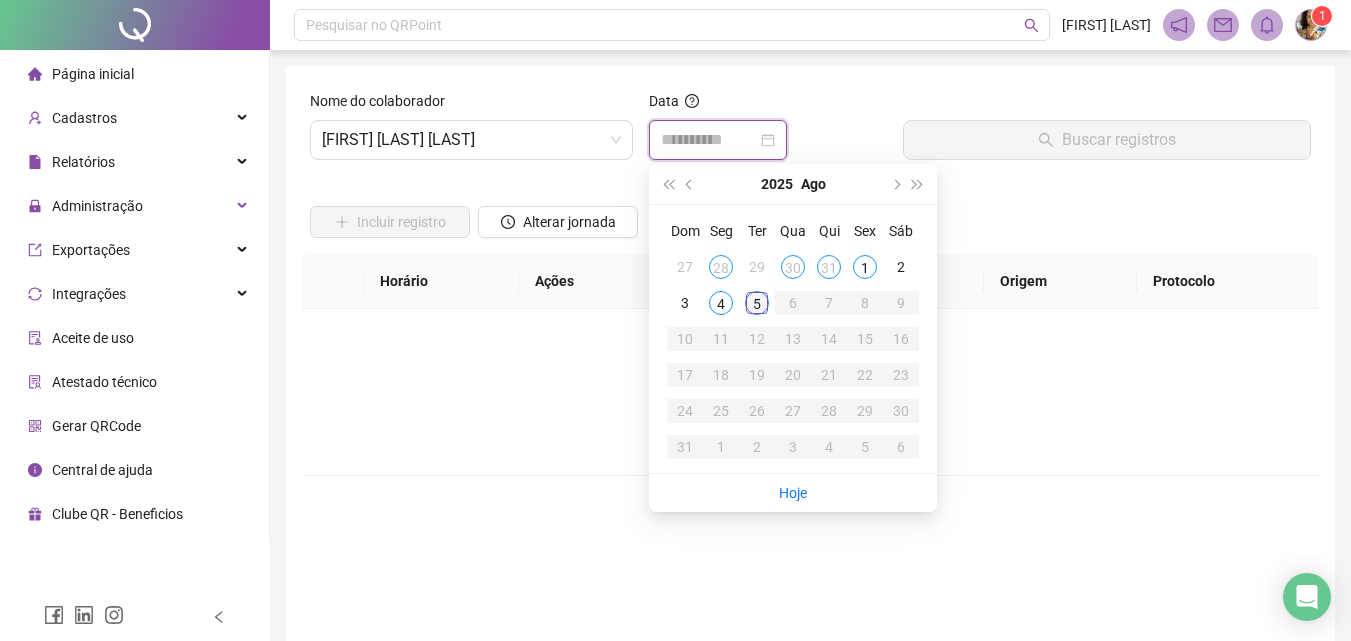 type on "**********" 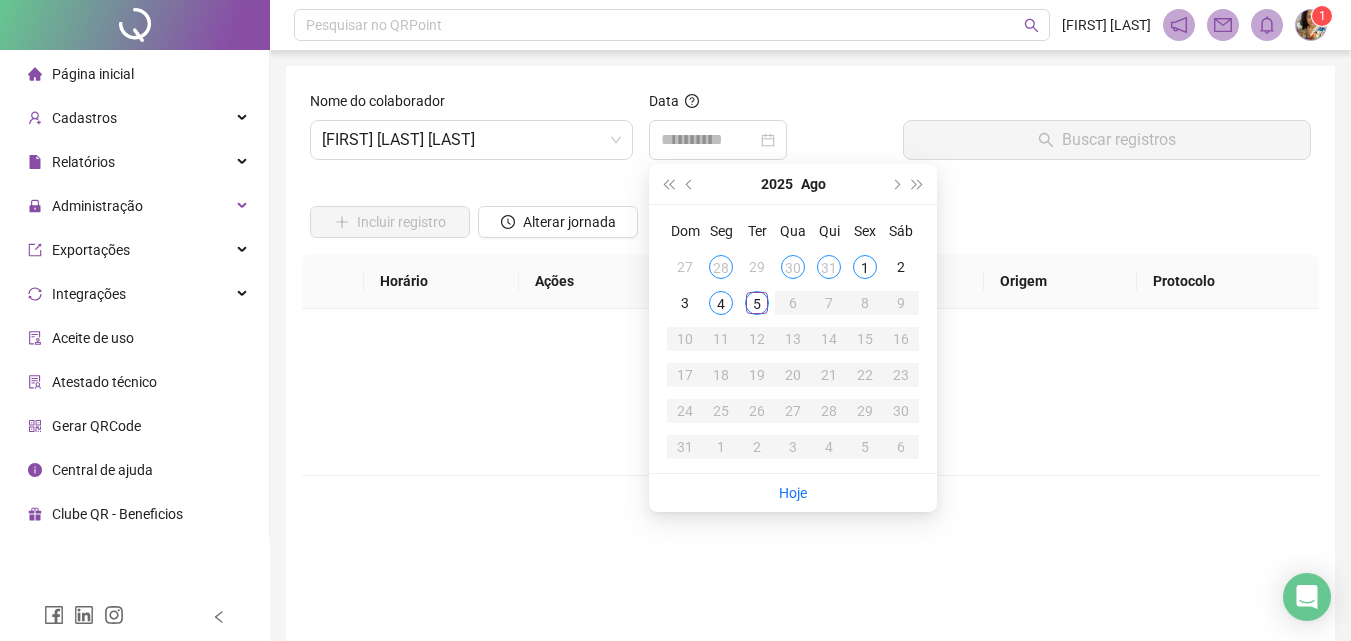 drag, startPoint x: 751, startPoint y: 304, endPoint x: 829, endPoint y: 281, distance: 81.32035 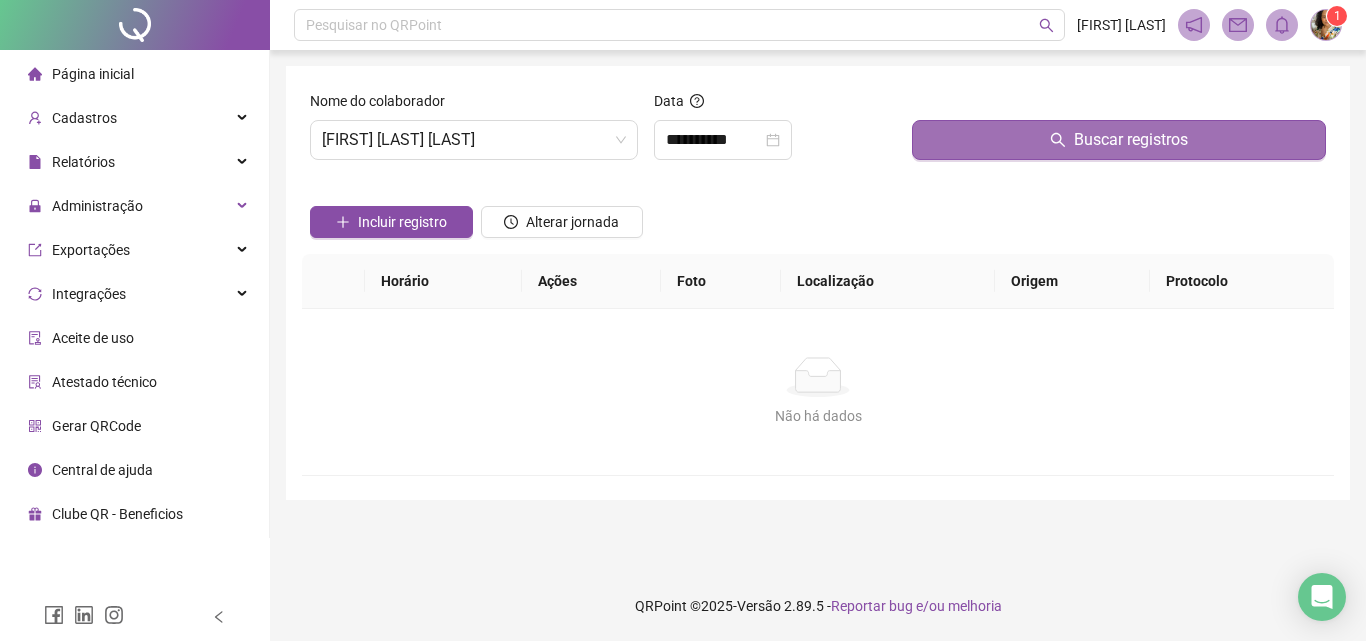 click on "Buscar registros" at bounding box center (1119, 140) 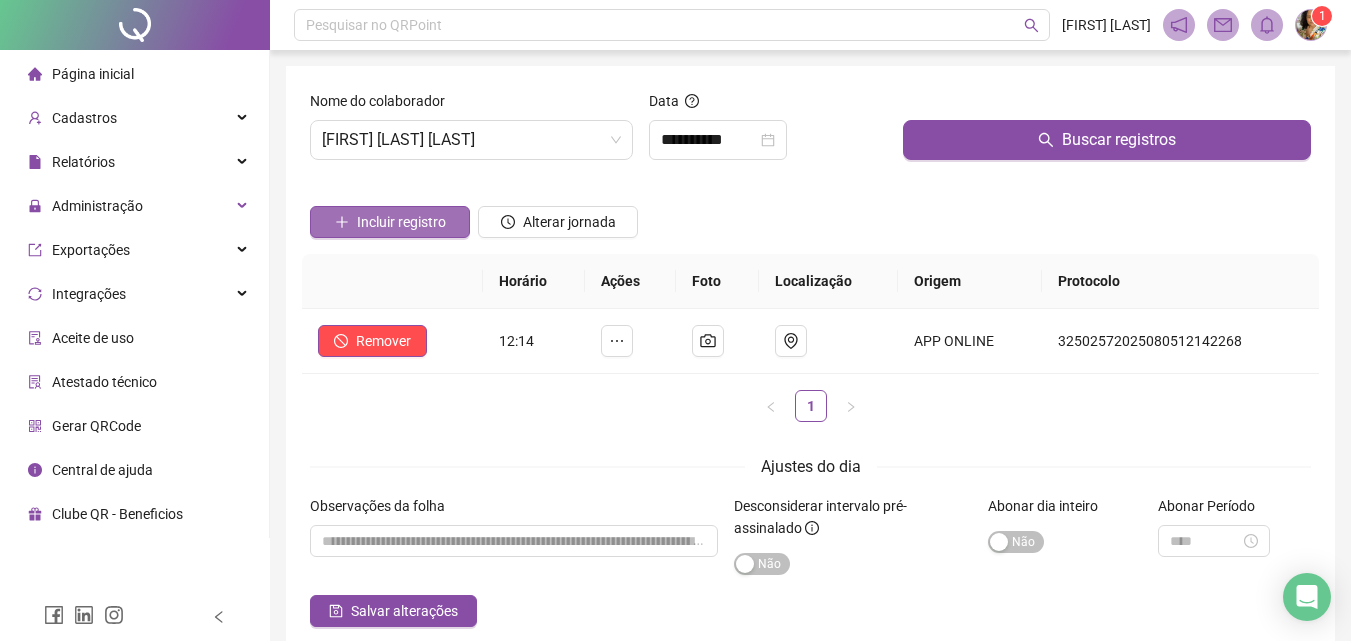 click on "Incluir registro" at bounding box center [390, 222] 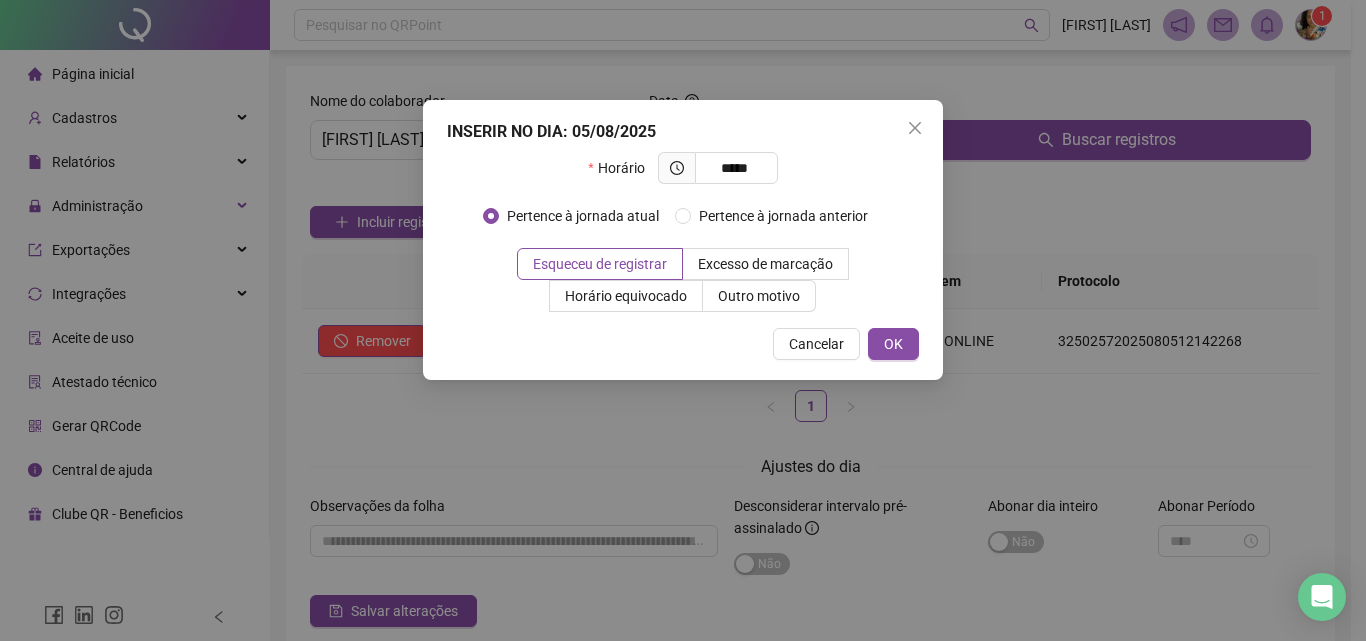 type on "*****" 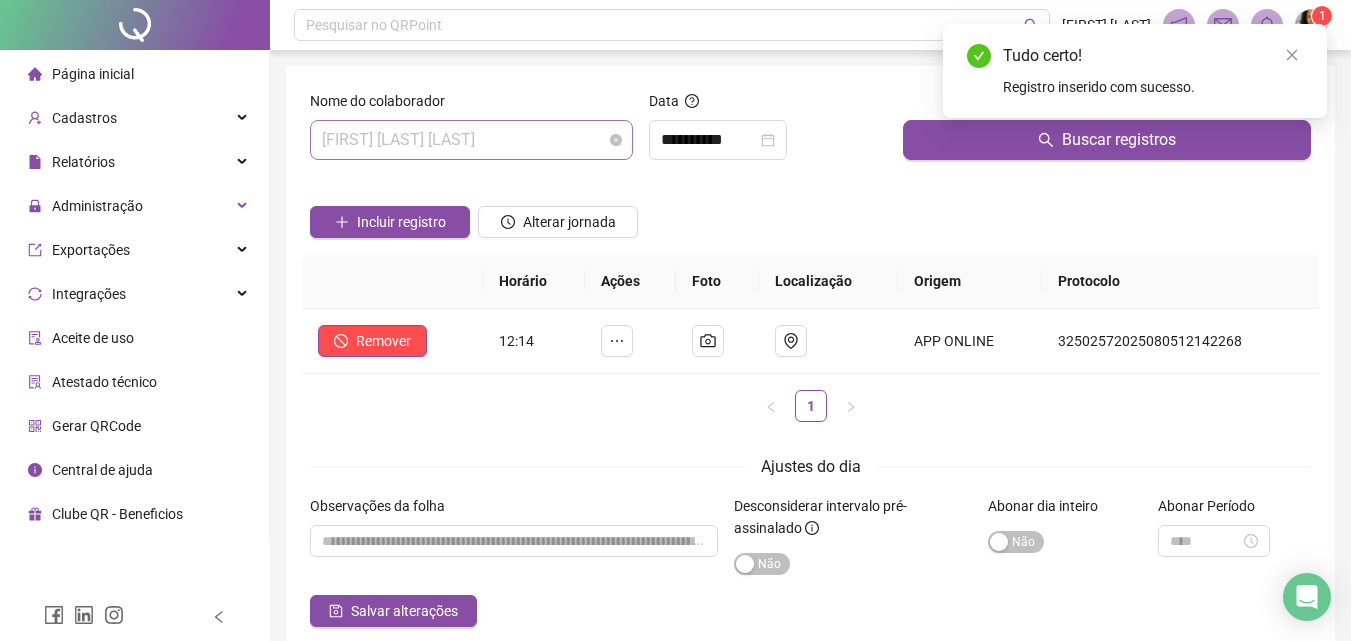 click on "[FIRST] [LAST] [LAST]" at bounding box center [471, 140] 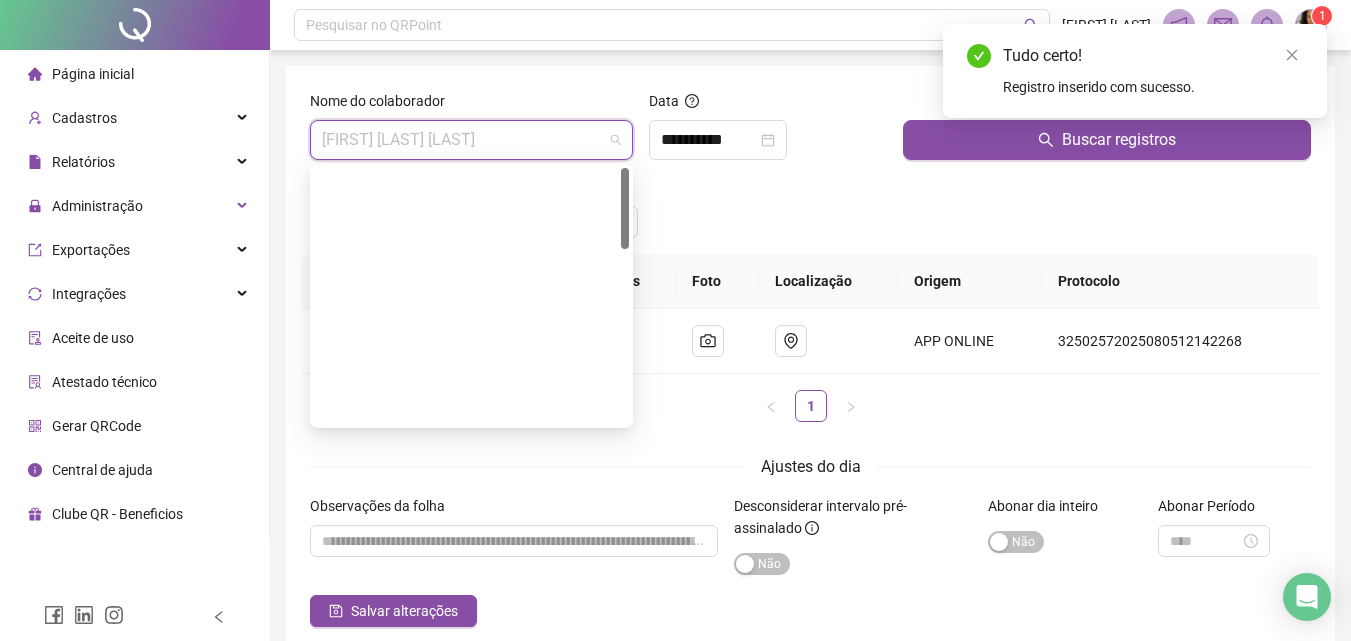 scroll, scrollTop: 0, scrollLeft: 0, axis: both 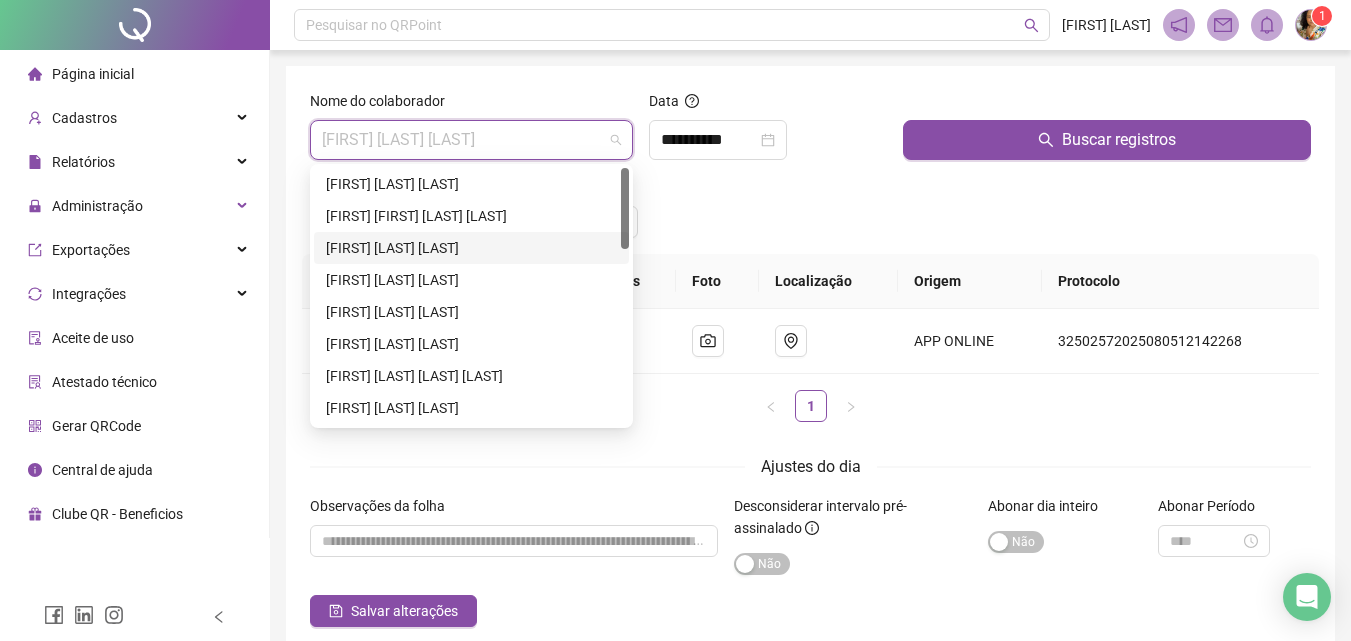 click on "[FIRST] [LAST] [LAST]" at bounding box center [471, 248] 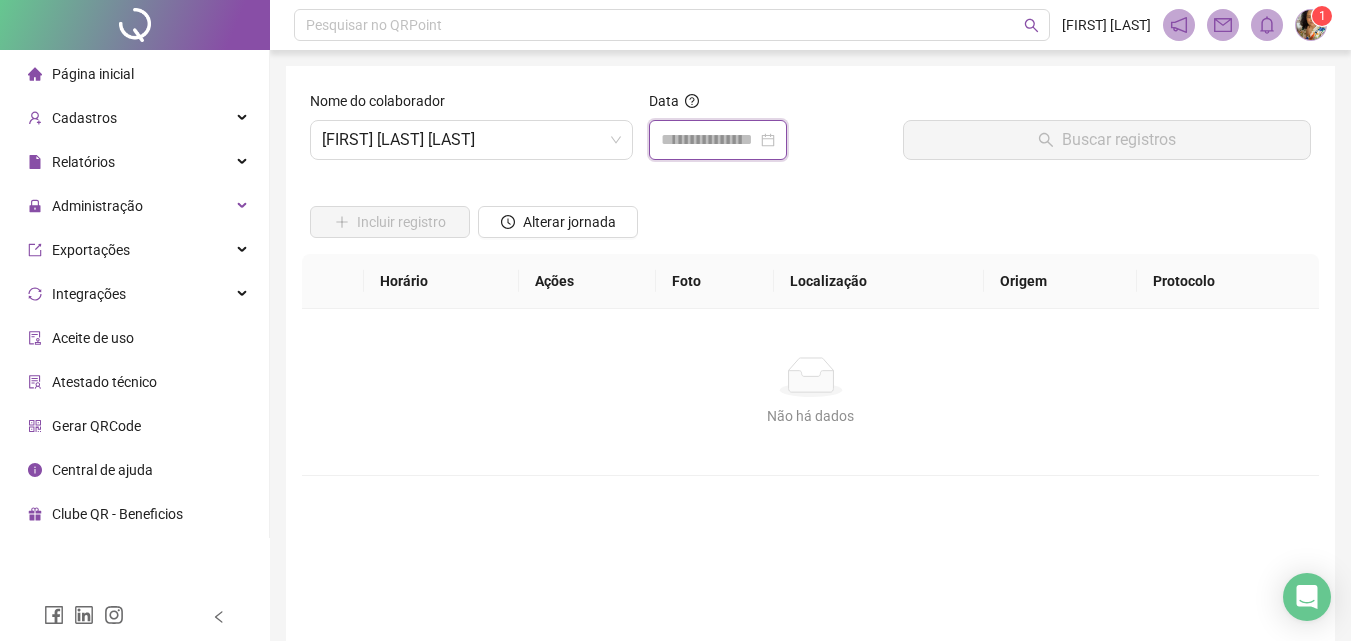 click at bounding box center [709, 140] 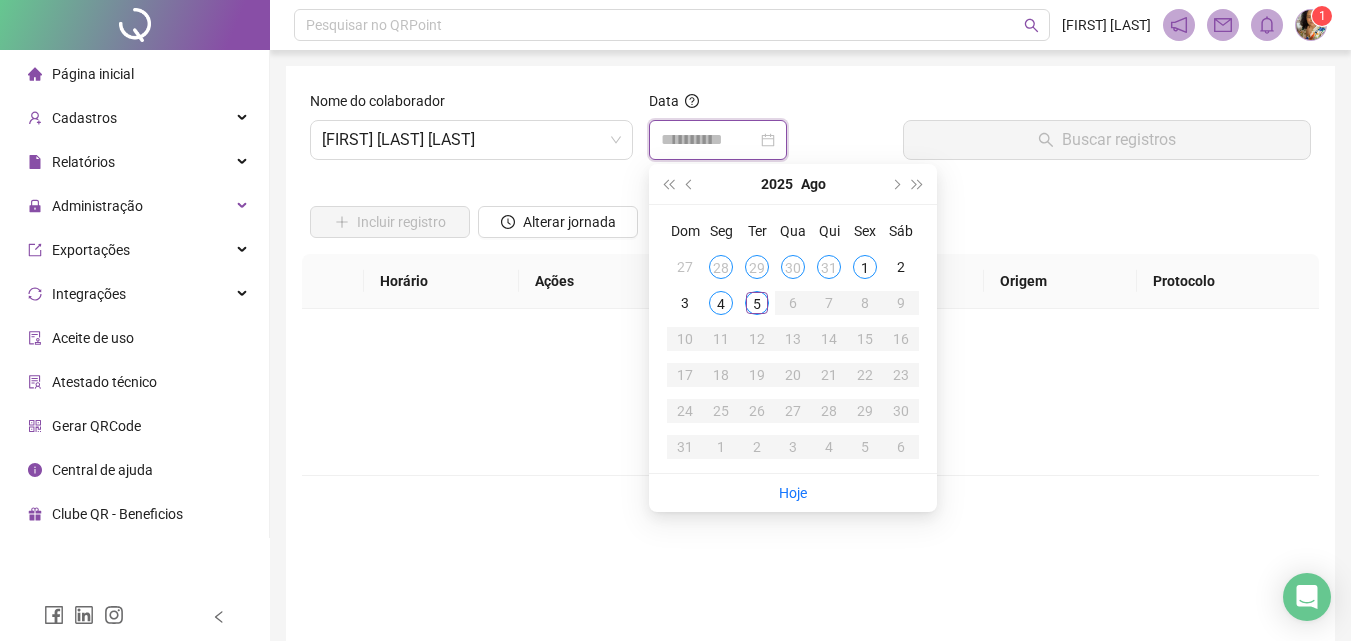 type on "**********" 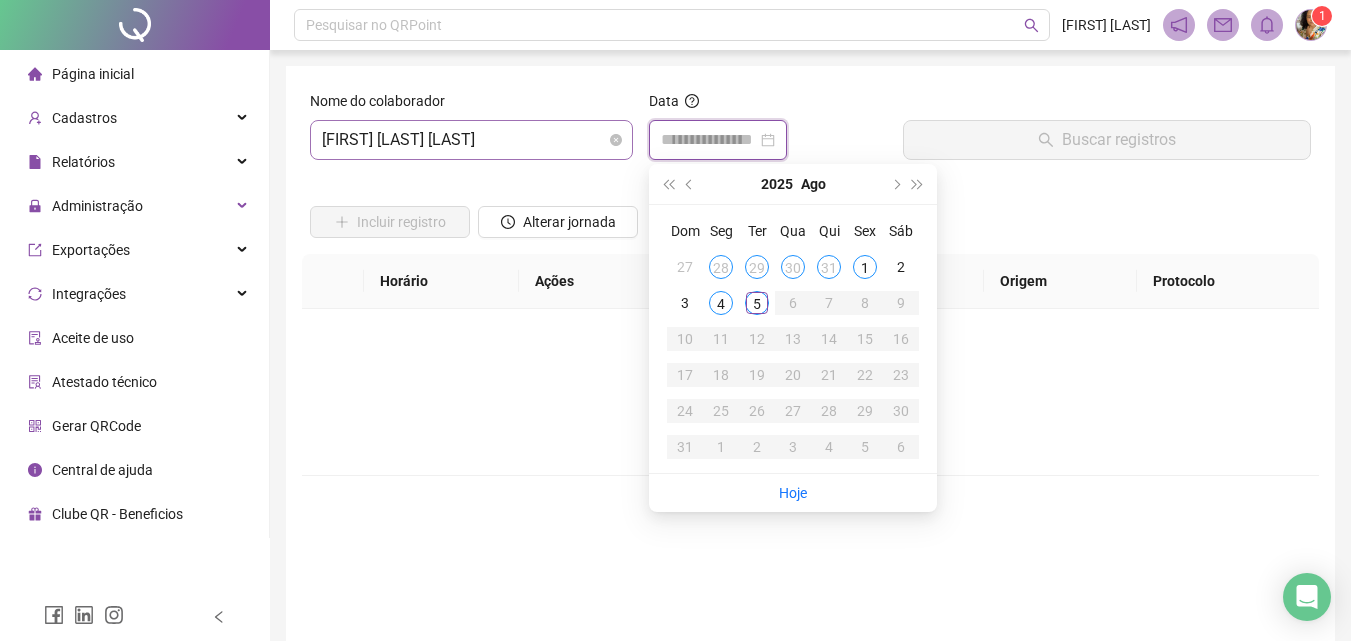 click on "[FIRST] [LAST] [LAST]" at bounding box center [471, 140] 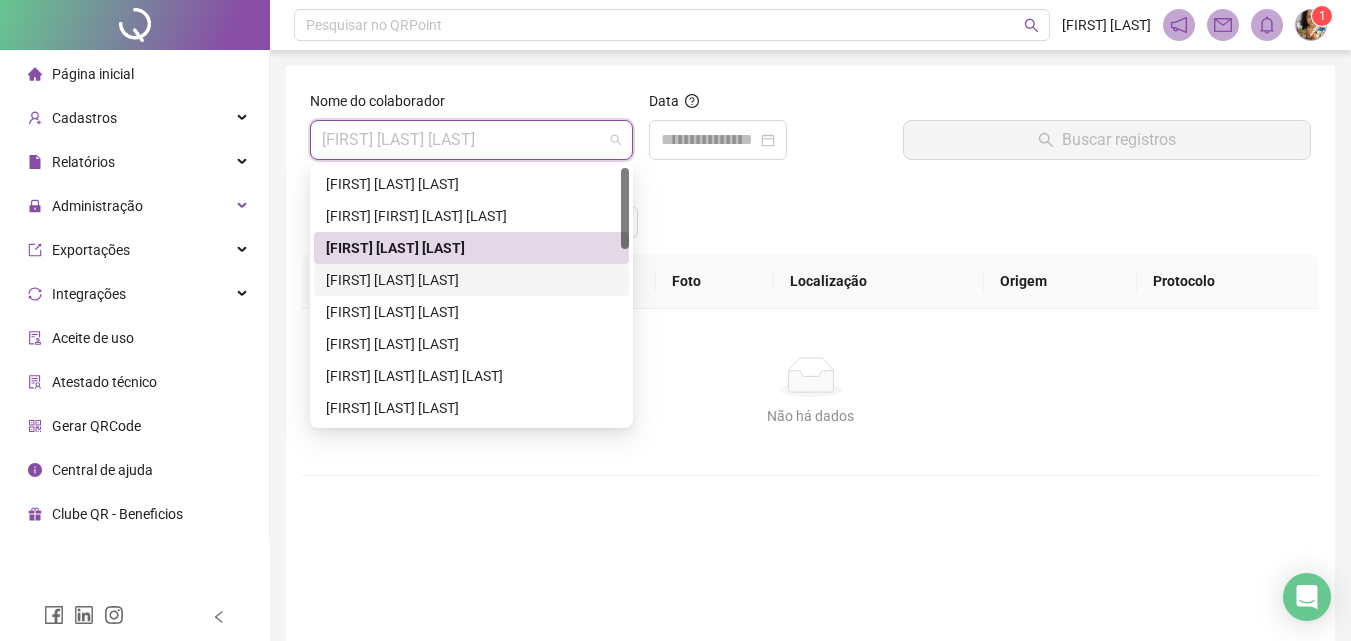 click on "[FIRST] [LAST] [LAST]" at bounding box center (471, 280) 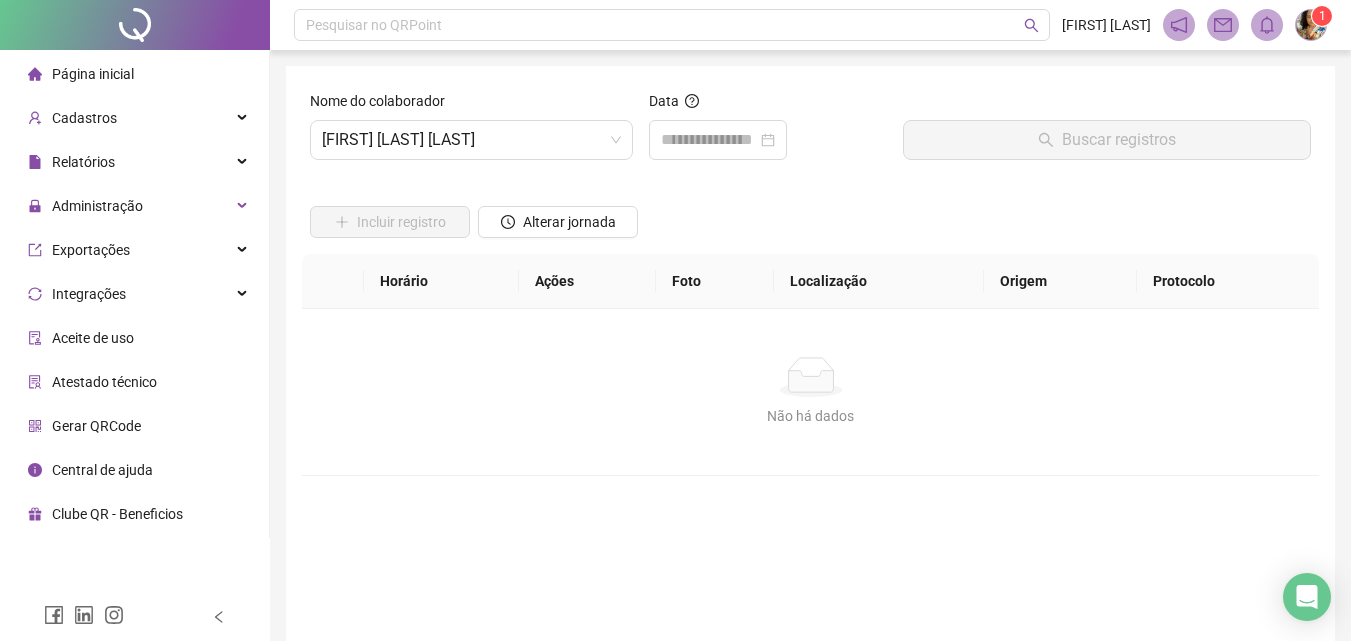 click on "Data" at bounding box center (768, 105) 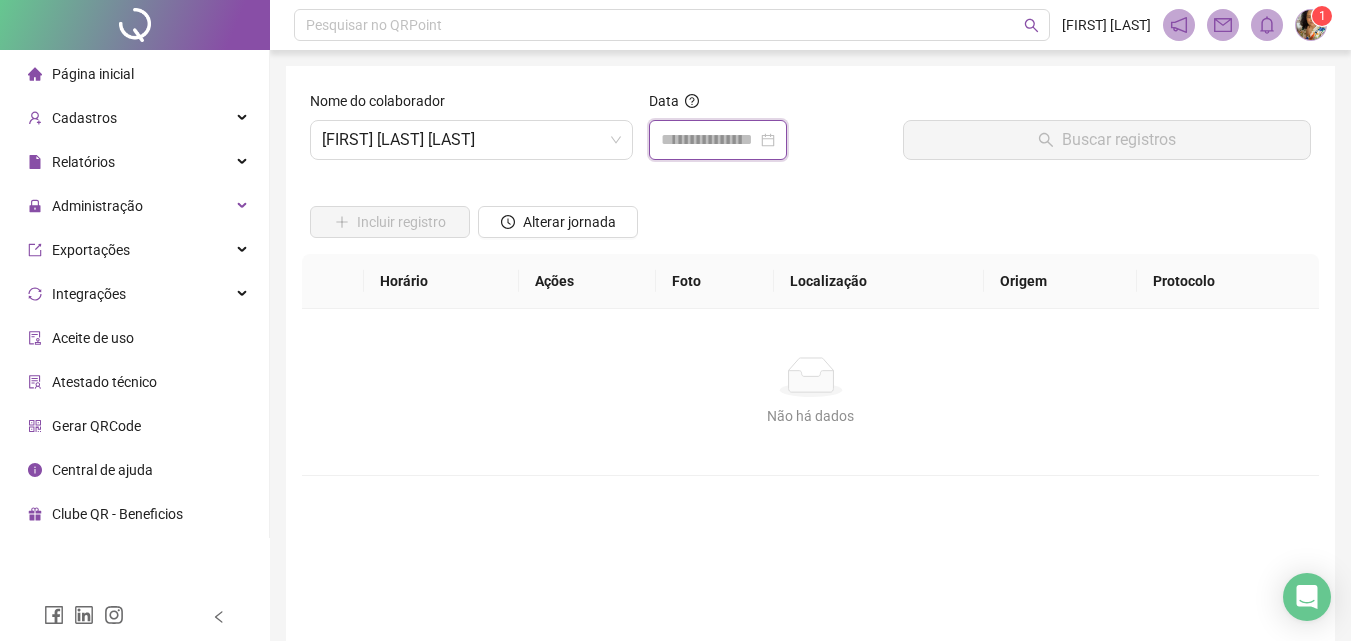 click at bounding box center (709, 140) 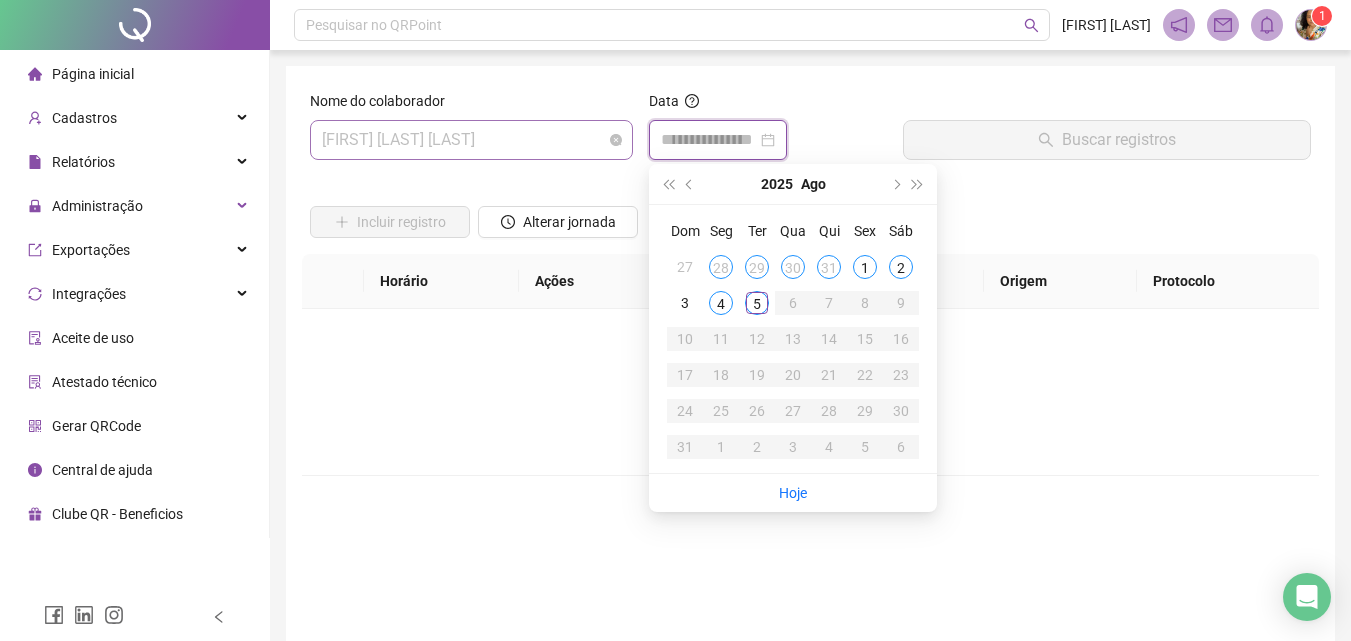 click on "[FIRST] [LAST] [LAST]" at bounding box center (471, 140) 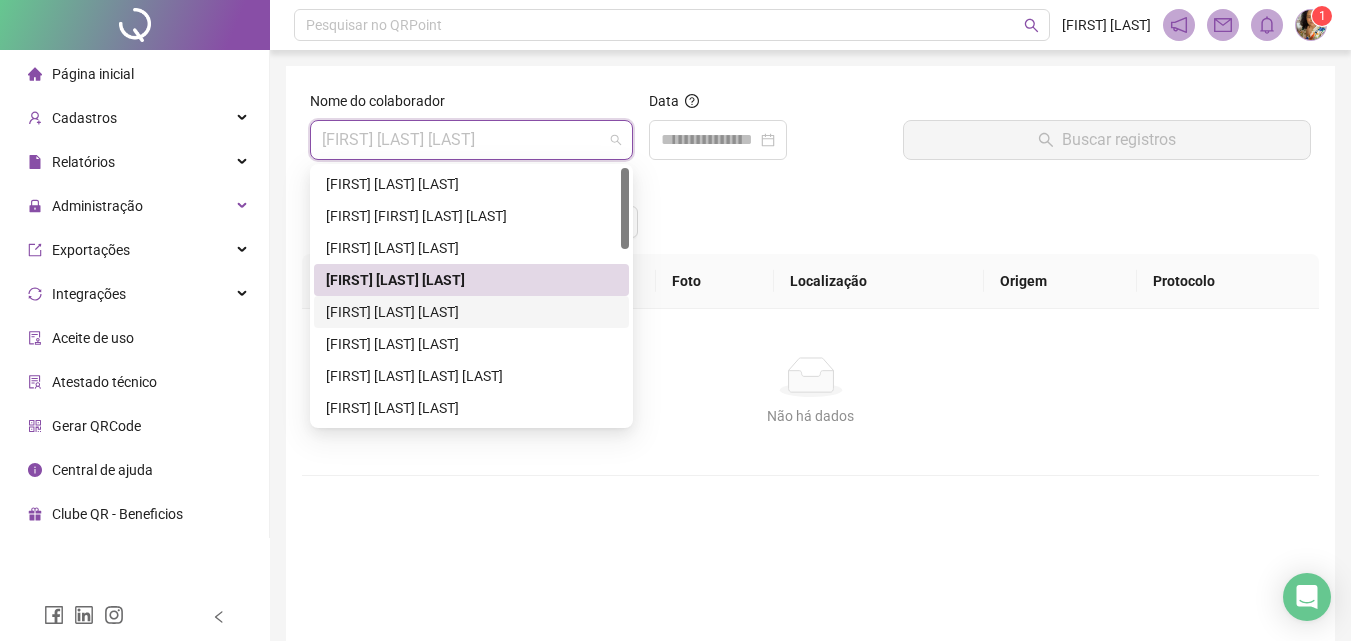 click on "[FIRST] [LAST] [LAST]" at bounding box center [471, 312] 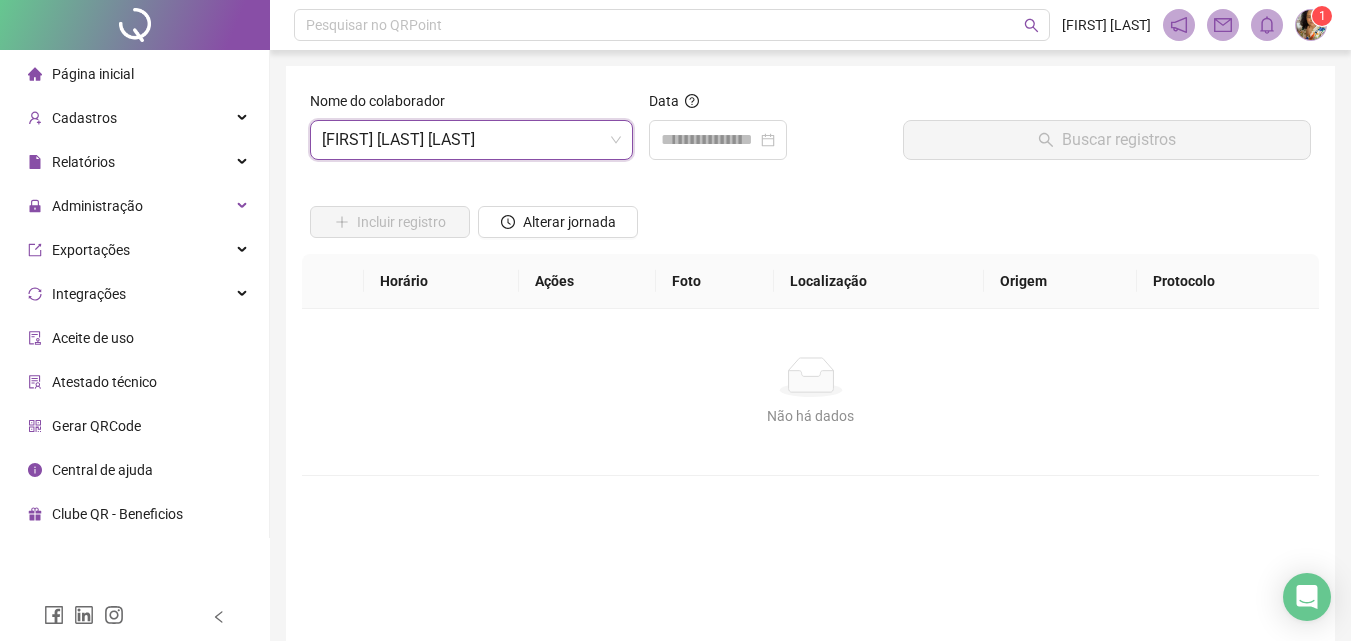 click on "Data" at bounding box center (768, 105) 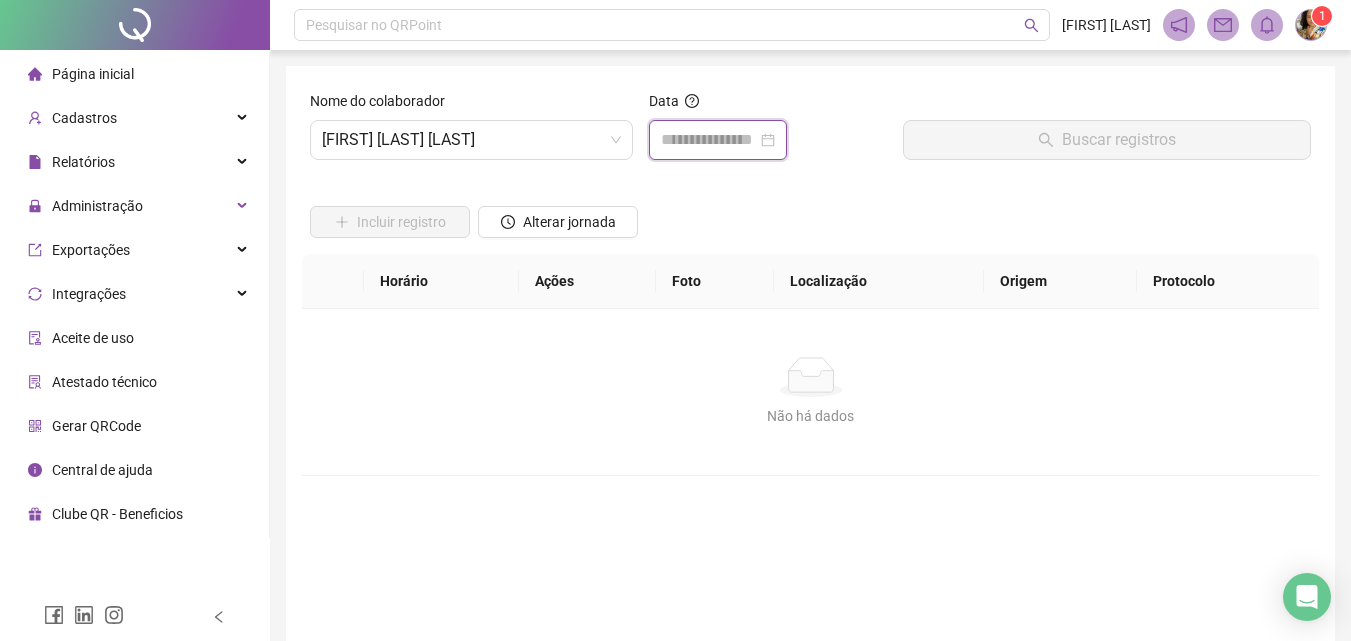 click at bounding box center [709, 140] 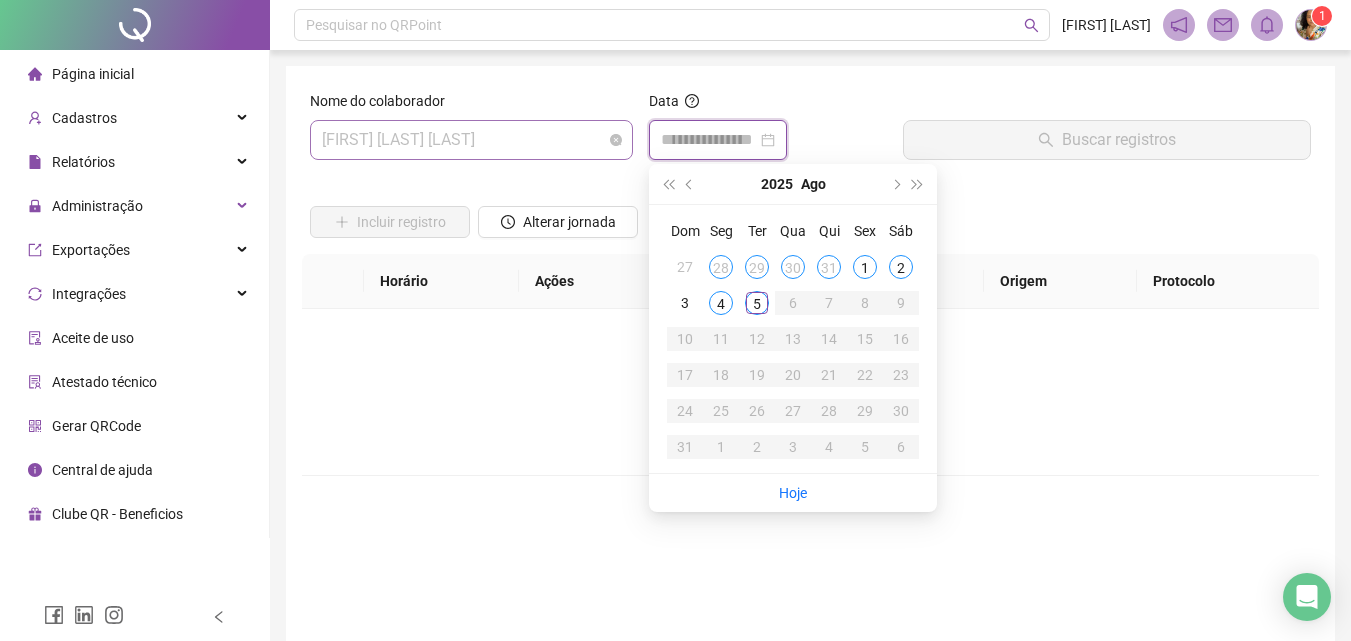click on "[FIRST] [LAST] [LAST]" at bounding box center [471, 140] 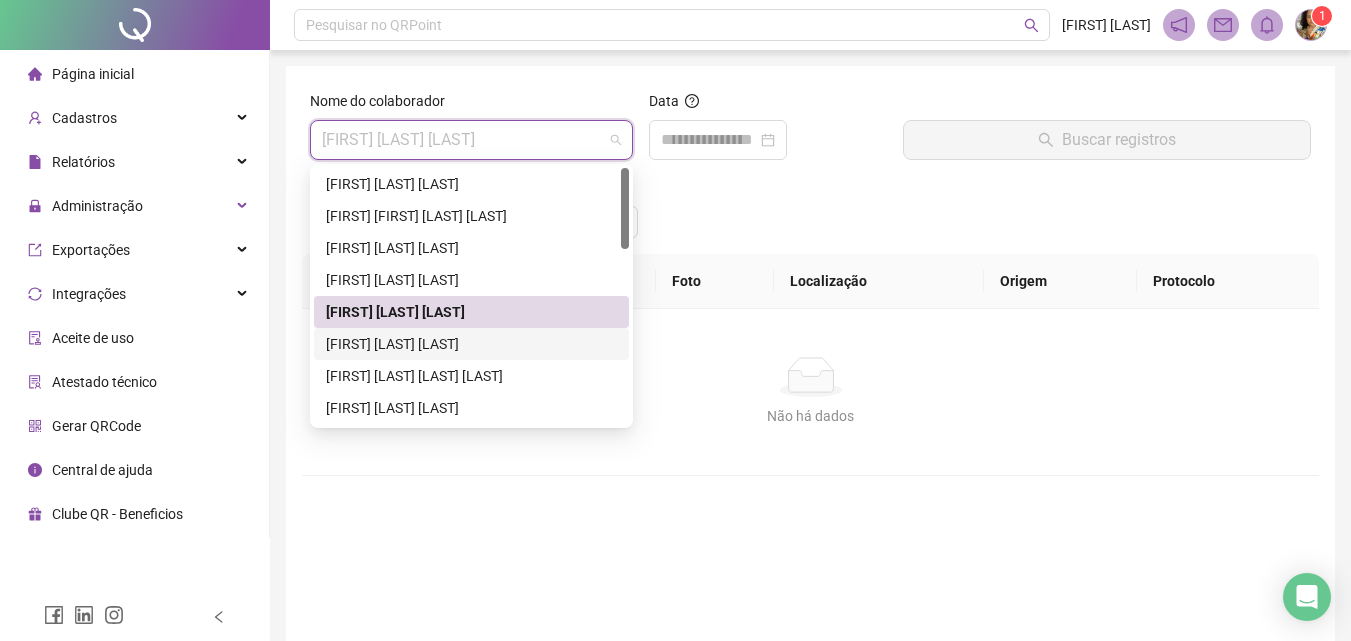 click on "[FIRST] [LAST] [LAST]" at bounding box center (471, 344) 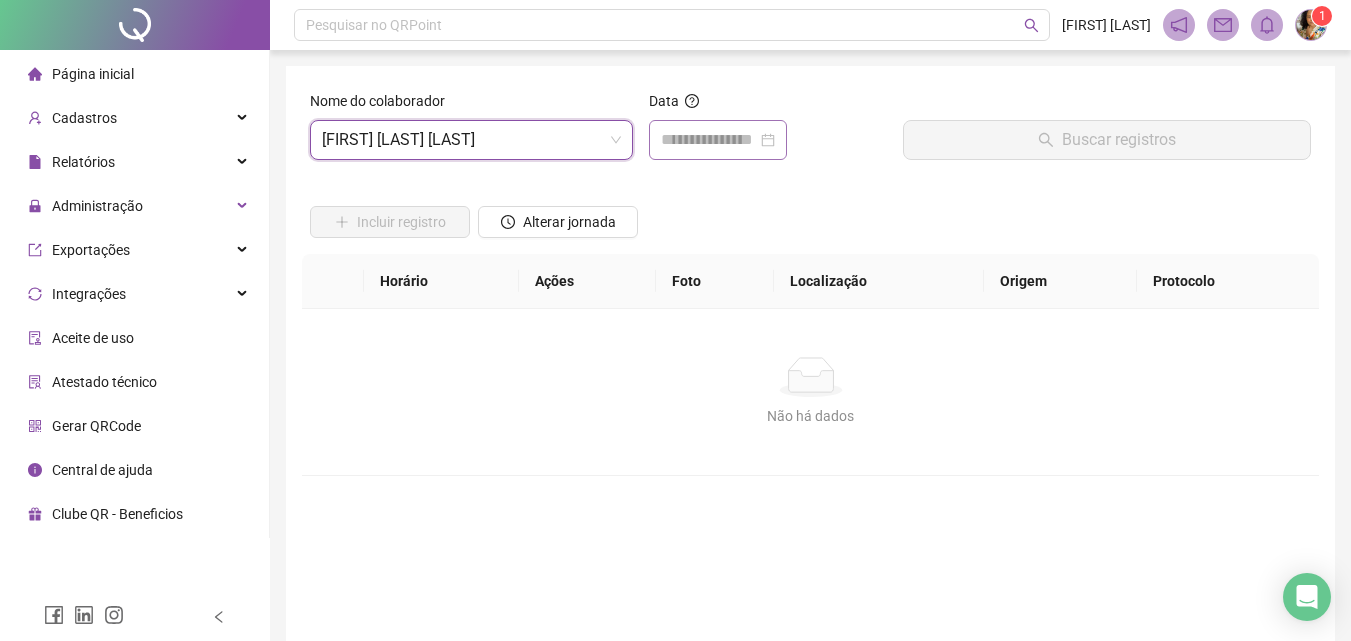 click at bounding box center (718, 140) 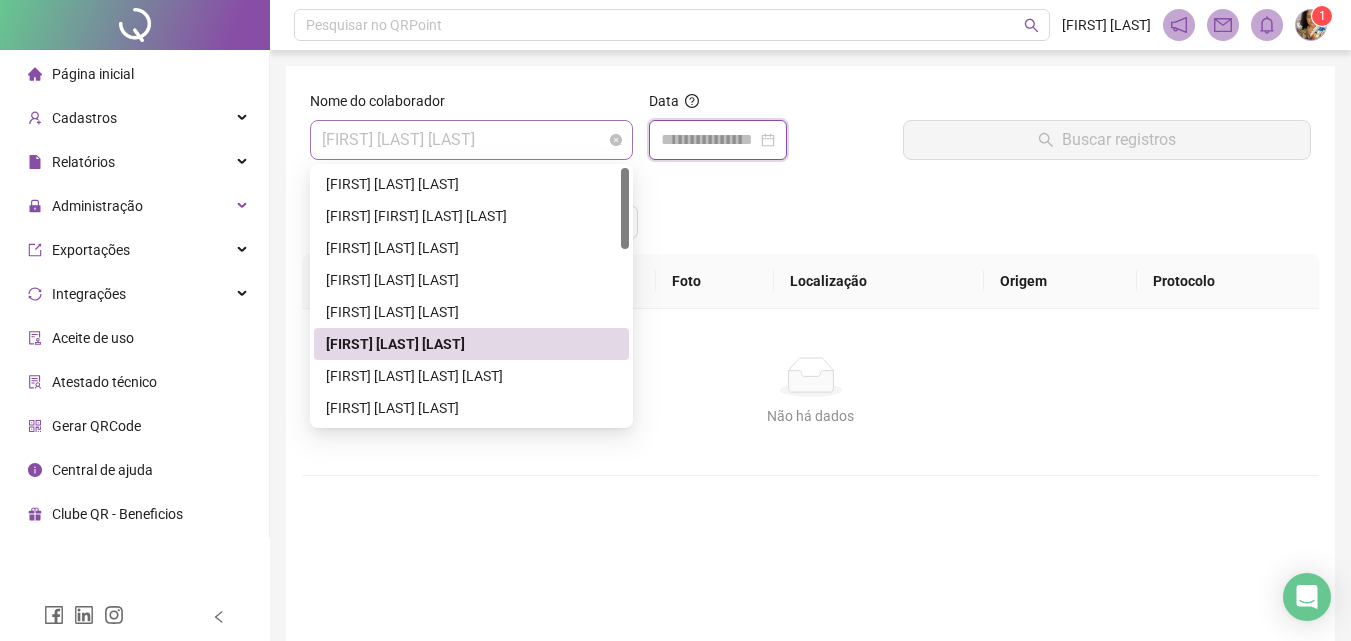 click on "[FIRST] [LAST] [LAST]" at bounding box center [471, 140] 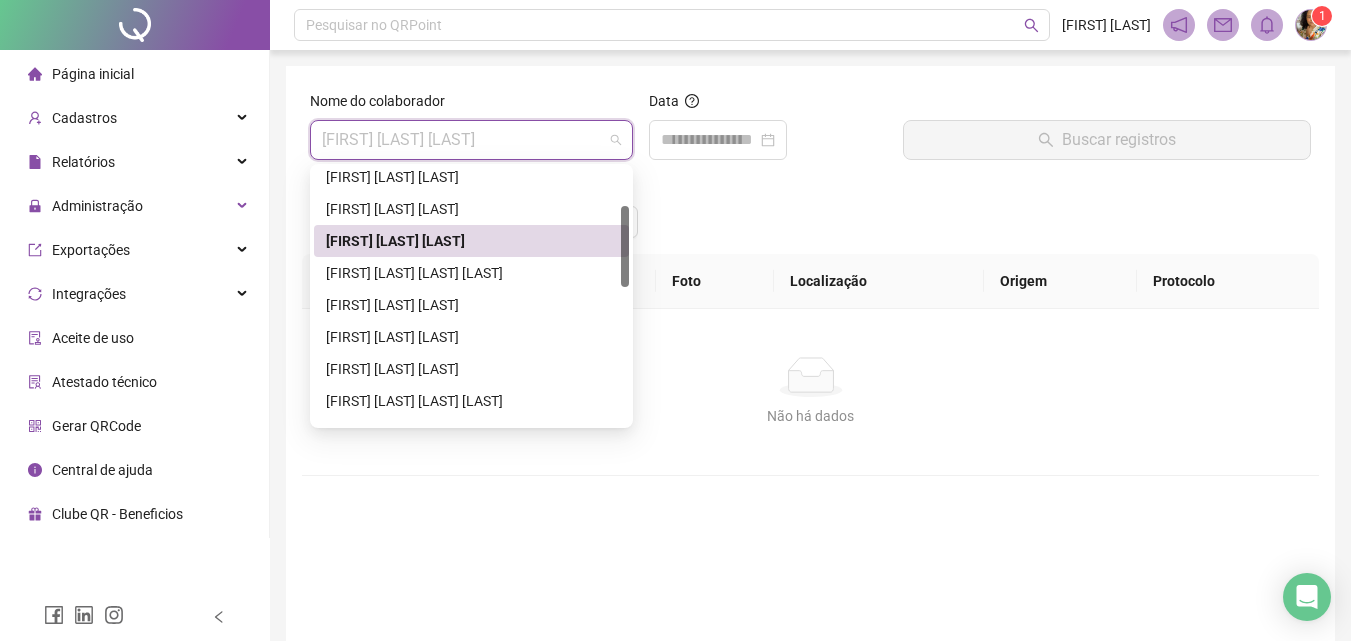 scroll, scrollTop: 119, scrollLeft: 0, axis: vertical 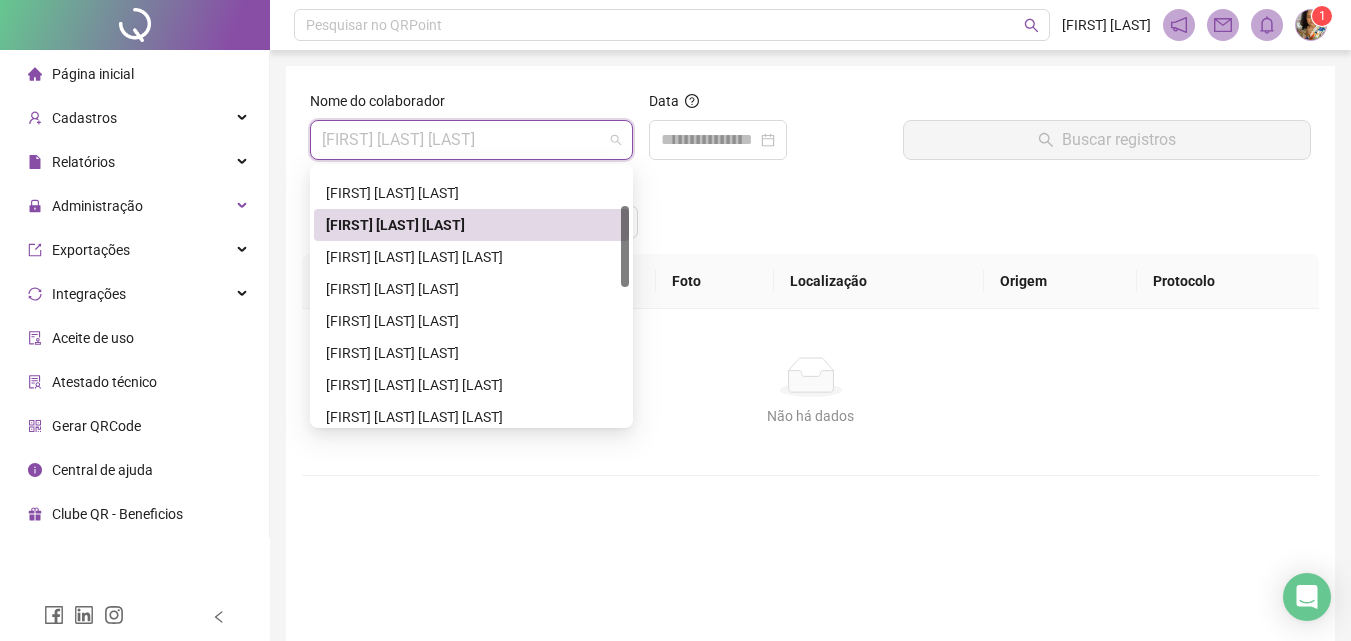 drag, startPoint x: 621, startPoint y: 215, endPoint x: 621, endPoint y: 253, distance: 38 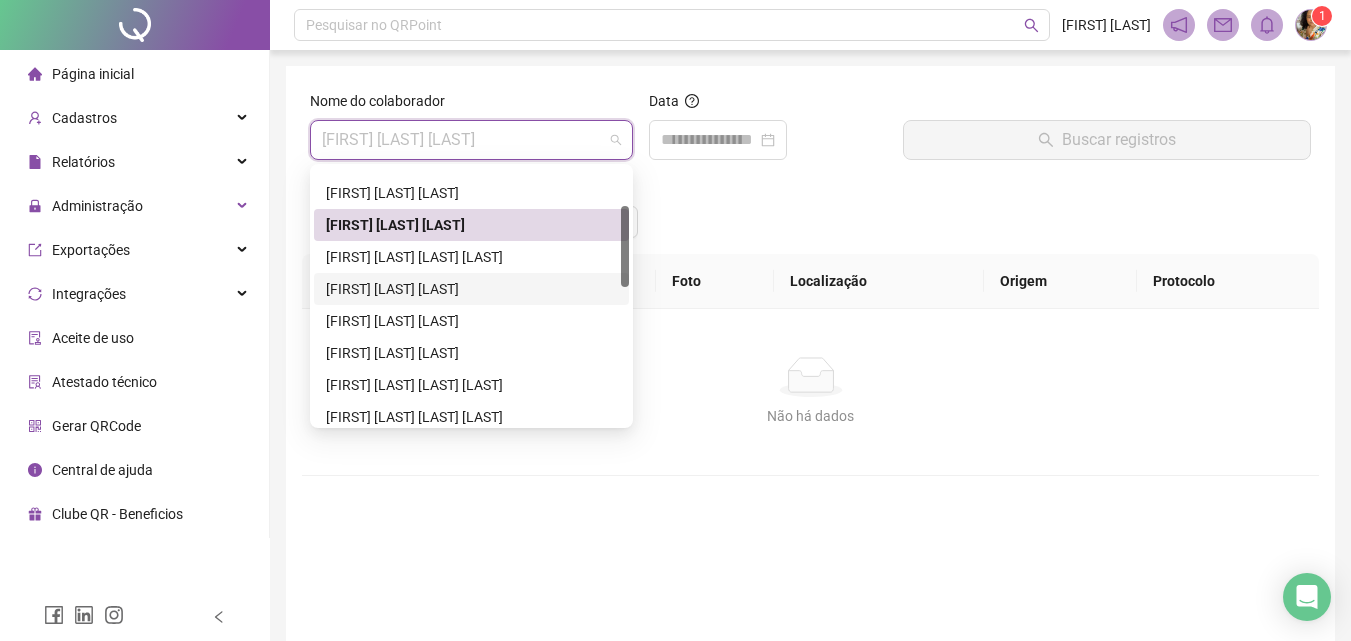 click on "[FIRST] [LAST] [LAST]" at bounding box center (471, 289) 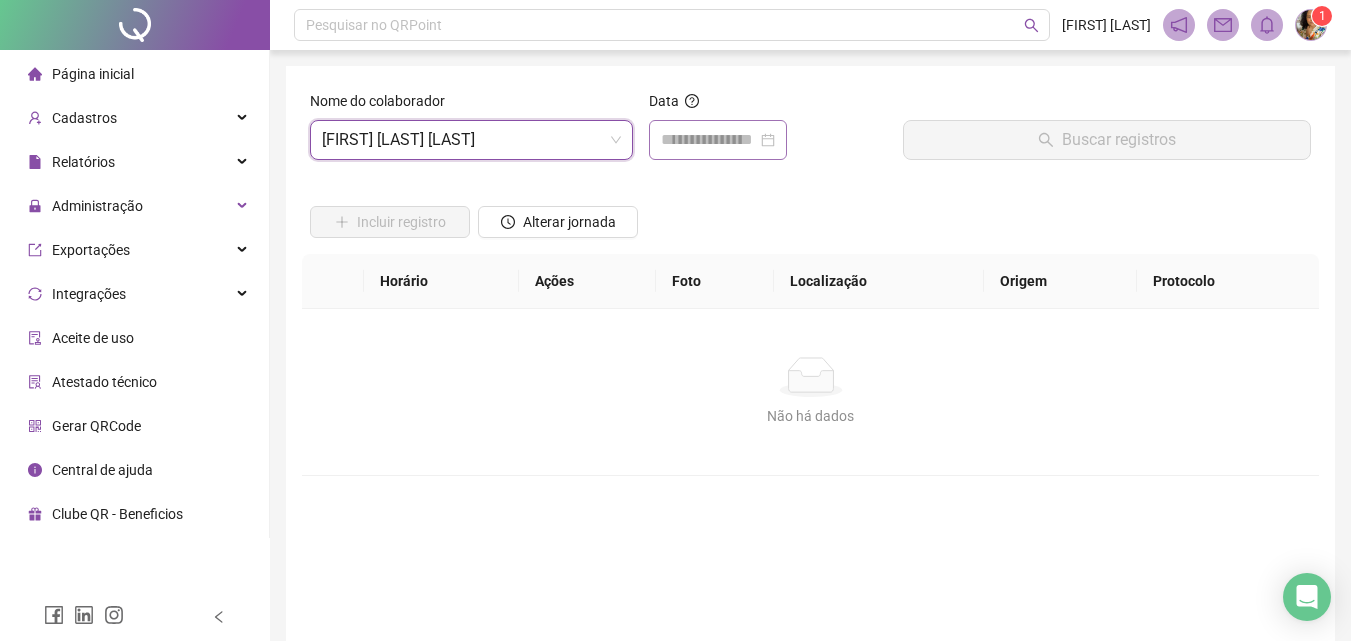 click at bounding box center (718, 140) 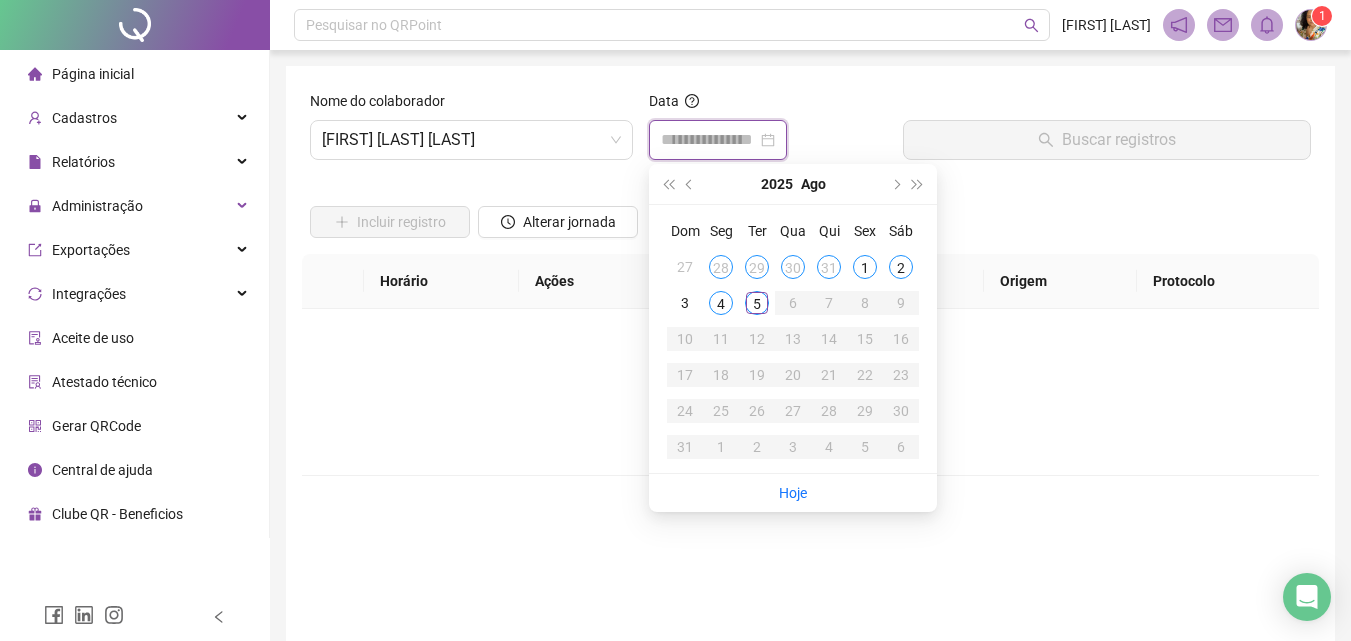 click at bounding box center [709, 140] 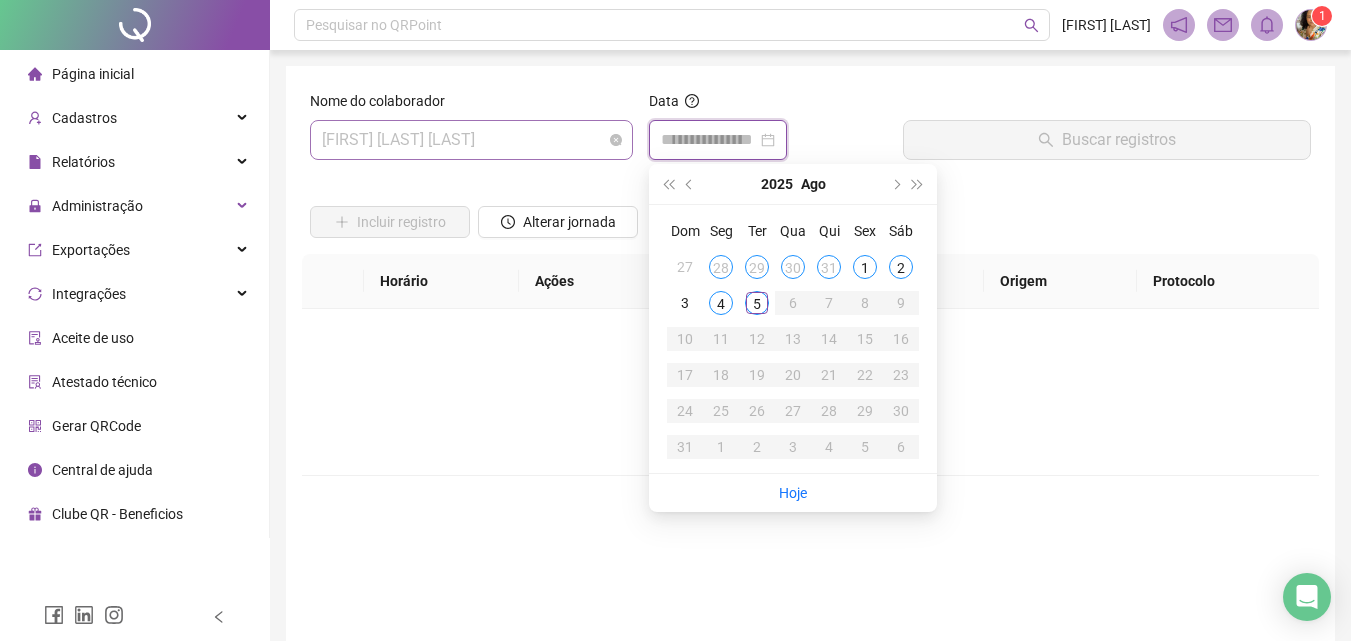 click on "[FIRST] [LAST] [LAST]" at bounding box center (471, 140) 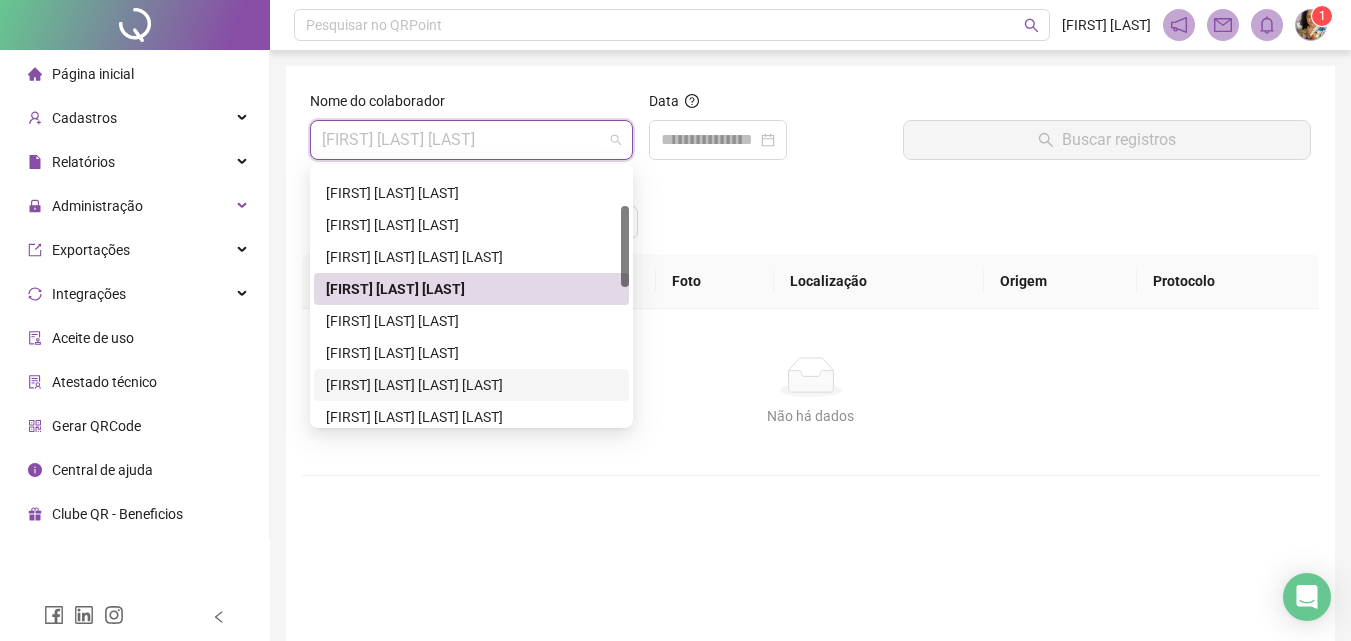 click on "[FIRST] [LAST] [LAST] [LAST]" at bounding box center [471, 385] 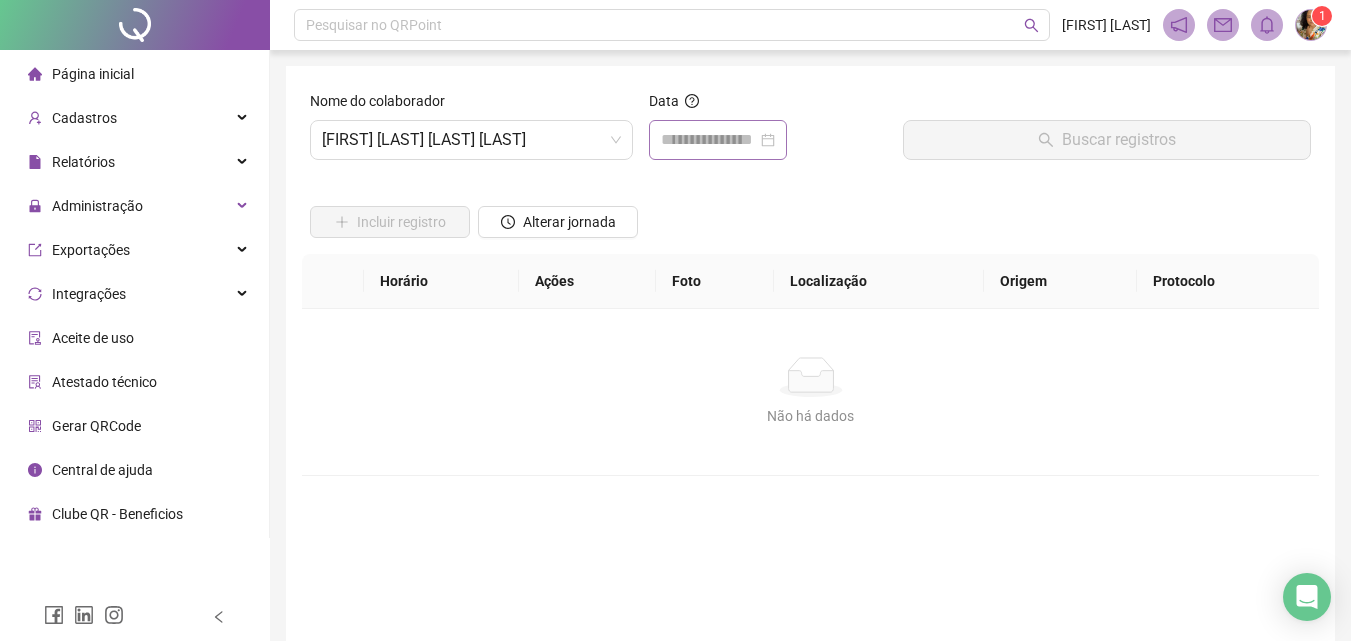 click on "Data" at bounding box center (768, 125) 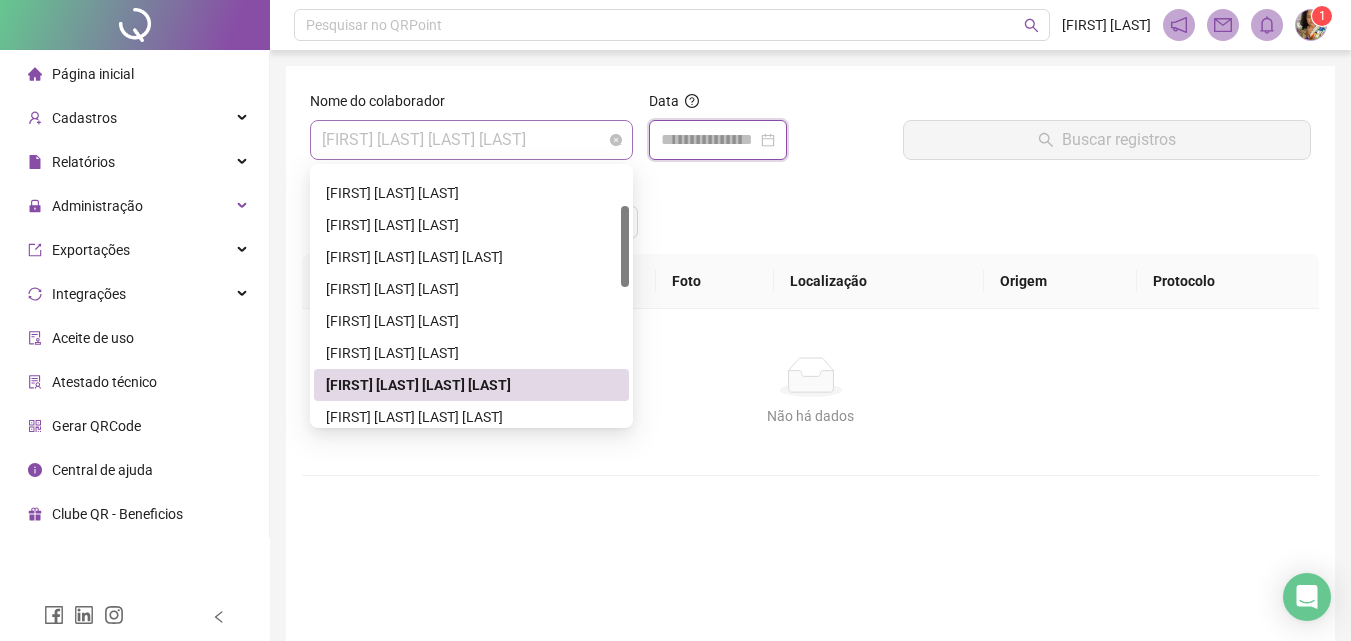 click on "[FIRST] [LAST] [LAST] [LAST]" at bounding box center (471, 140) 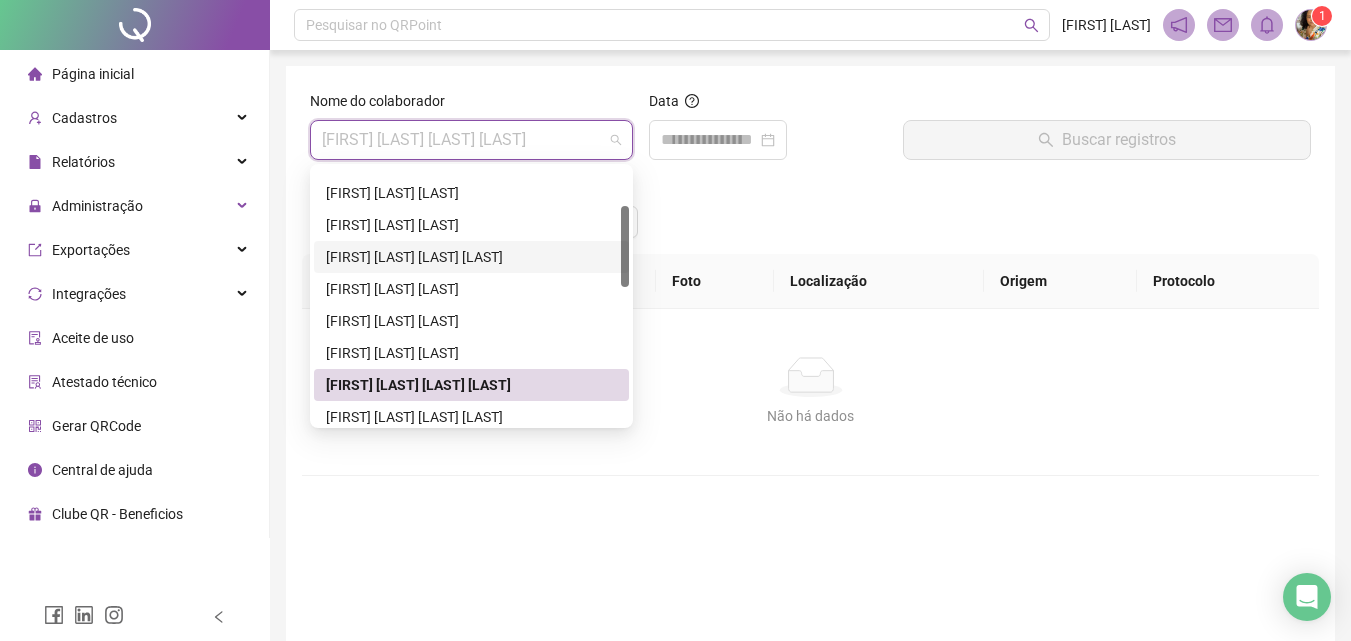 scroll, scrollTop: 219, scrollLeft: 0, axis: vertical 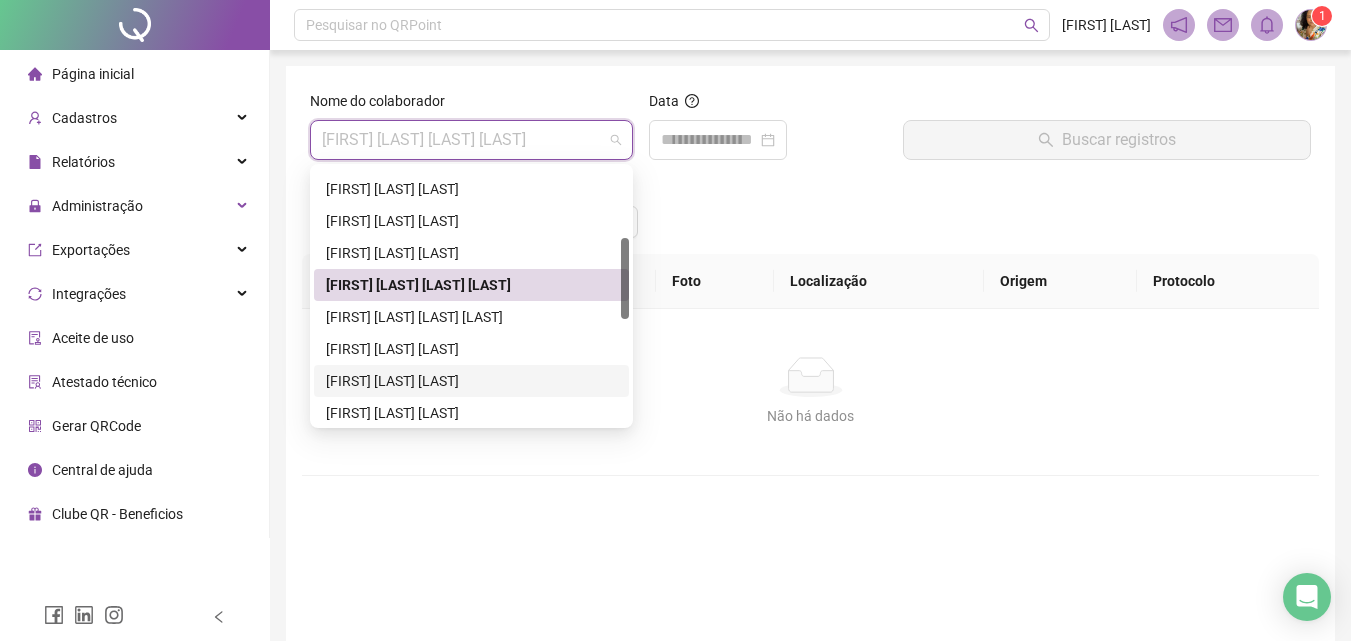 click on "[FIRST] [LAST] [LAST]" at bounding box center (471, 381) 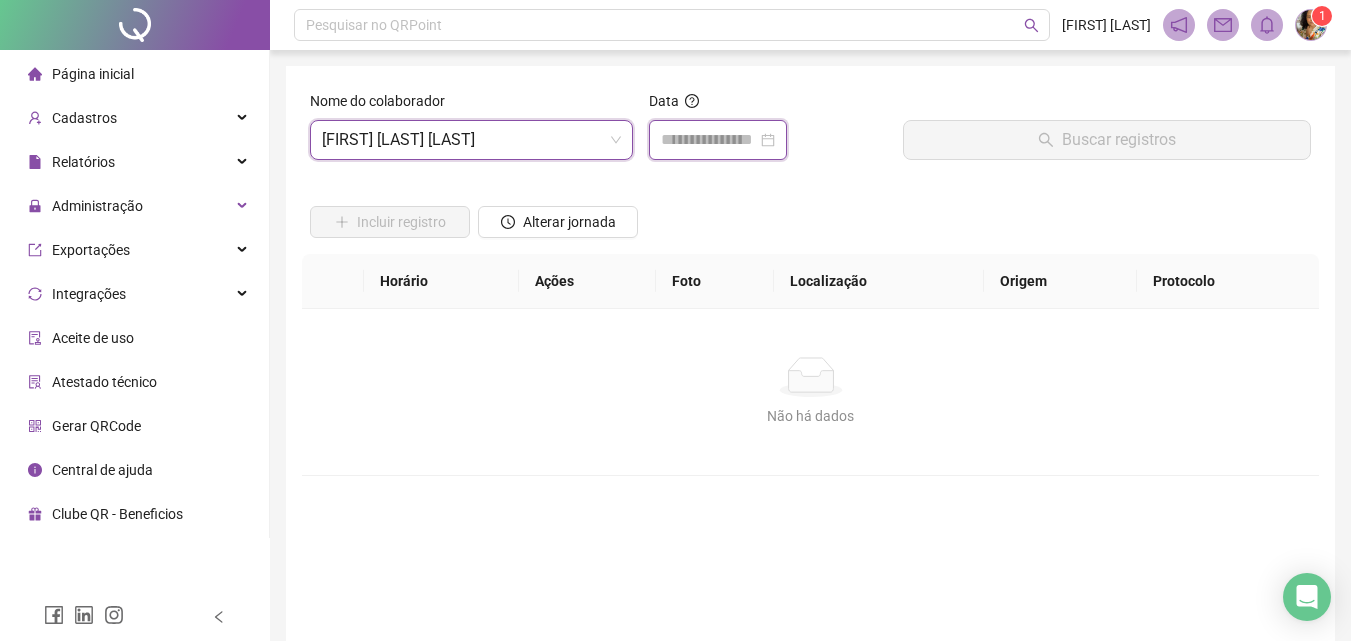 click at bounding box center (709, 140) 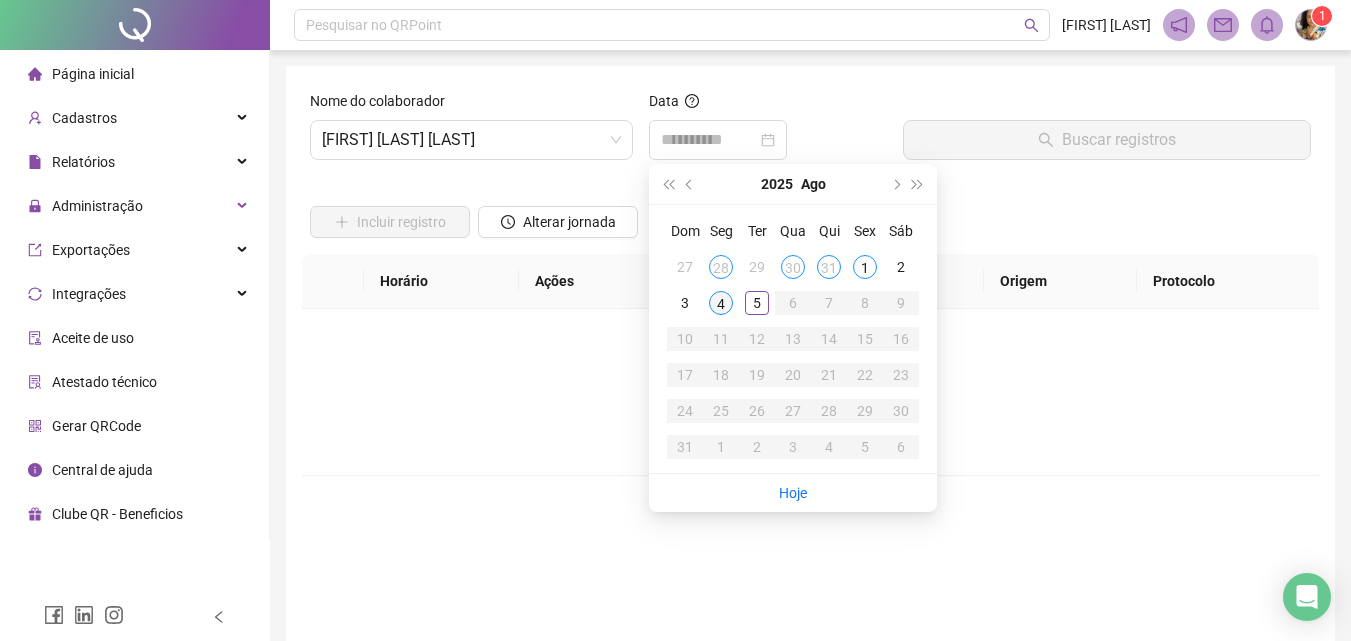 click on "4" at bounding box center (721, 303) 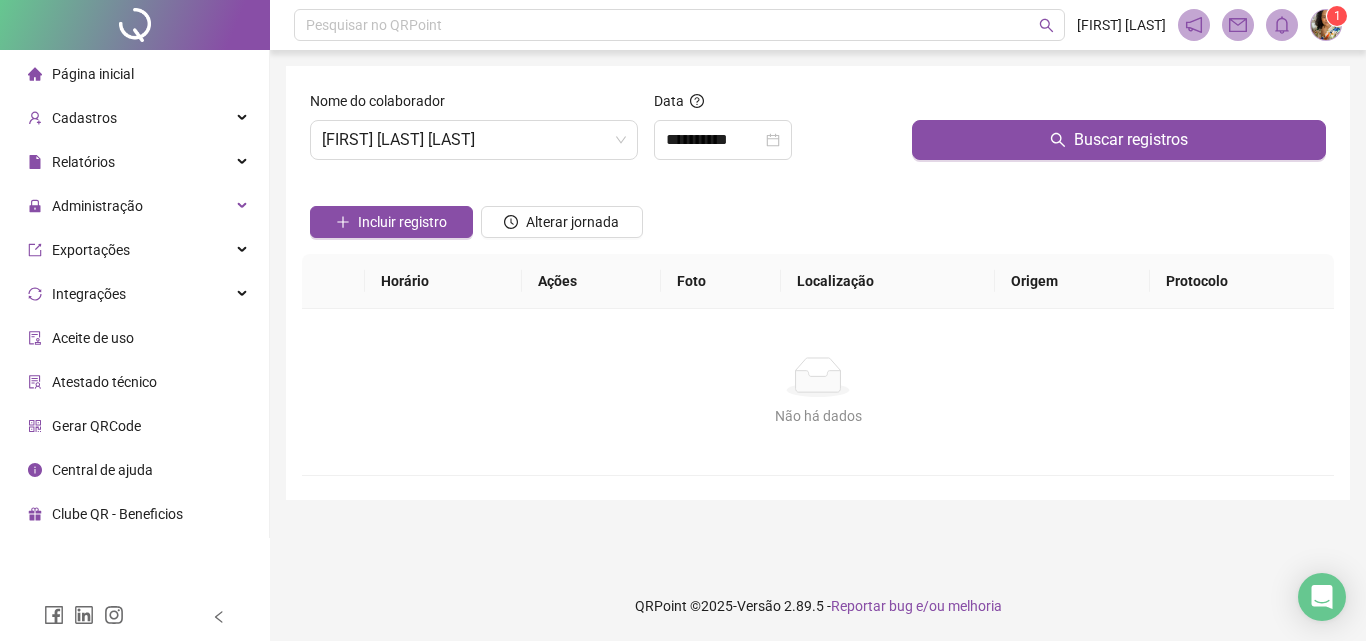 click at bounding box center (1119, 105) 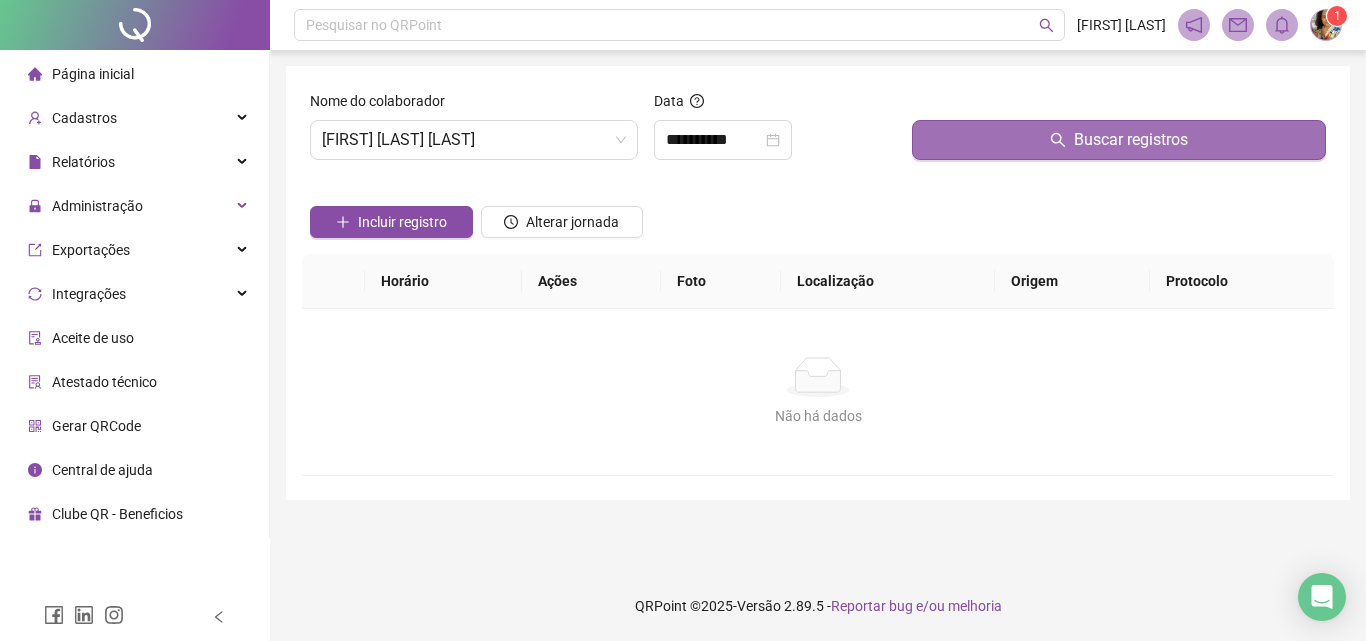 click on "Buscar registros" at bounding box center (1119, 140) 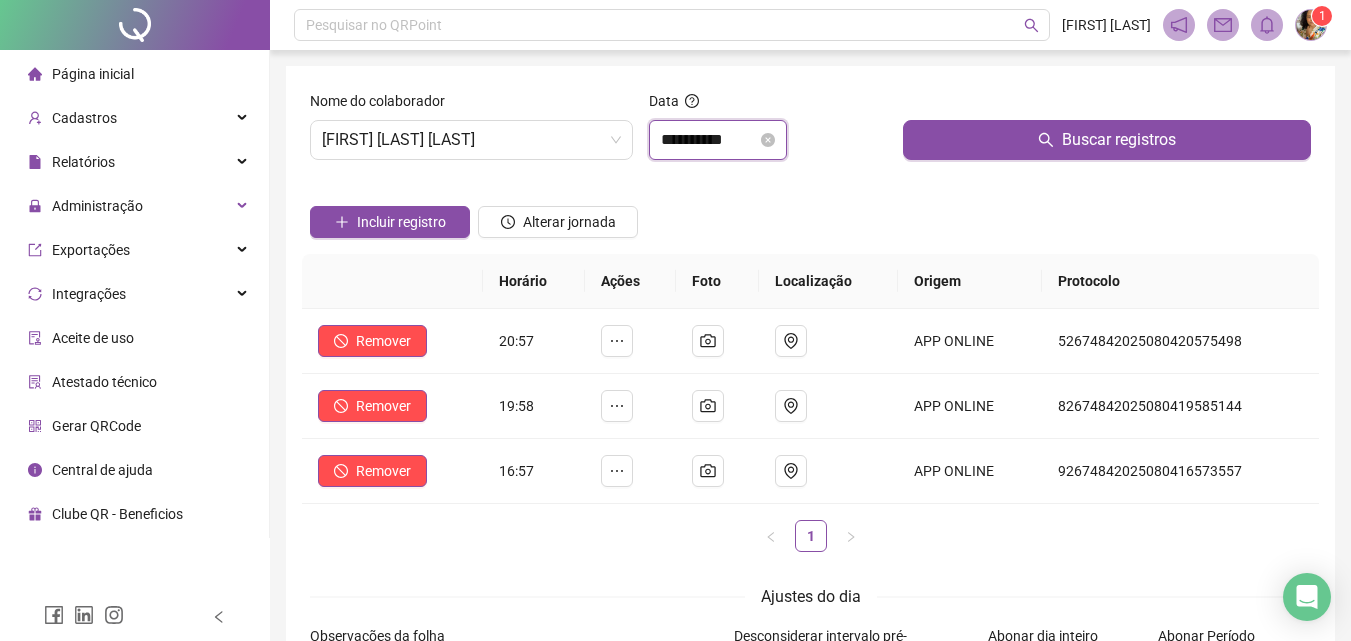 click on "**********" at bounding box center (709, 140) 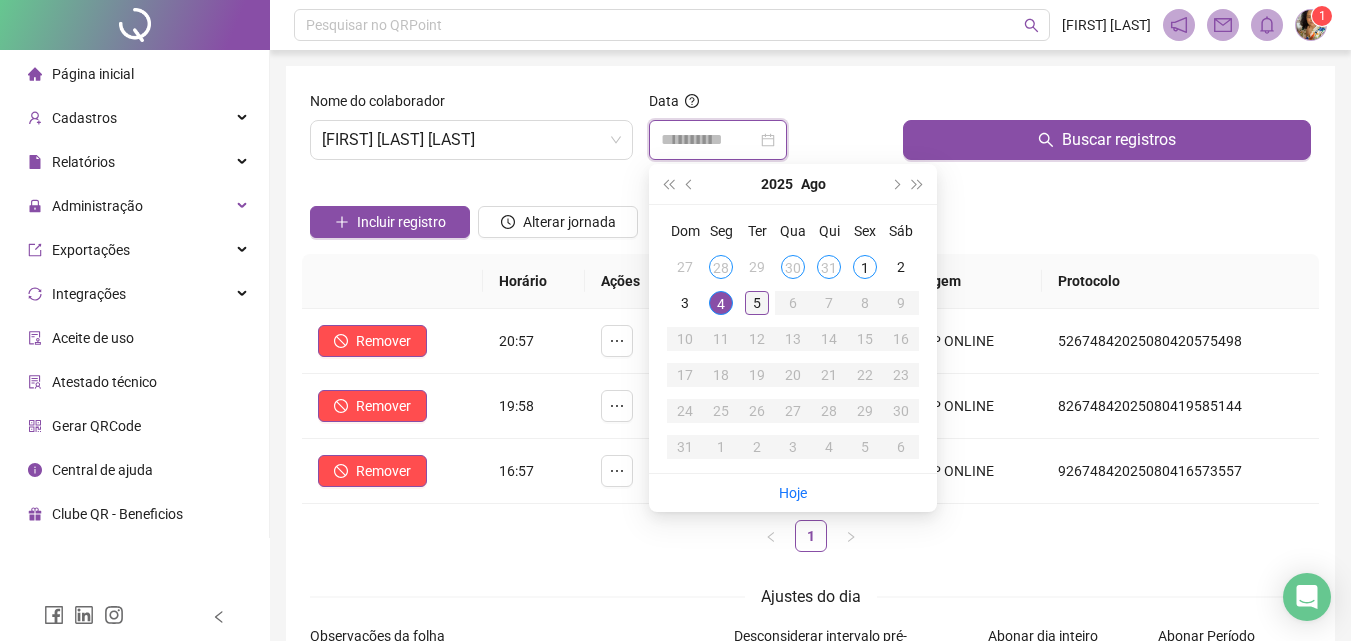 type on "**********" 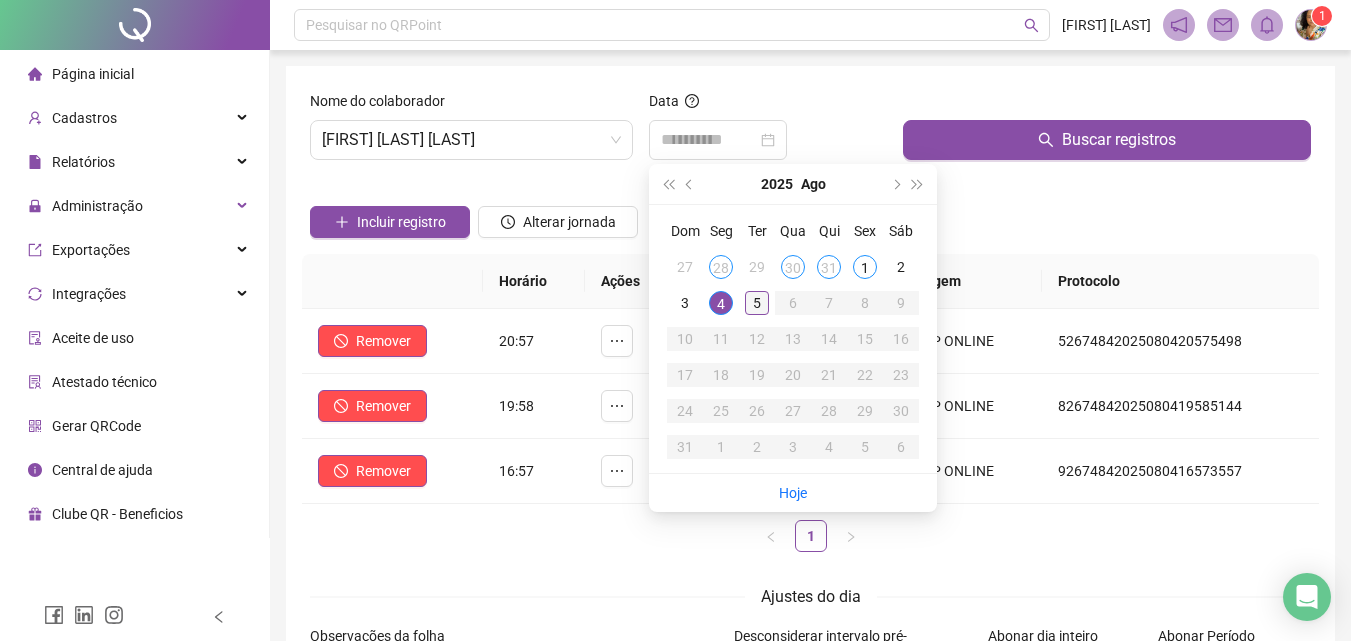click on "5" at bounding box center [757, 303] 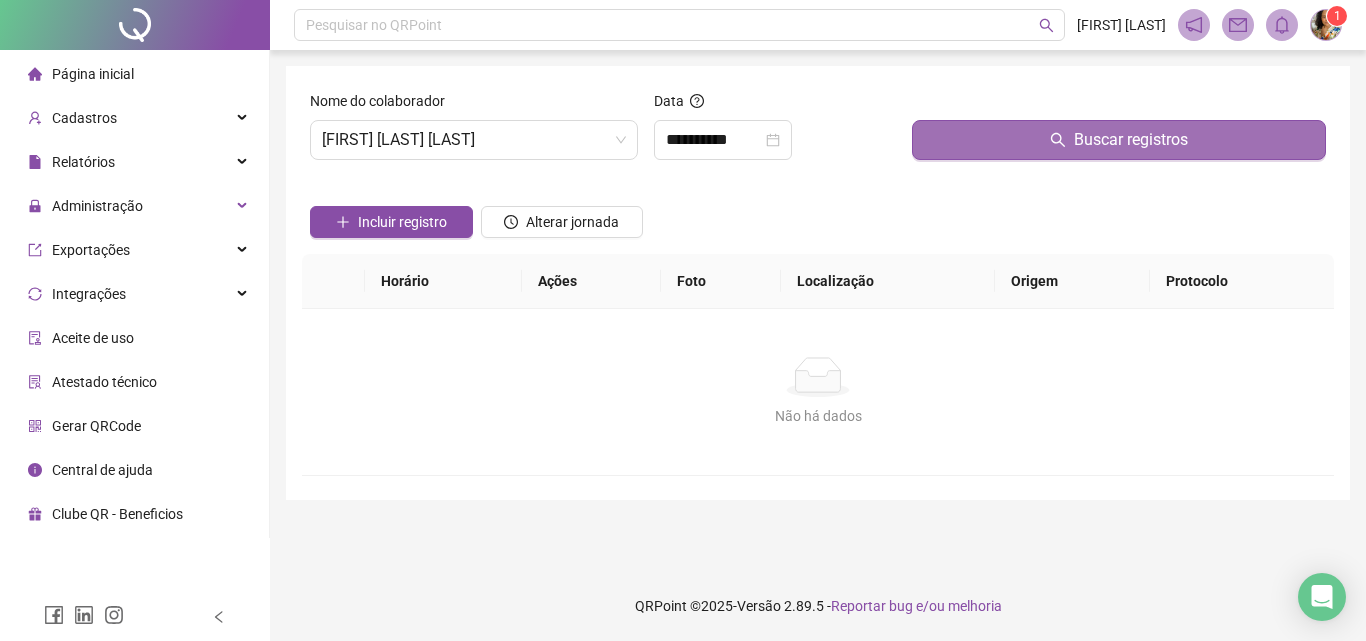 click on "Buscar registros" at bounding box center (1119, 140) 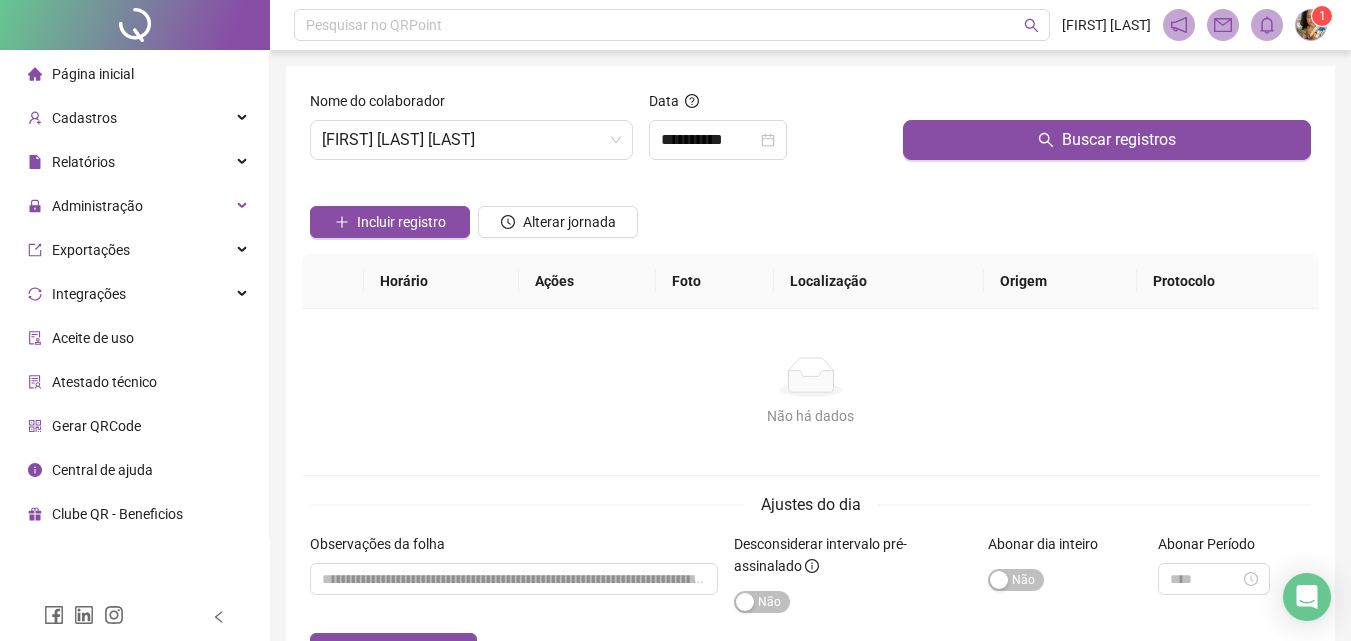 click on "Incluir registro" at bounding box center (390, 215) 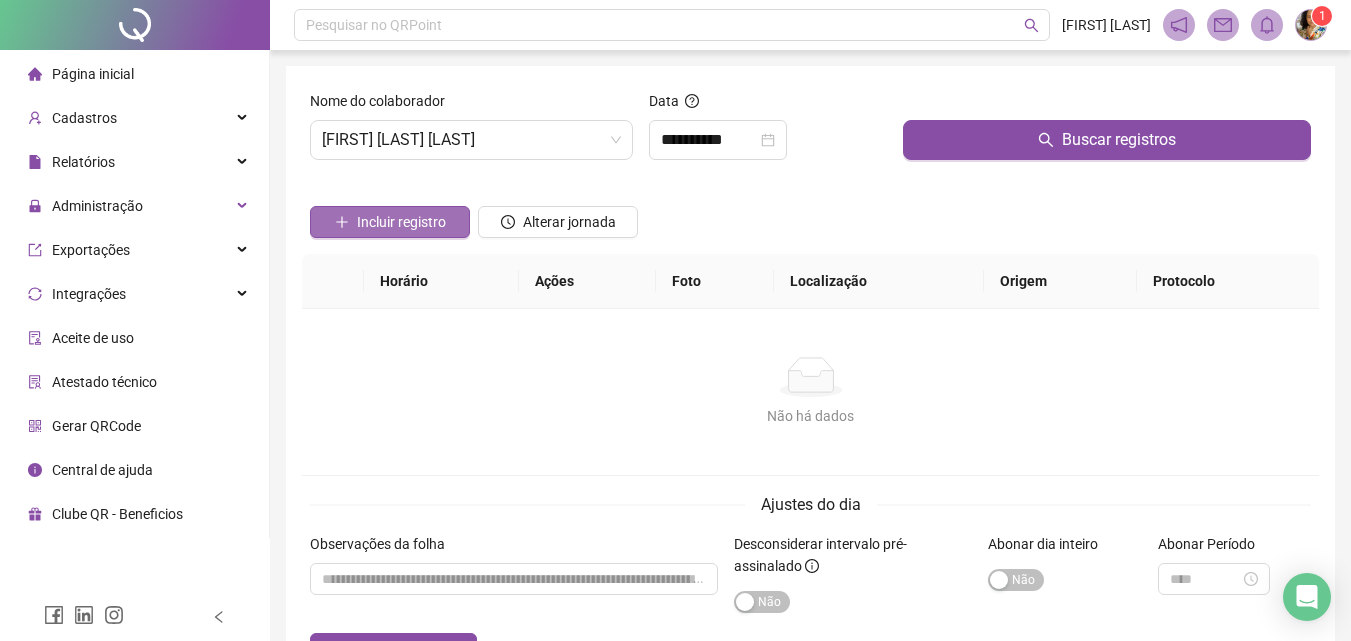 click on "Incluir registro" at bounding box center (401, 222) 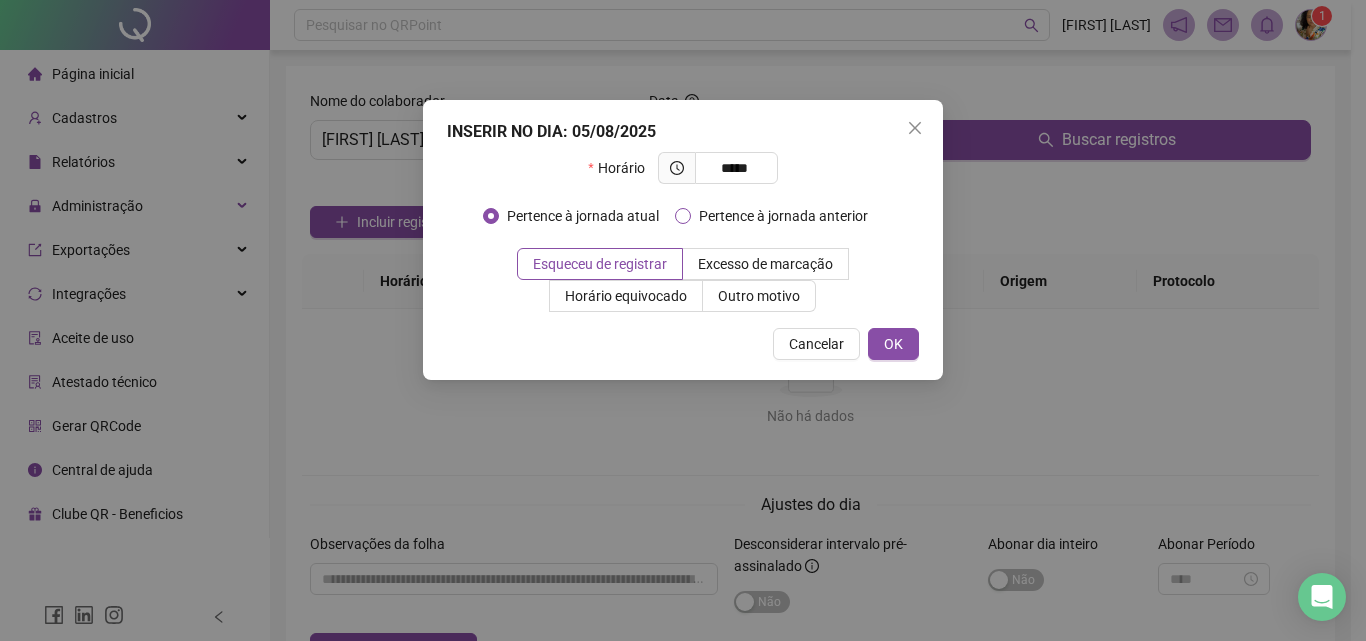type on "*****" 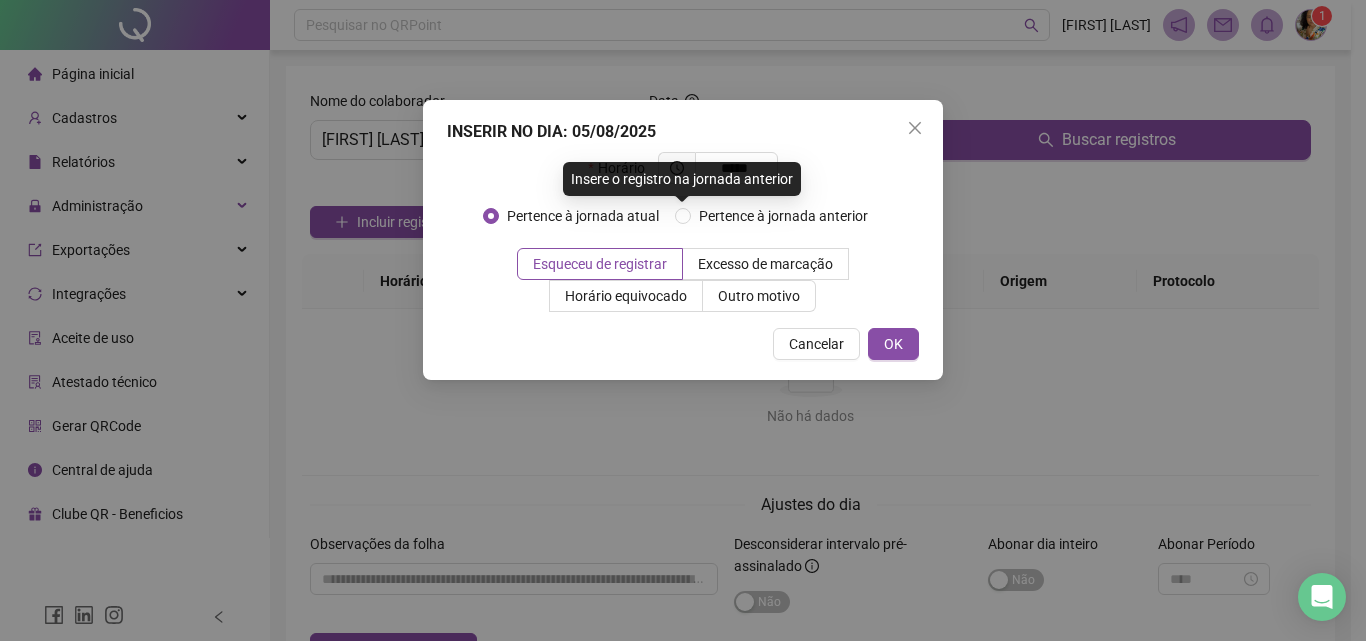 drag, startPoint x: 794, startPoint y: 211, endPoint x: 903, endPoint y: 279, distance: 128.47179 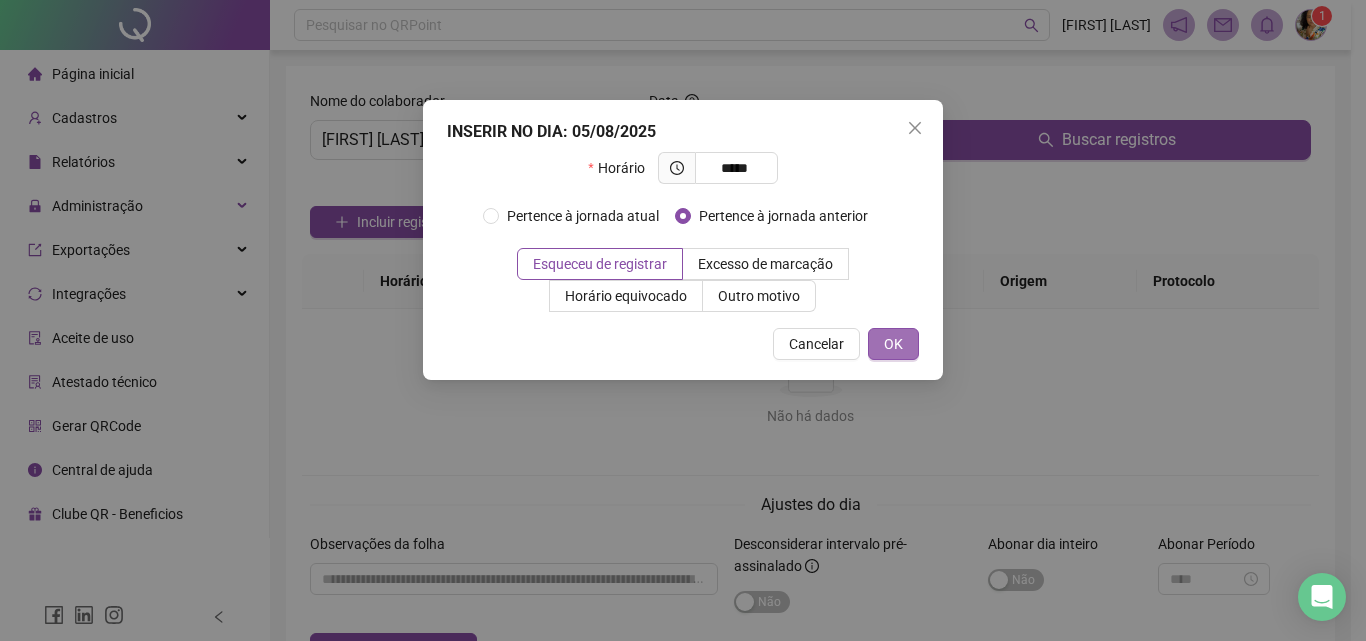click on "OK" at bounding box center (893, 344) 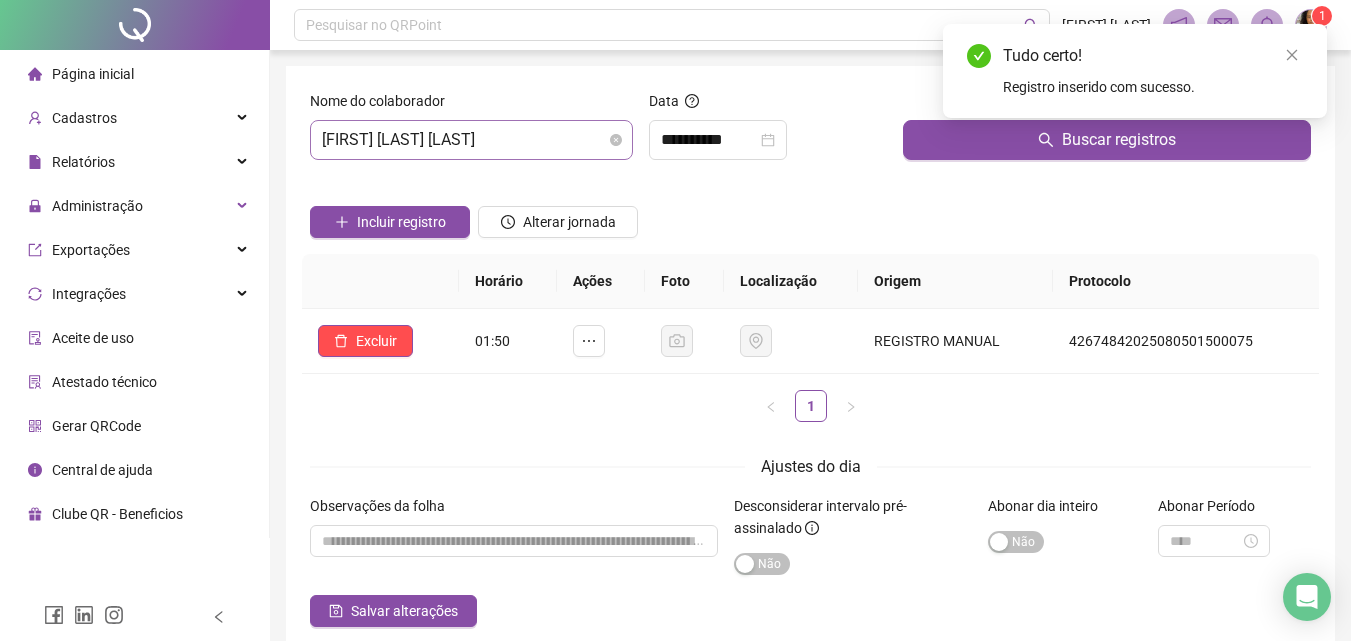 click on "[FIRST] [LAST] [LAST]" at bounding box center [471, 140] 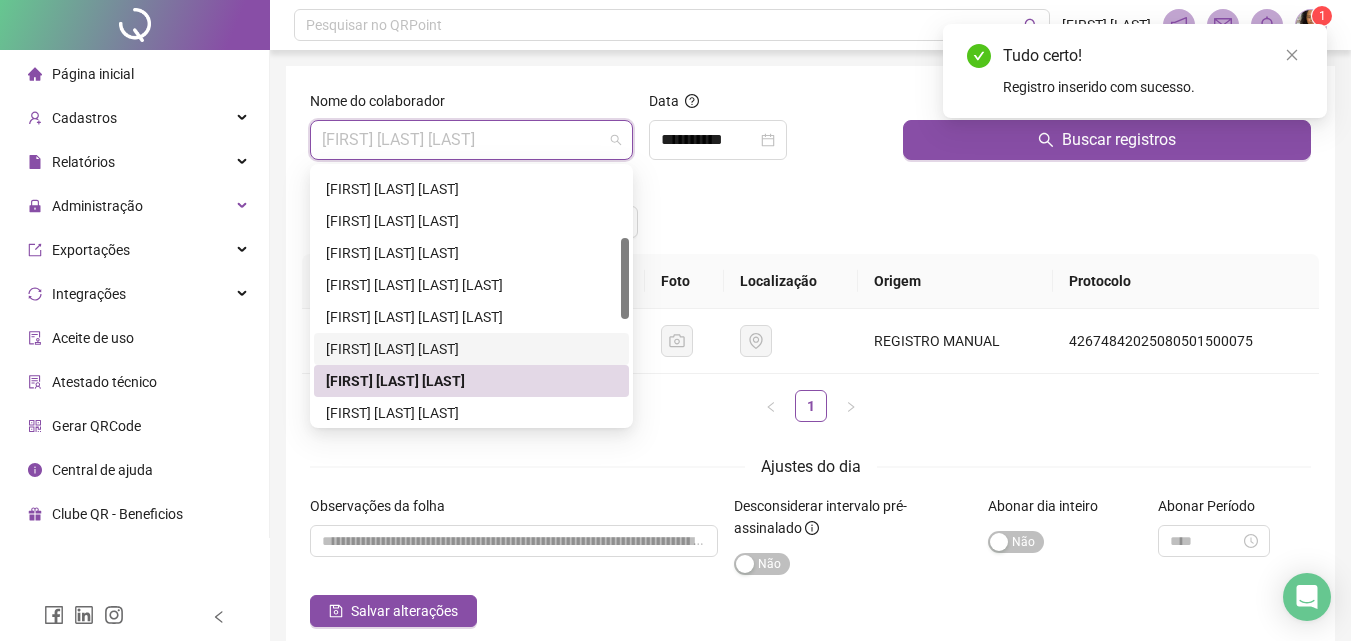 scroll, scrollTop: 319, scrollLeft: 0, axis: vertical 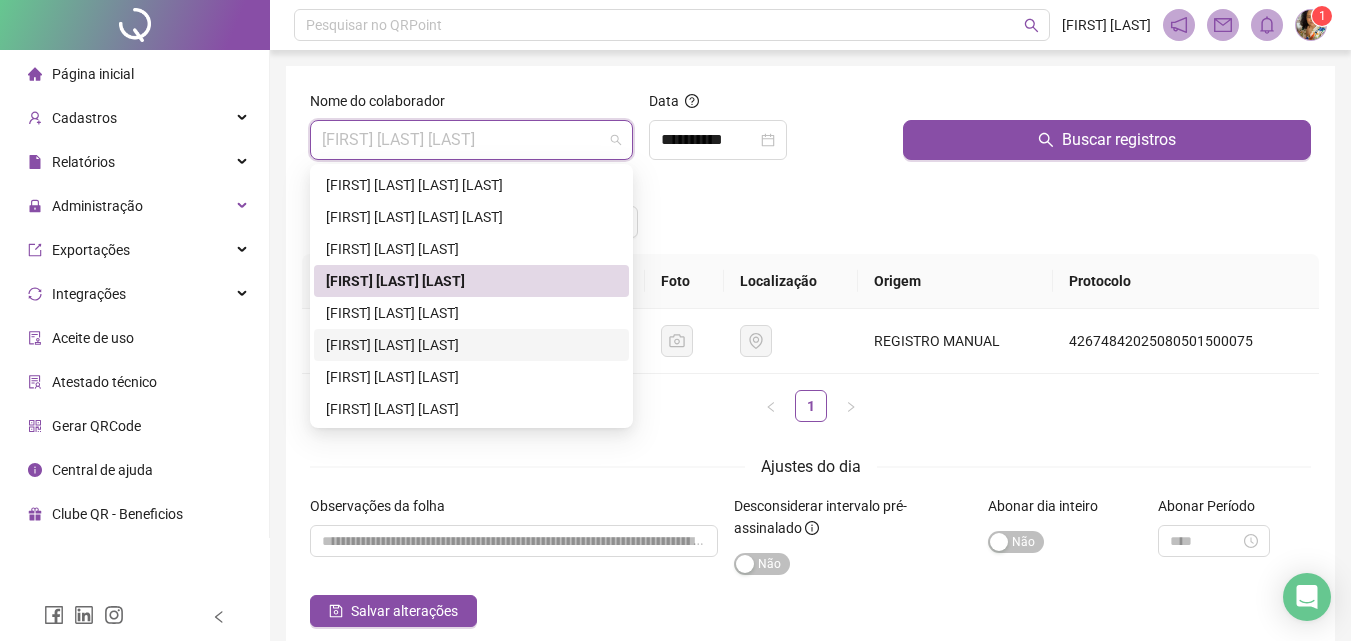 click on "[FIRST] [LAST] [LAST]" at bounding box center (471, 345) 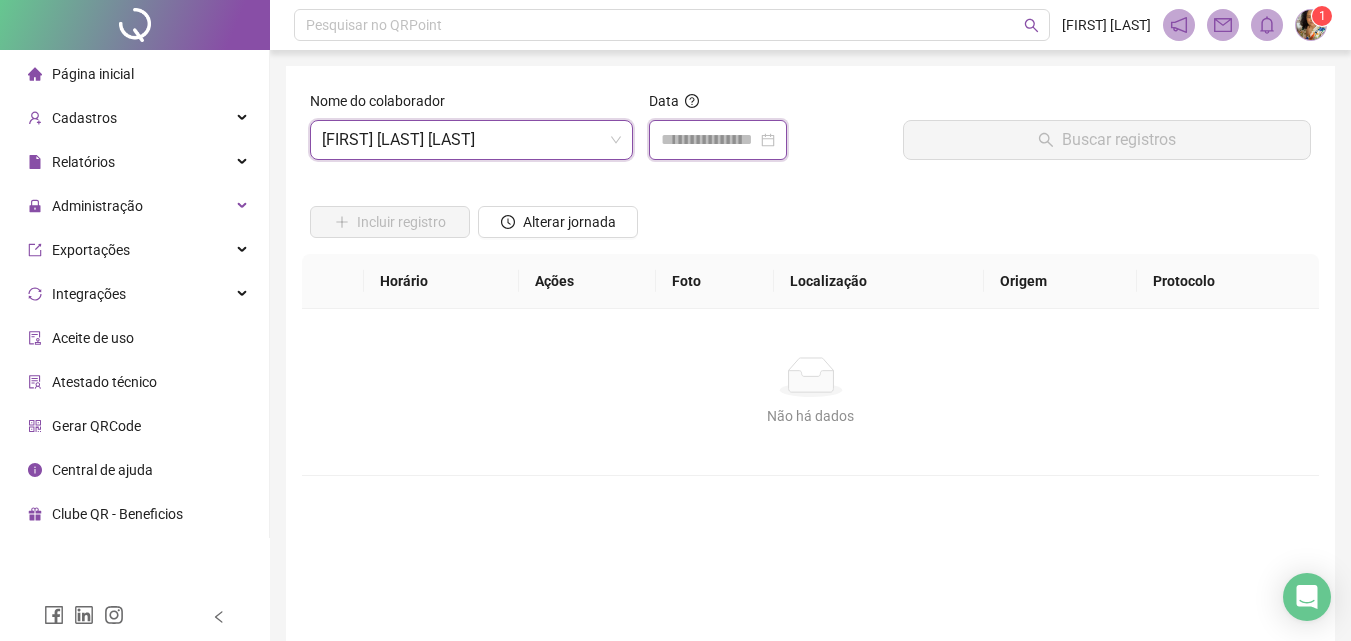 click at bounding box center [709, 140] 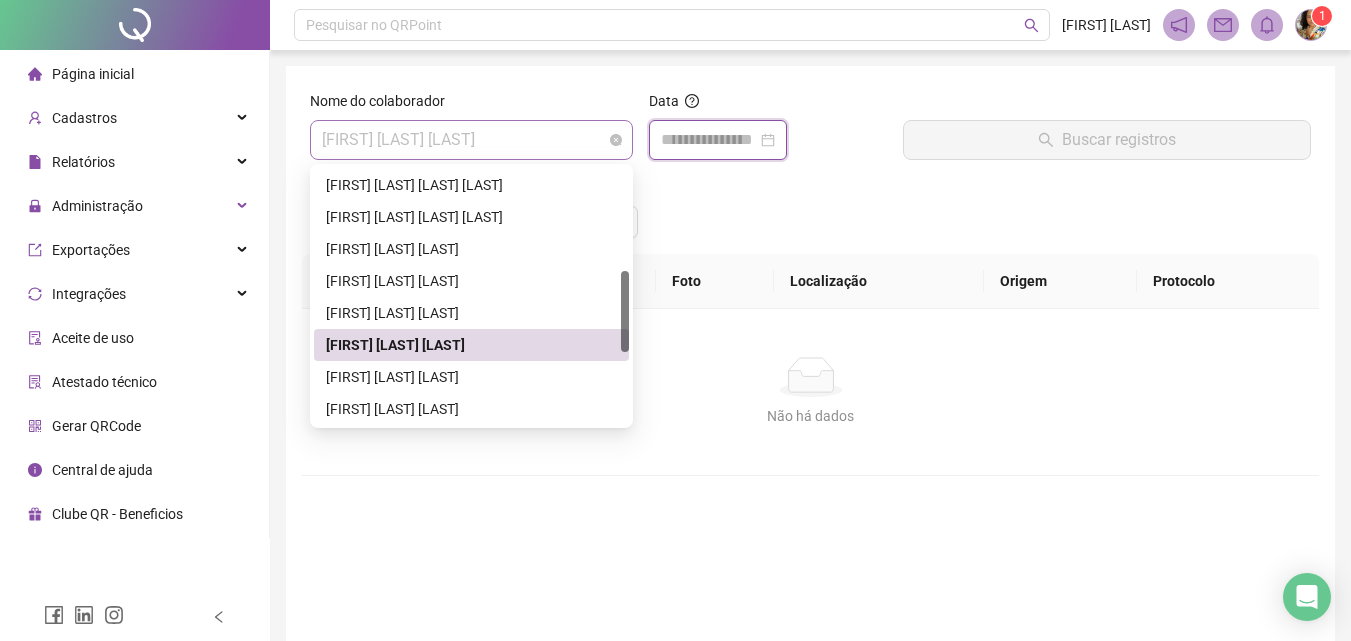 click on "[FIRST] [LAST] [LAST]" at bounding box center [471, 140] 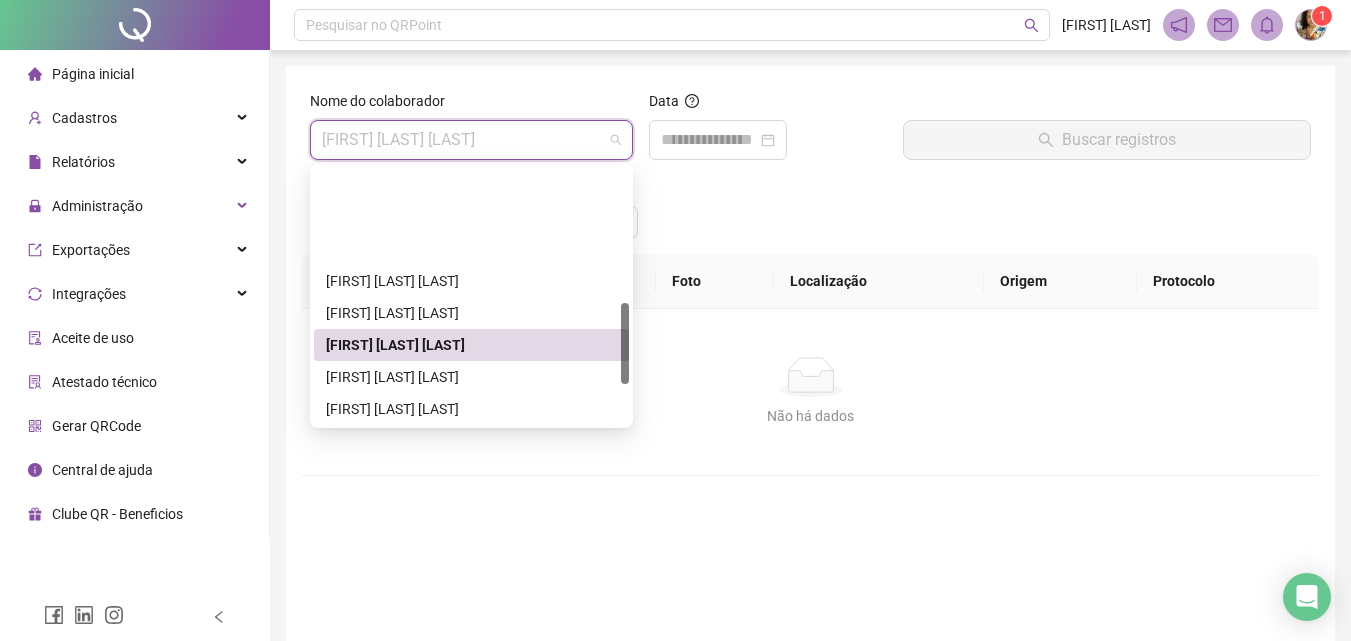 scroll, scrollTop: 419, scrollLeft: 0, axis: vertical 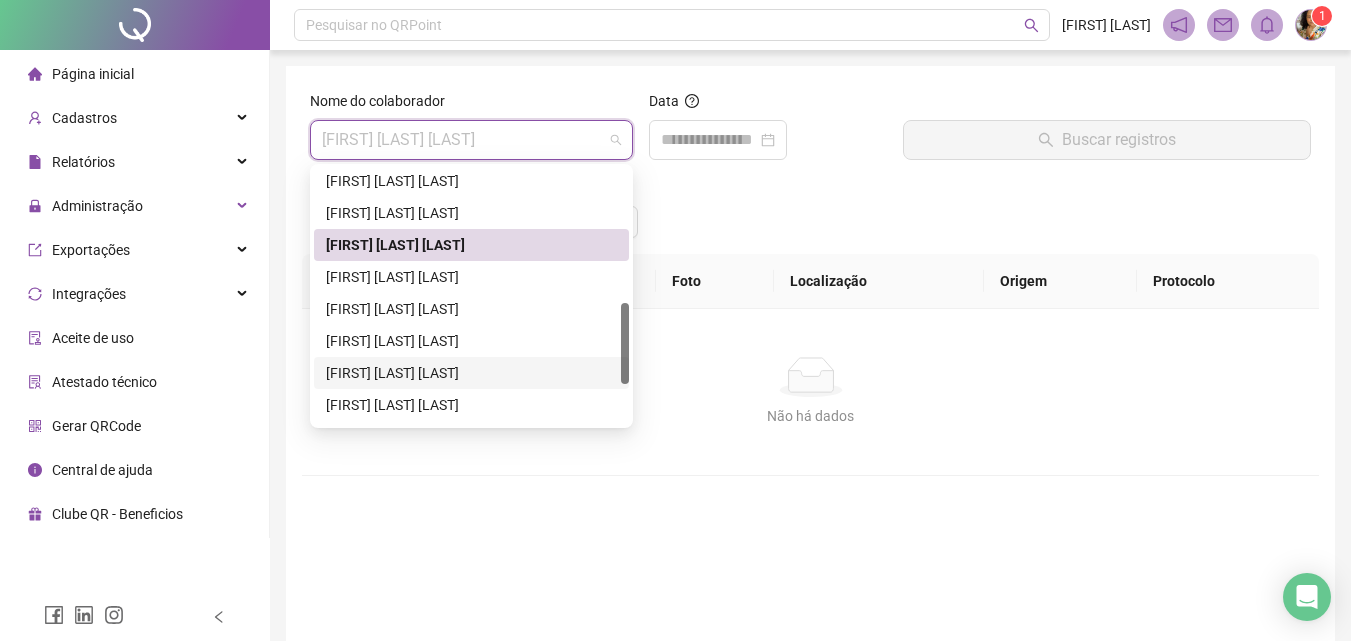 drag, startPoint x: 493, startPoint y: 374, endPoint x: 681, endPoint y: 229, distance: 237.42157 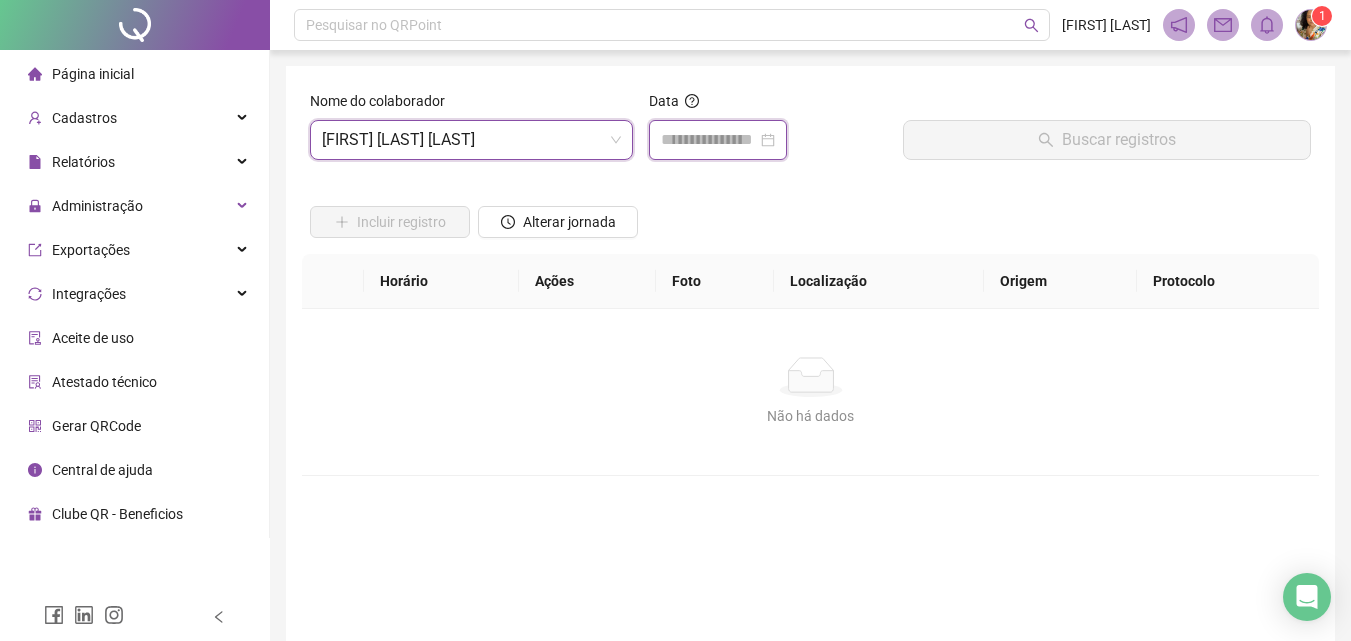 click at bounding box center (709, 140) 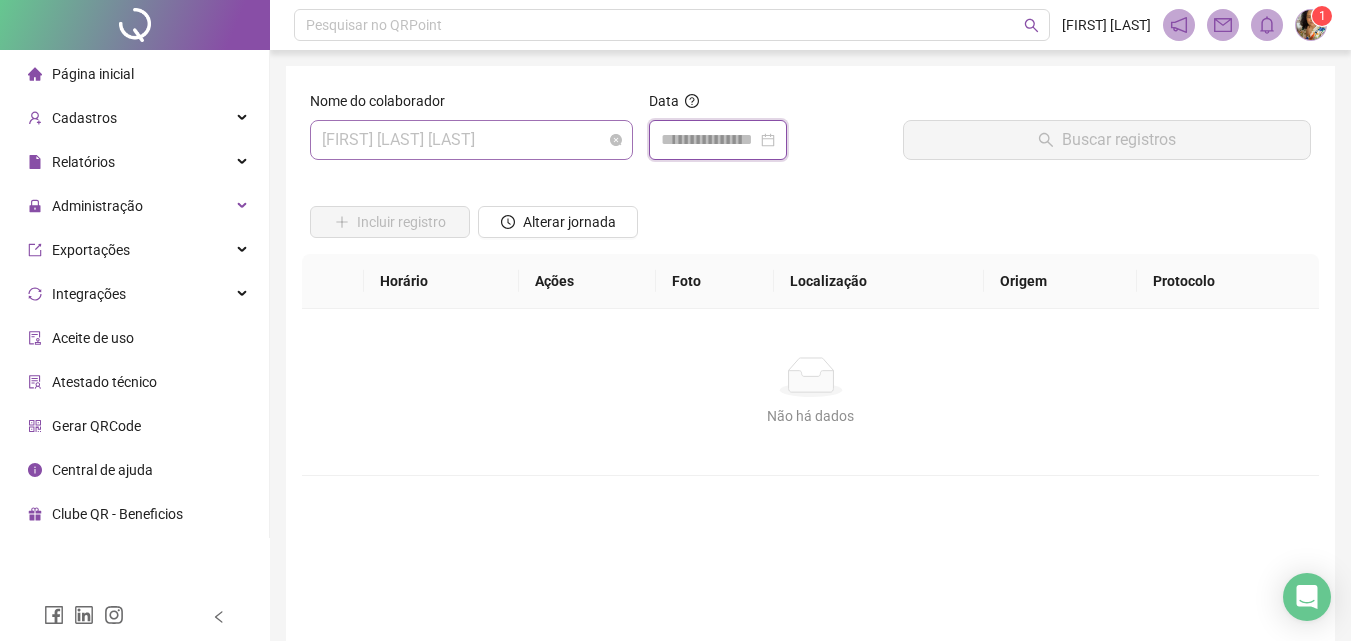 click on "[FIRST] [LAST] [LAST]" at bounding box center [471, 140] 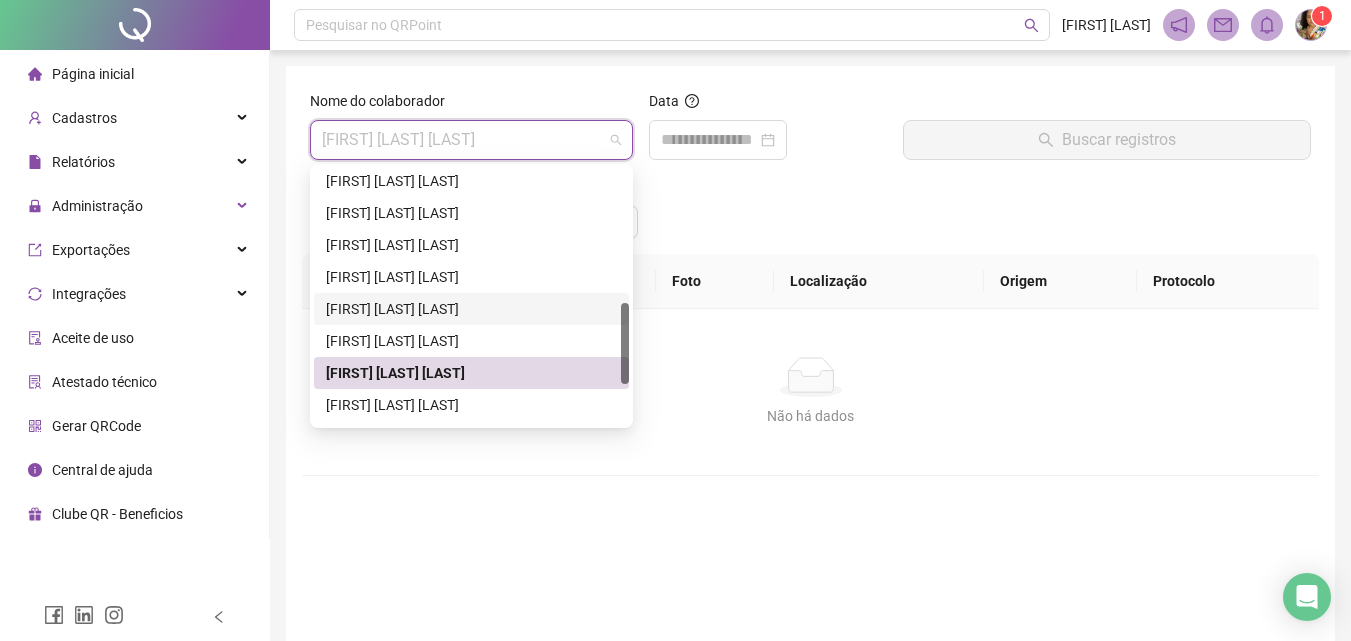 scroll, scrollTop: 519, scrollLeft: 0, axis: vertical 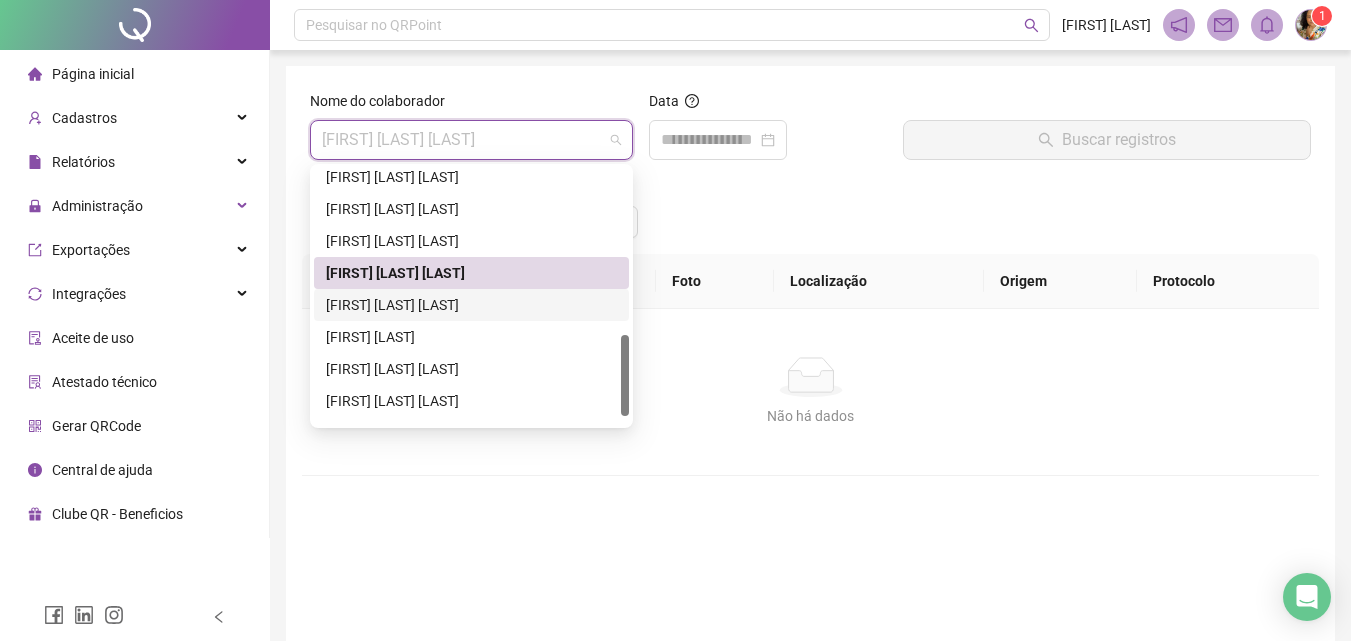 click on "[FIRST] [LAST] [LAST]" at bounding box center (471, 305) 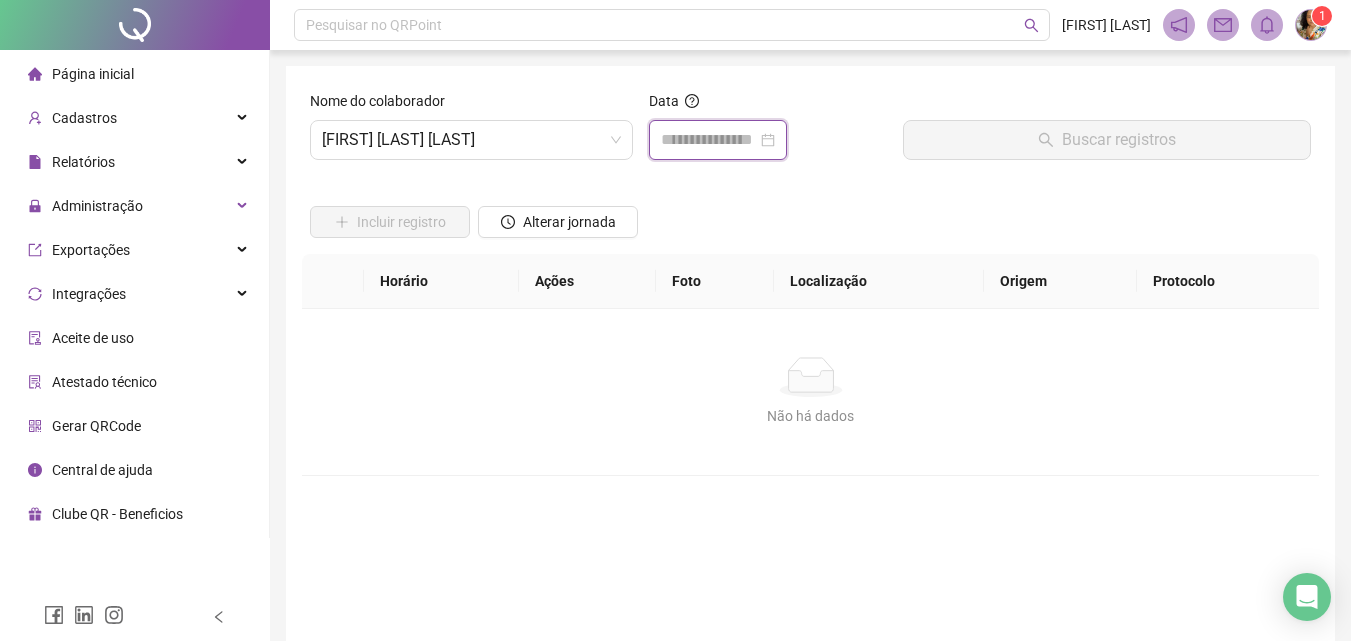click at bounding box center (709, 140) 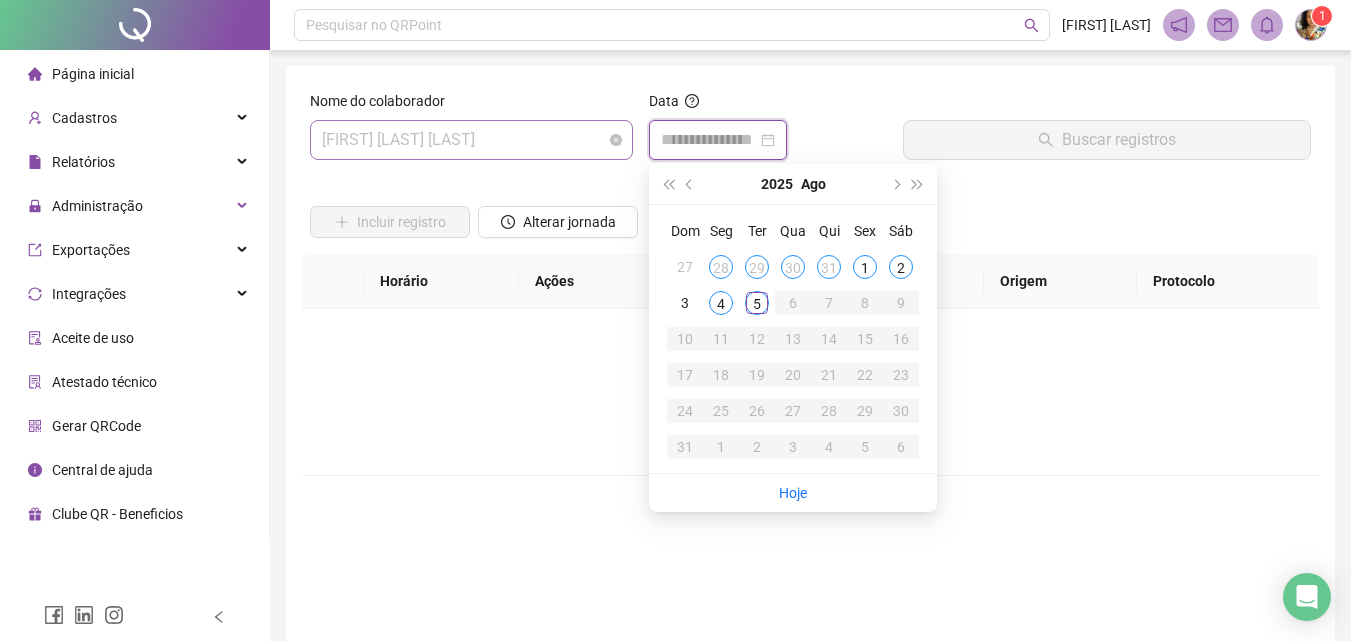 click on "[FIRST] [LAST] [LAST]" at bounding box center (471, 140) 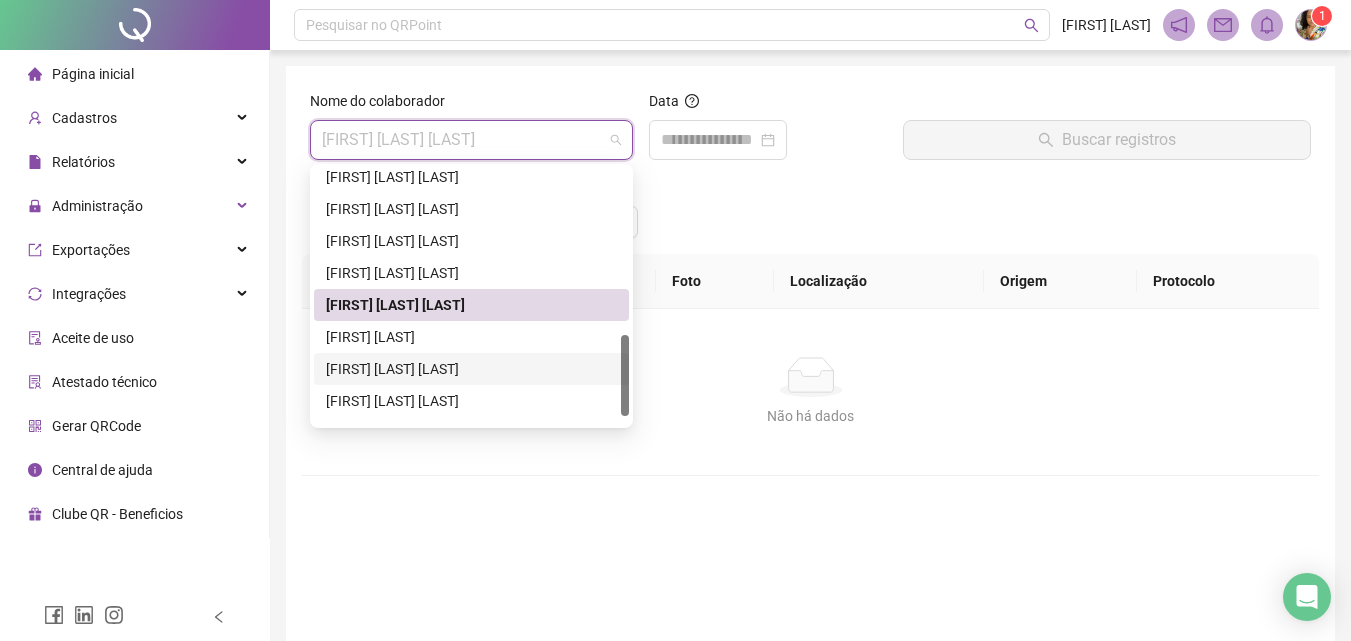 click on "[FIRST] [LAST] [LAST]" at bounding box center [471, 369] 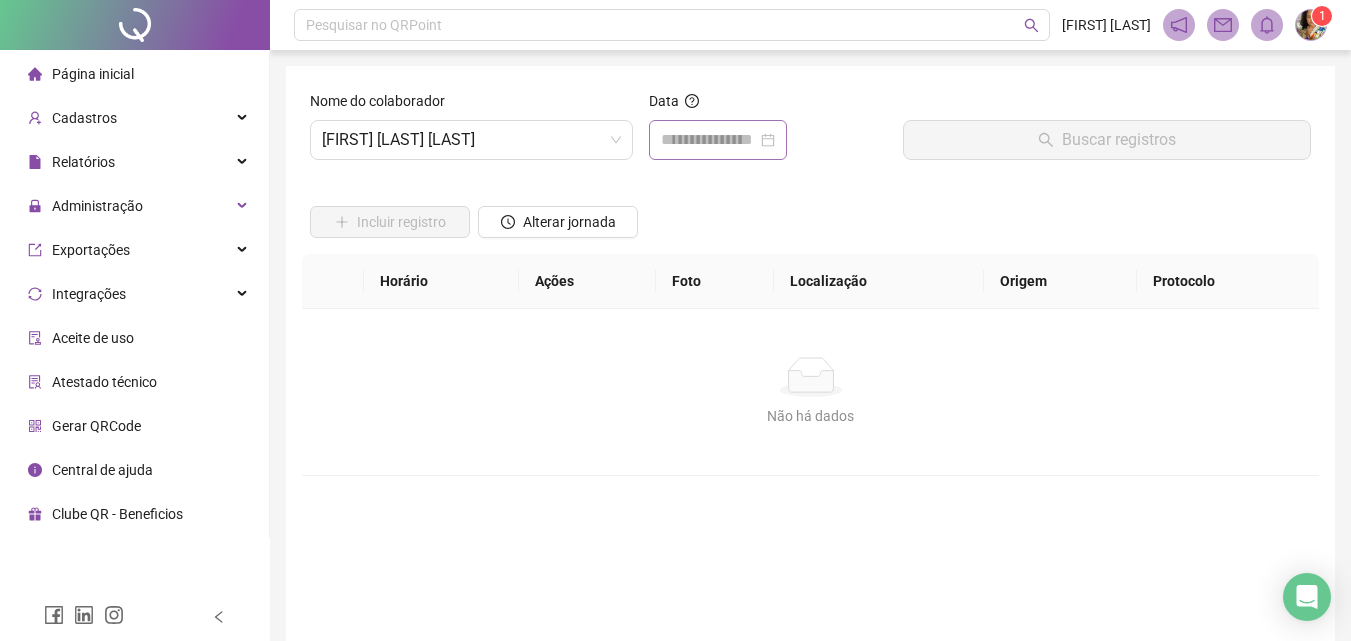 drag, startPoint x: 747, startPoint y: 105, endPoint x: 722, endPoint y: 143, distance: 45.486263 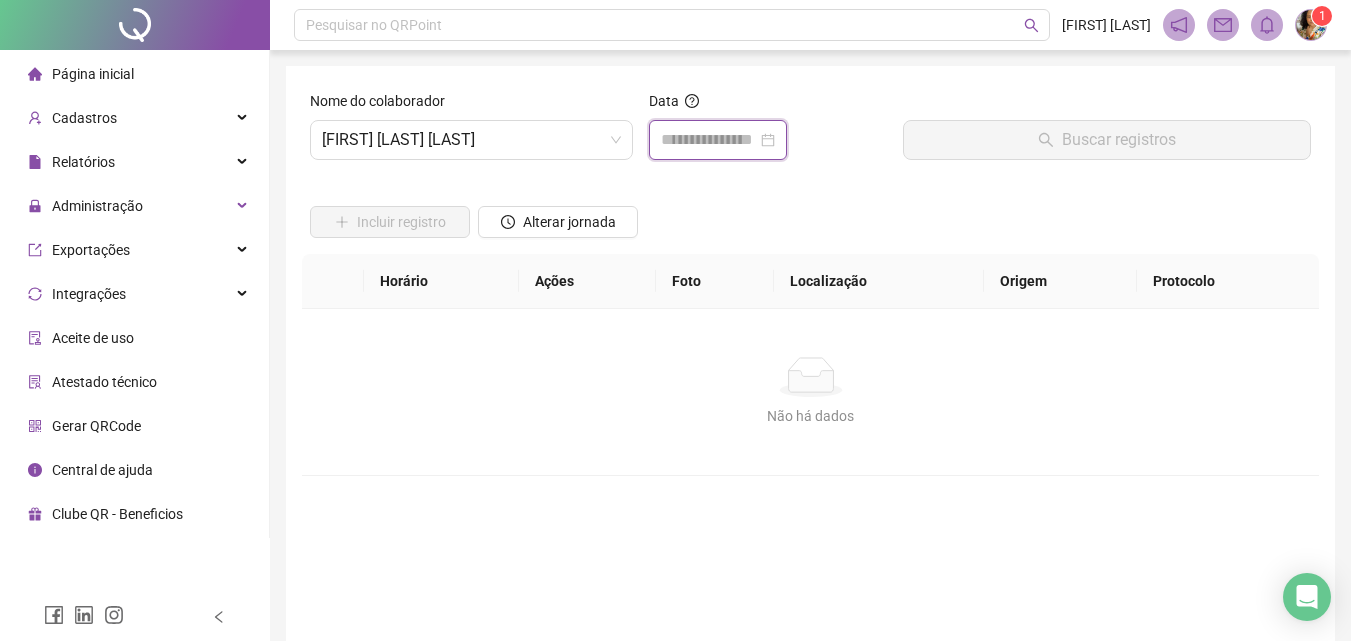 click at bounding box center (709, 140) 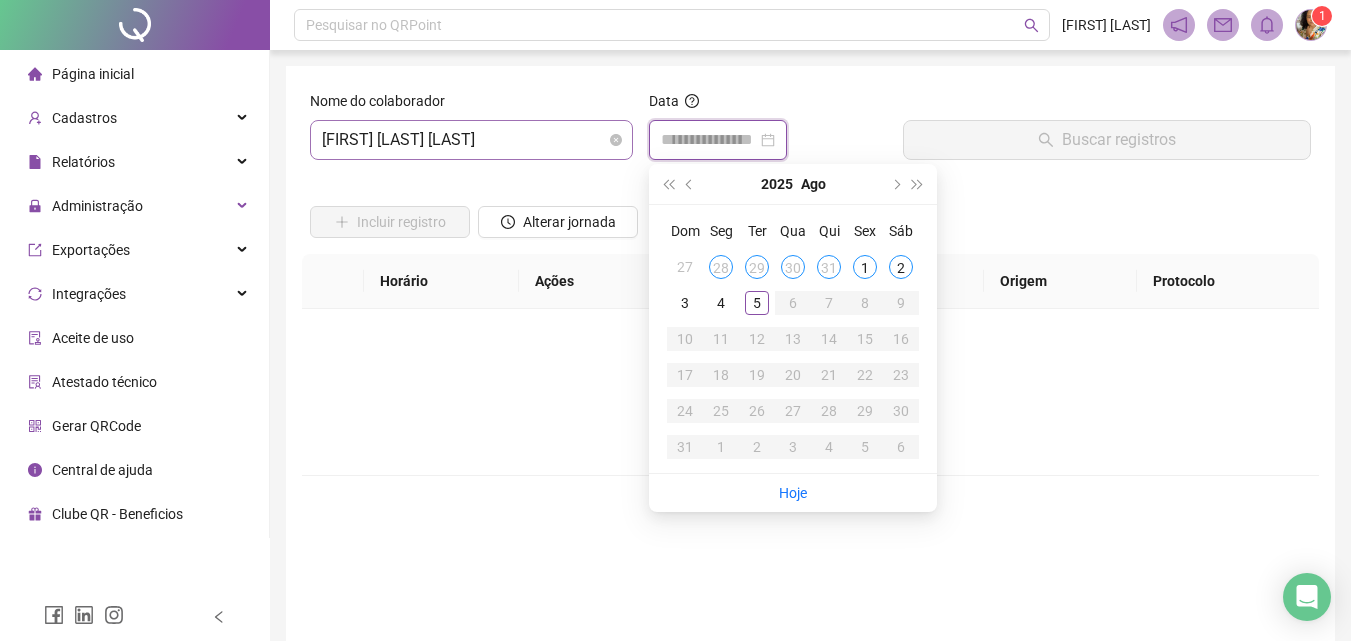 click on "[FIRST] [LAST] [LAST]" at bounding box center [471, 140] 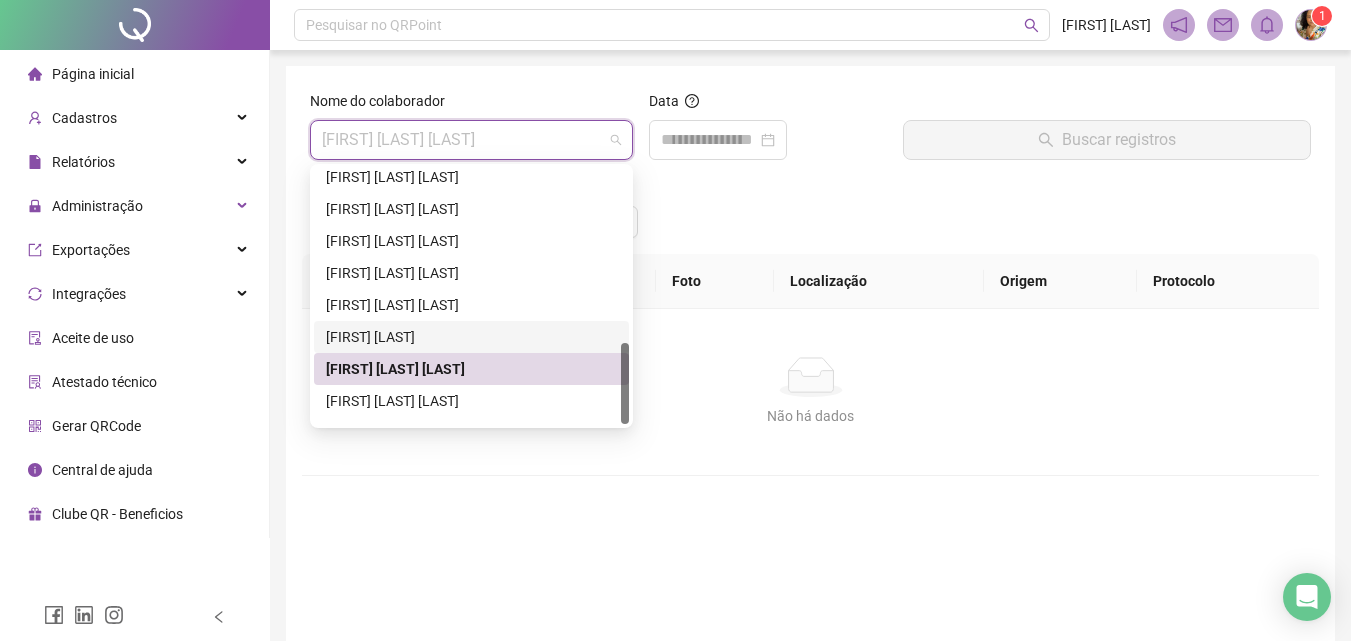 scroll, scrollTop: 544, scrollLeft: 0, axis: vertical 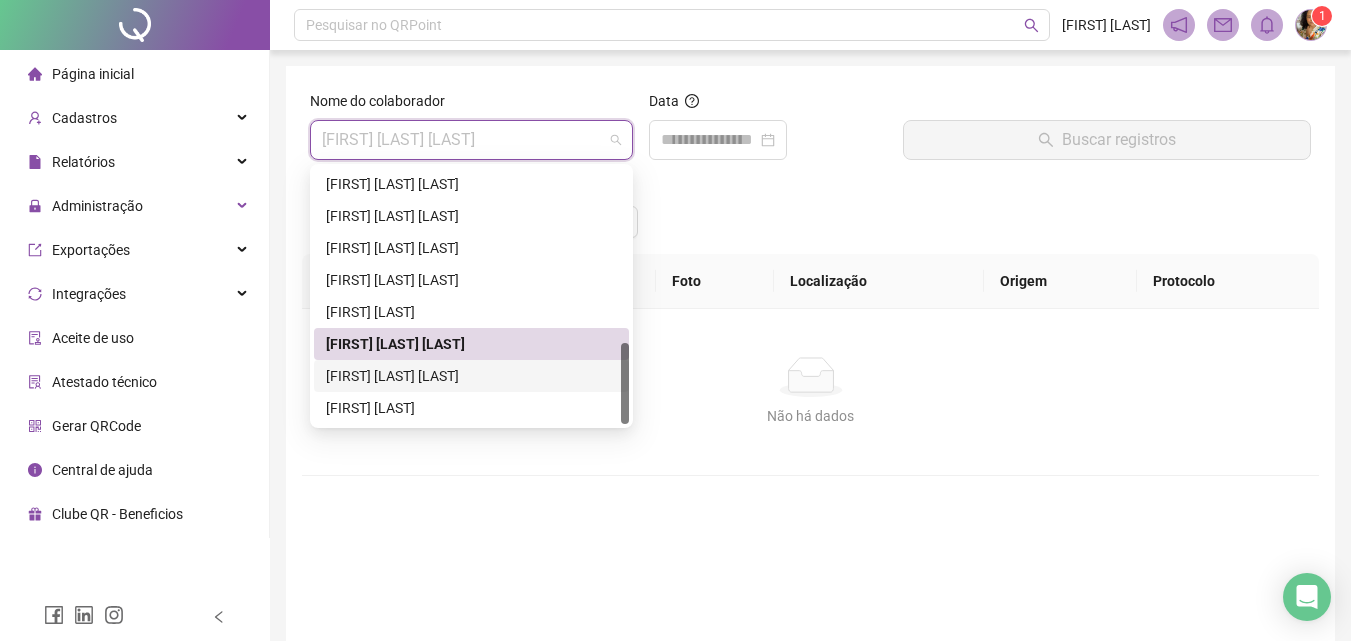 click on "[FIRST] [LAST] [LAST]" at bounding box center [471, 376] 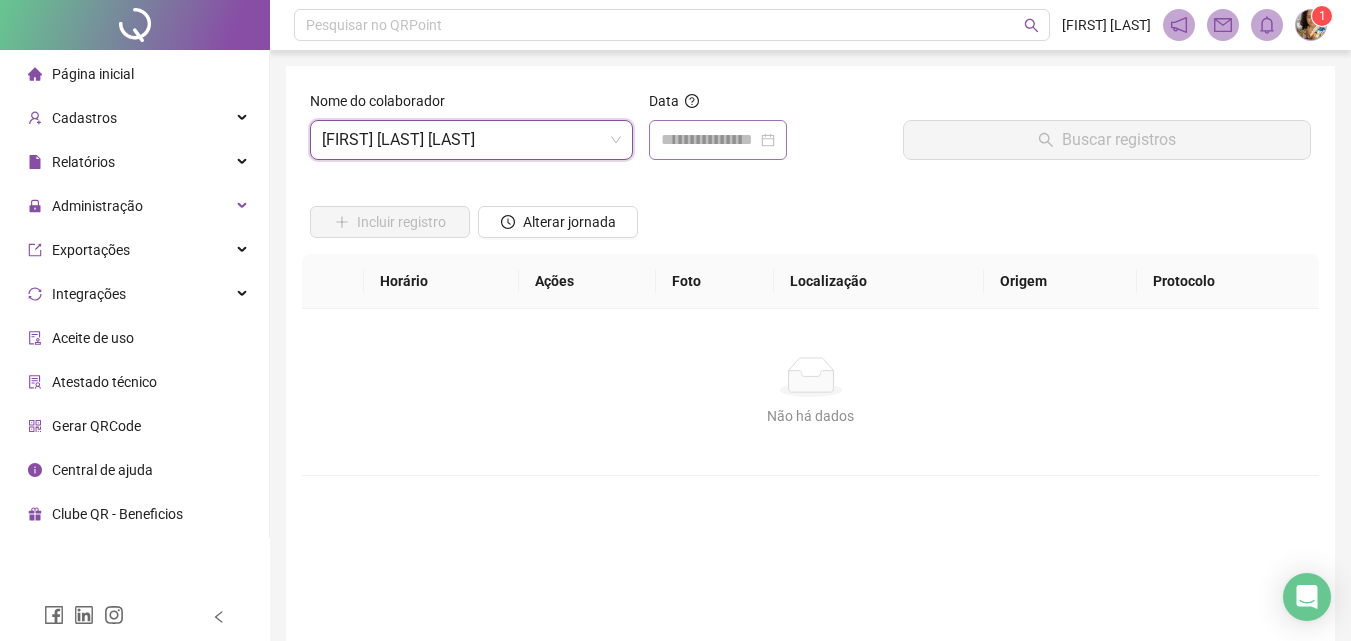 click at bounding box center (718, 140) 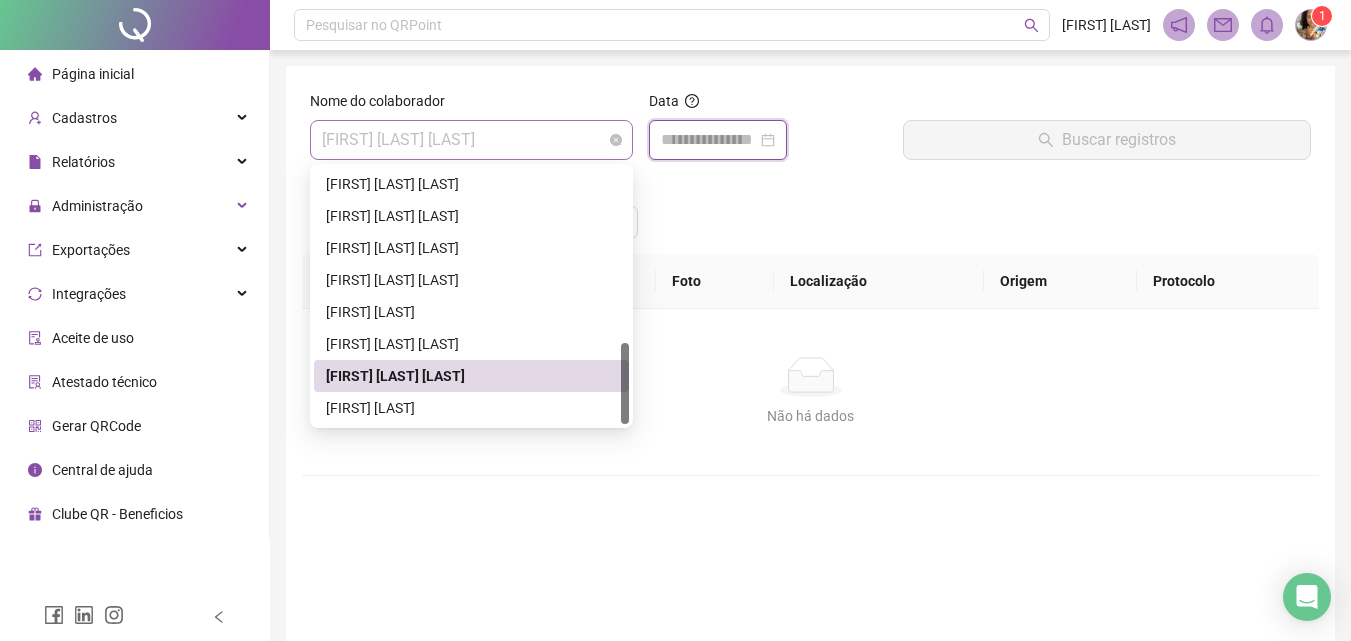 click on "[FIRST] [LAST] [LAST]" at bounding box center (471, 140) 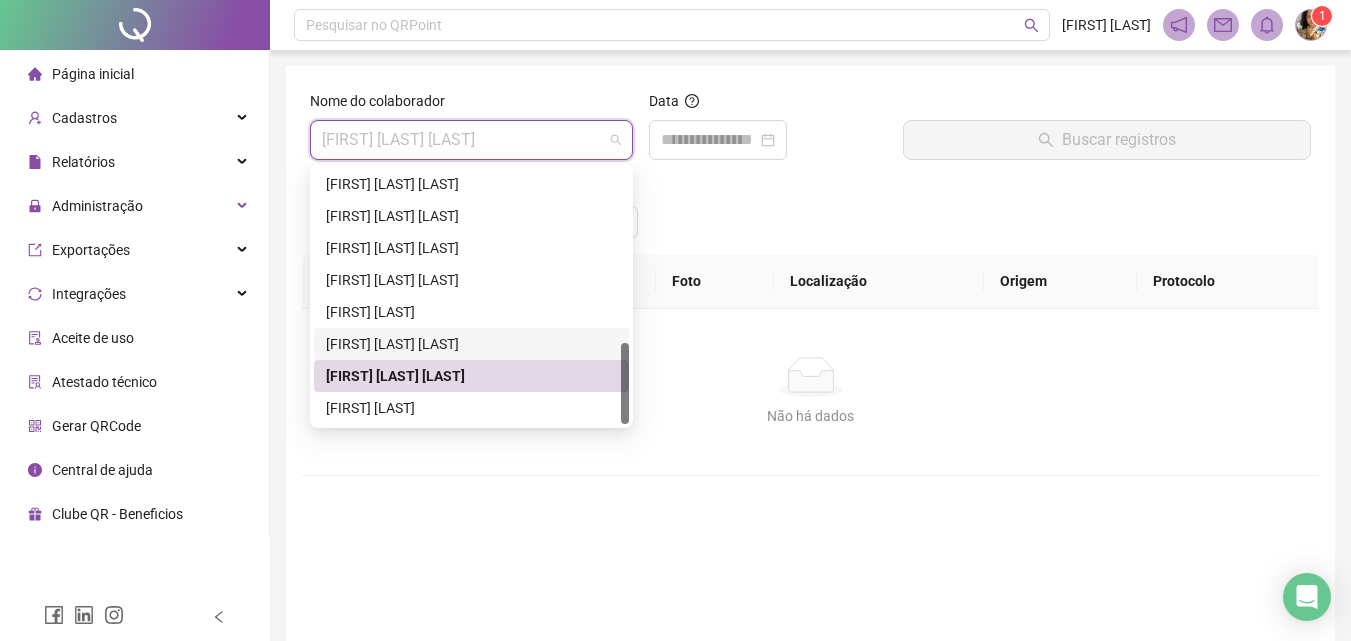 drag, startPoint x: 484, startPoint y: 338, endPoint x: 680, endPoint y: 165, distance: 261.42877 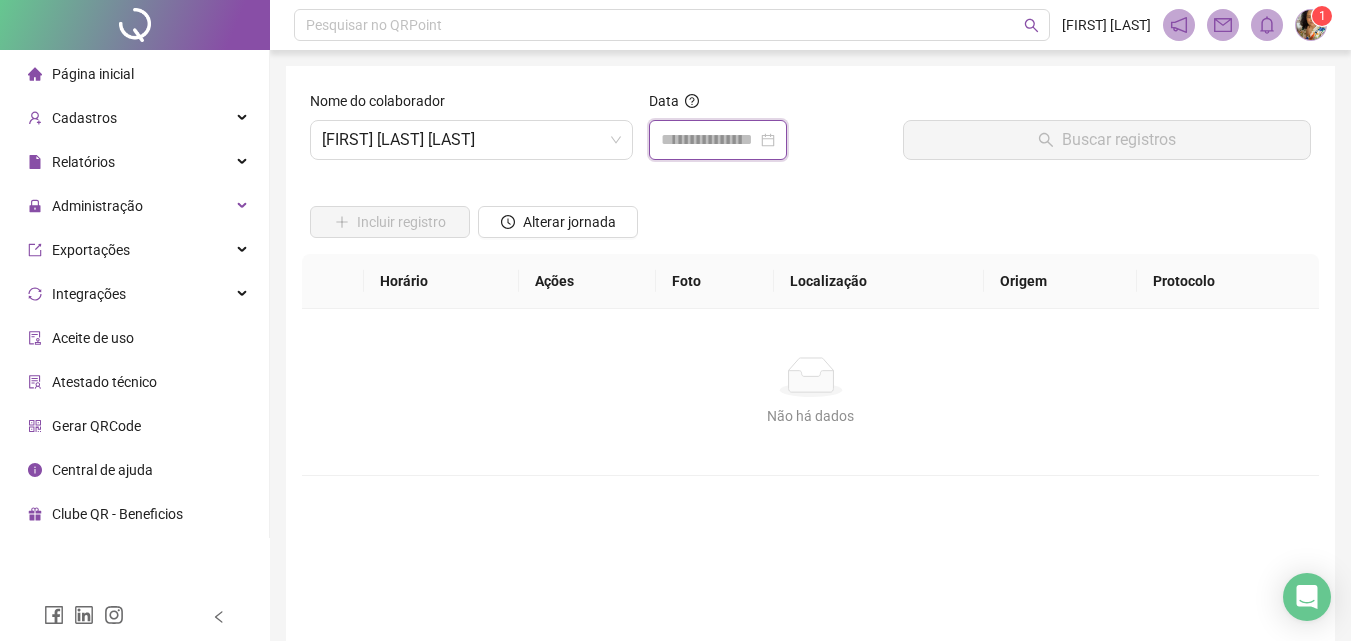 click at bounding box center [709, 140] 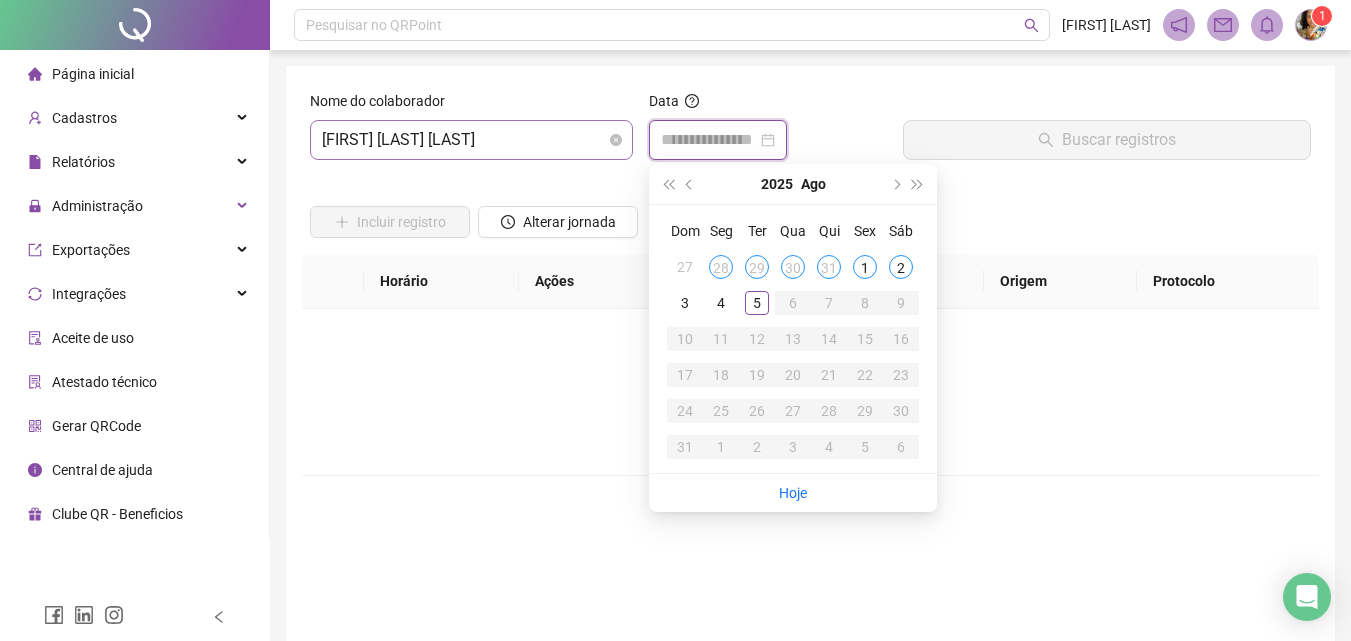 click on "[FIRST] [LAST] [LAST]" at bounding box center [471, 140] 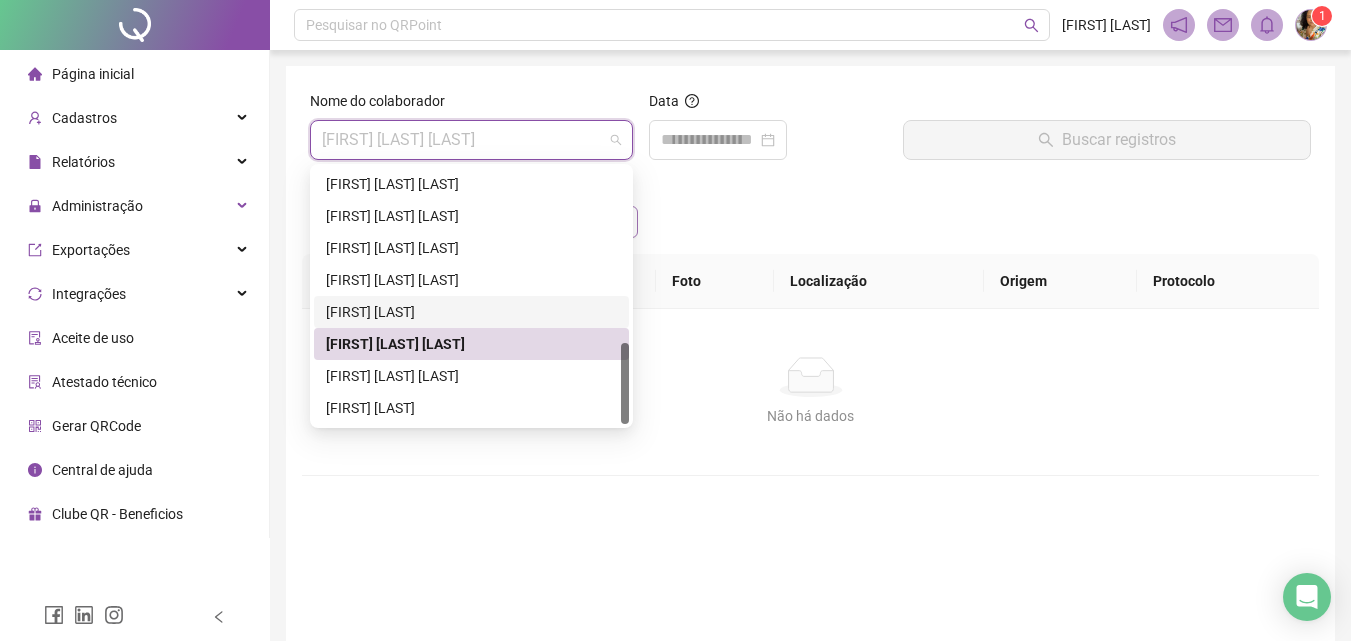 drag, startPoint x: 458, startPoint y: 317, endPoint x: 597, endPoint y: 233, distance: 162.40997 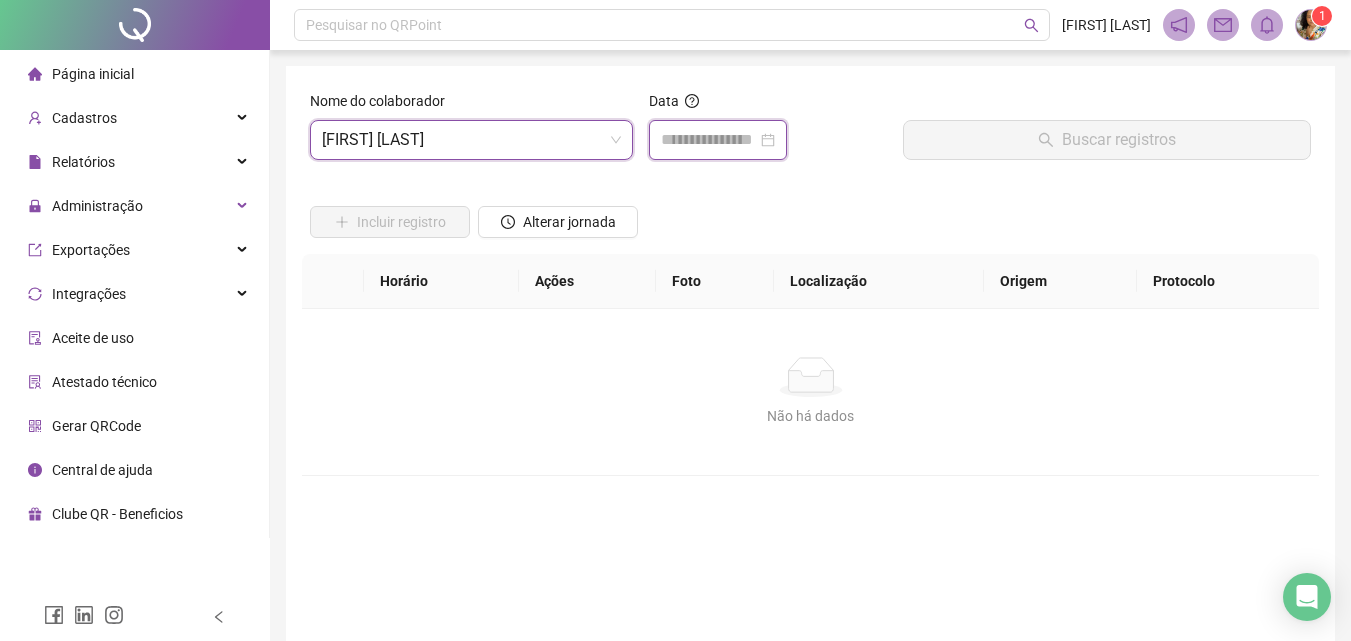click at bounding box center (709, 140) 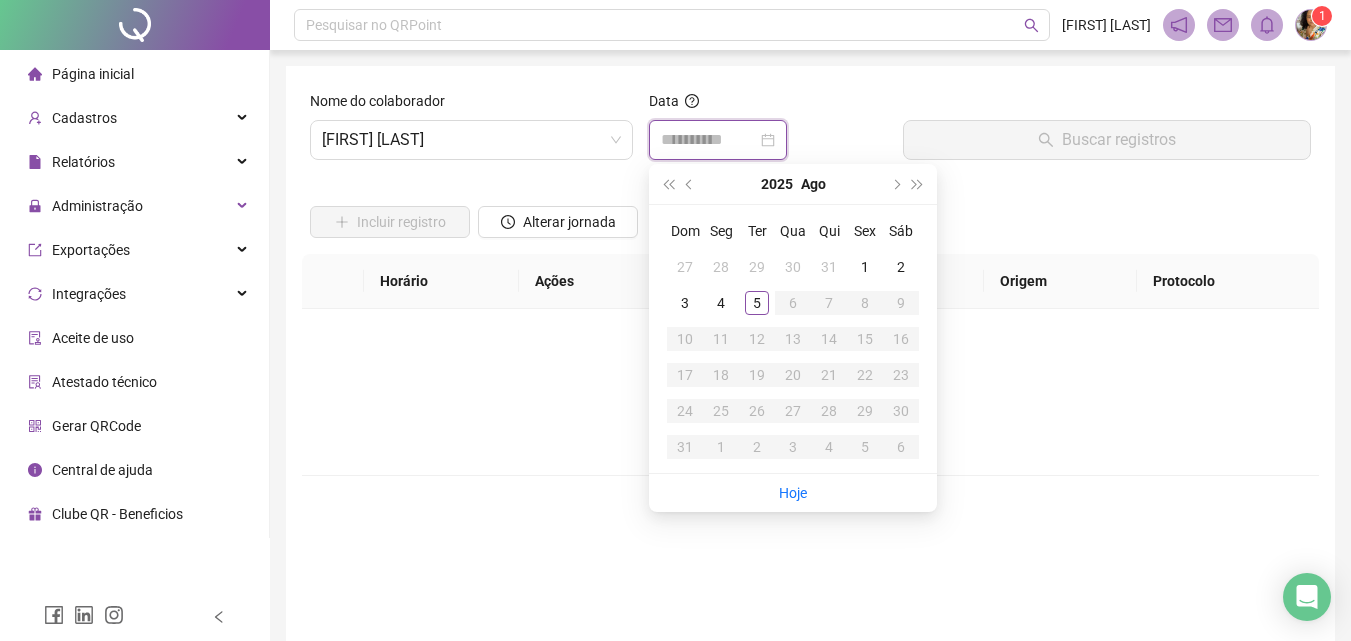 type on "**********" 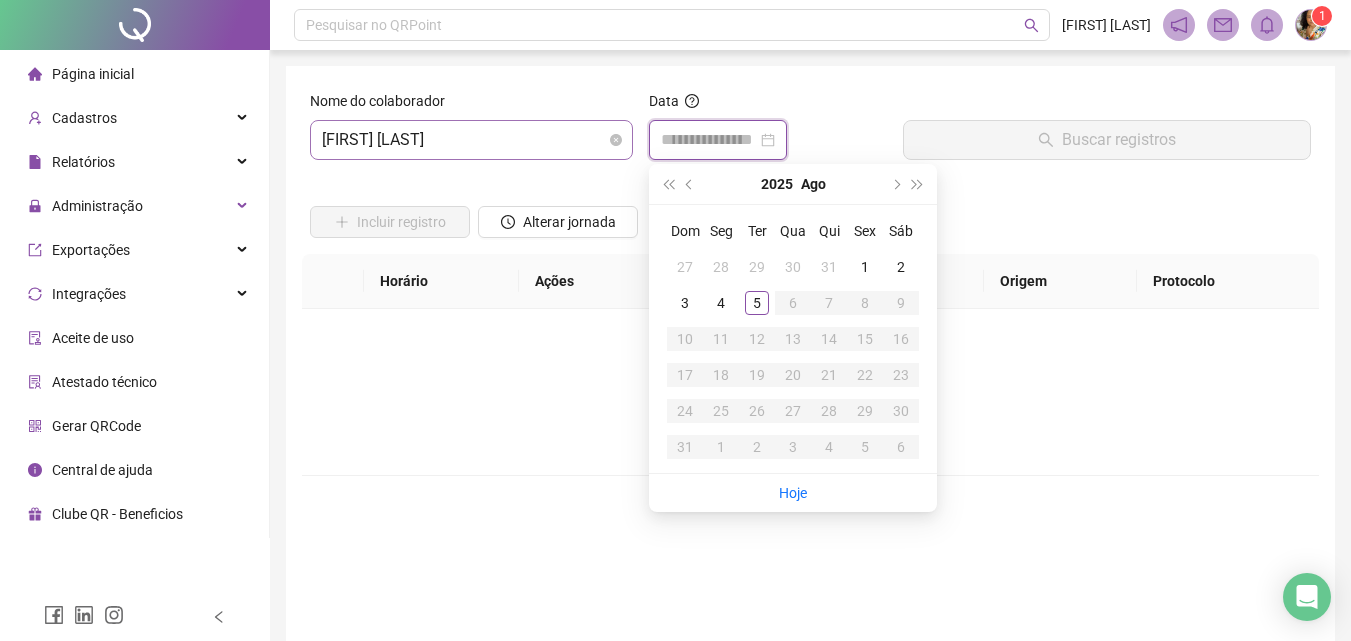 click on "[FIRST] [LAST]" at bounding box center [471, 140] 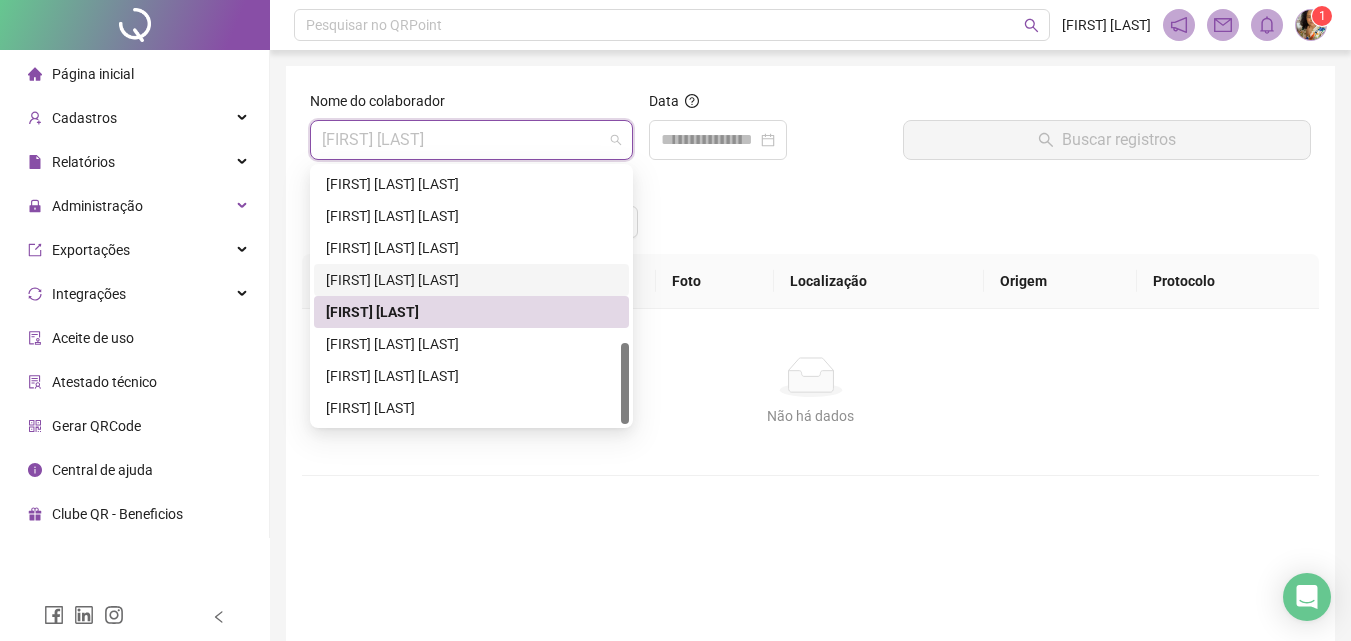click on "[FIRST] [LAST] [LAST]" at bounding box center (471, 280) 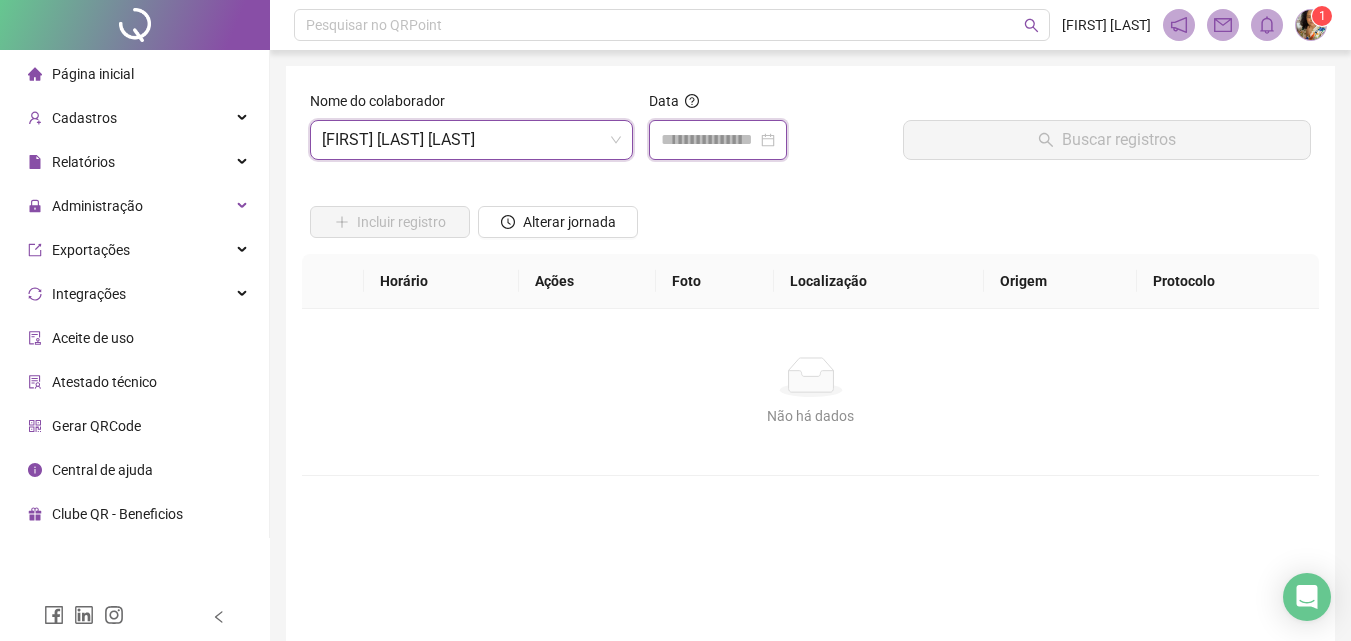 click at bounding box center (709, 140) 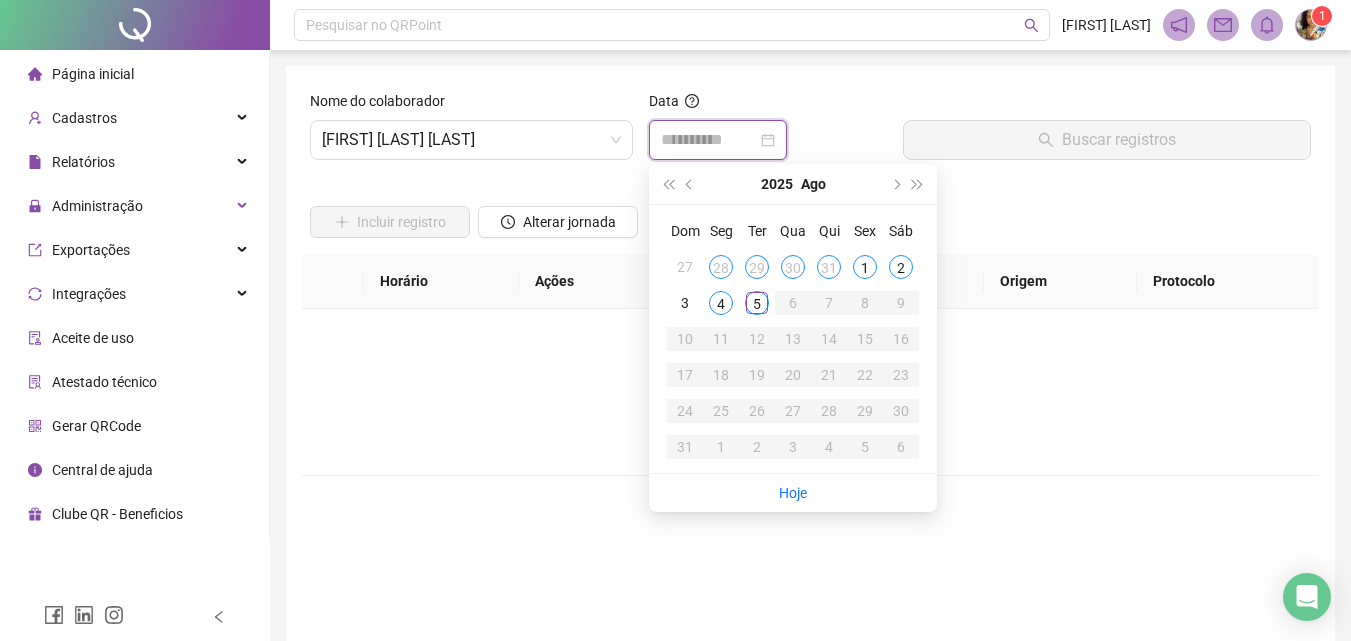 type on "**********" 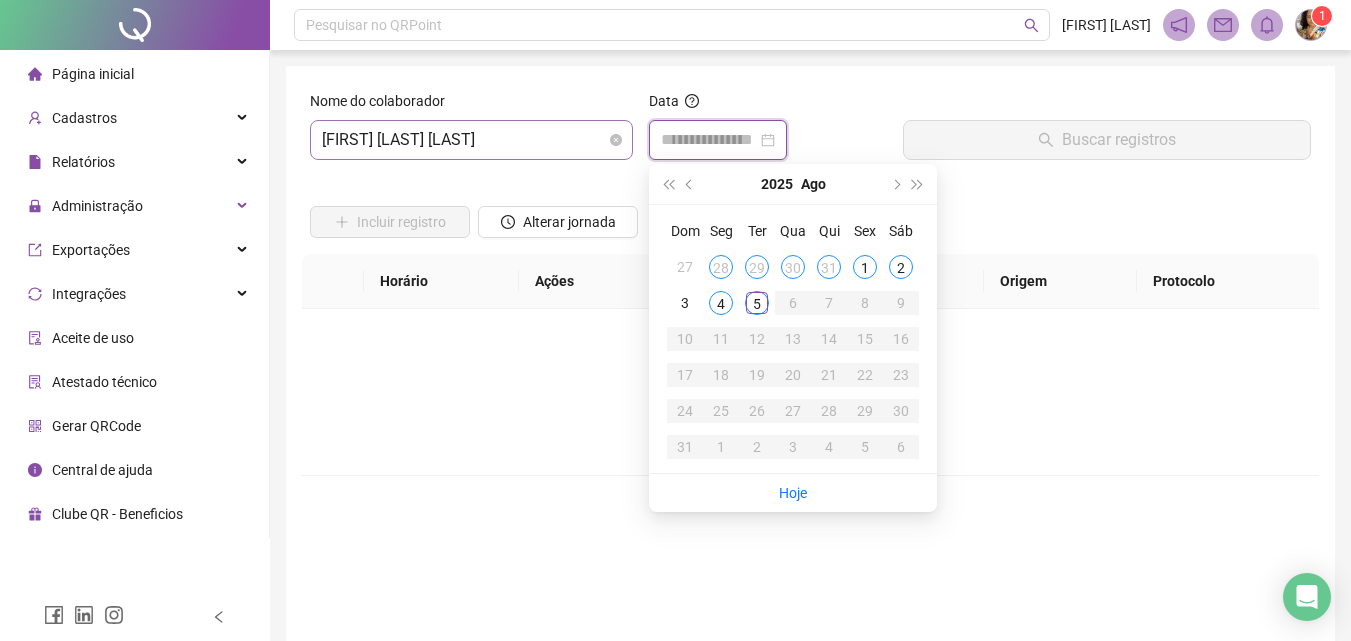 click on "[FIRST] [LAST] [LAST]" at bounding box center (471, 140) 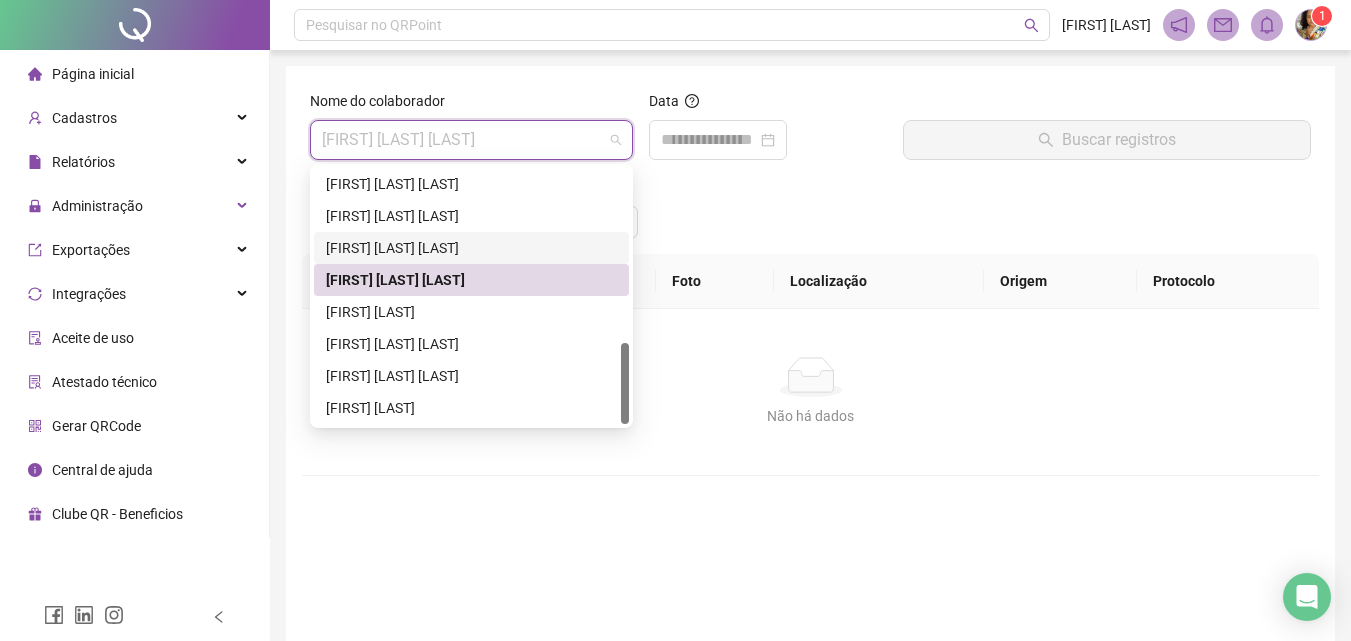 click on "[FIRST] [LAST] [LAST]" at bounding box center (471, 248) 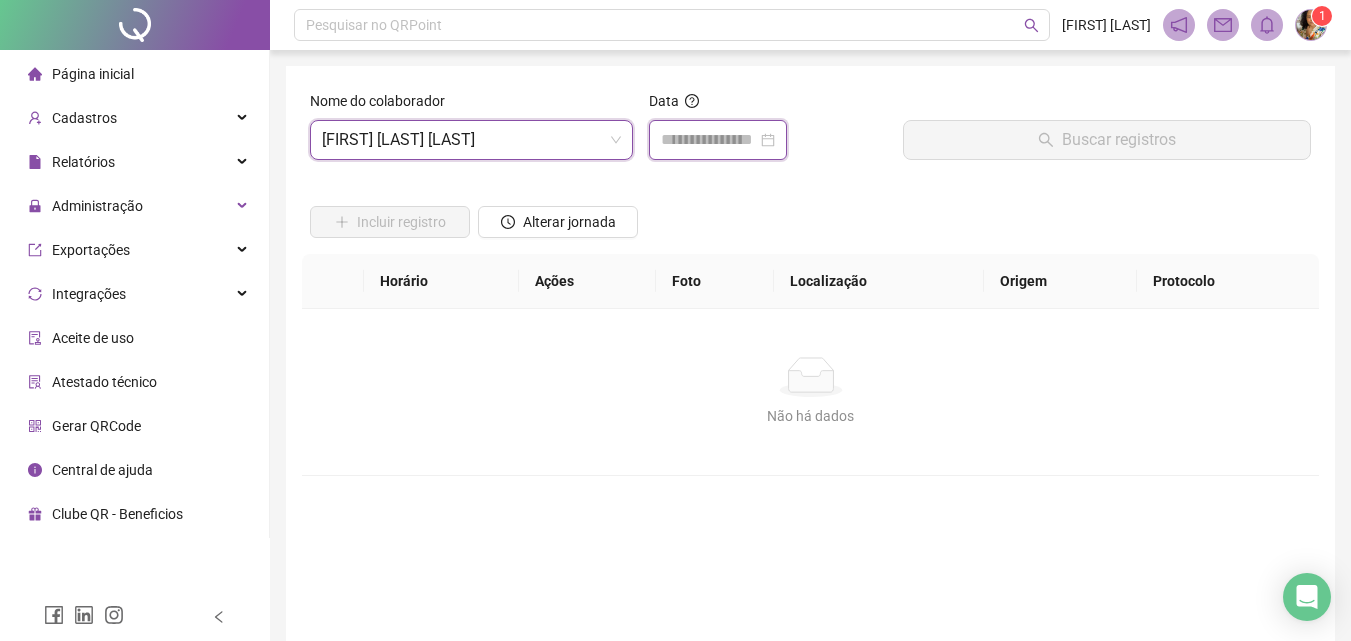 click at bounding box center (709, 140) 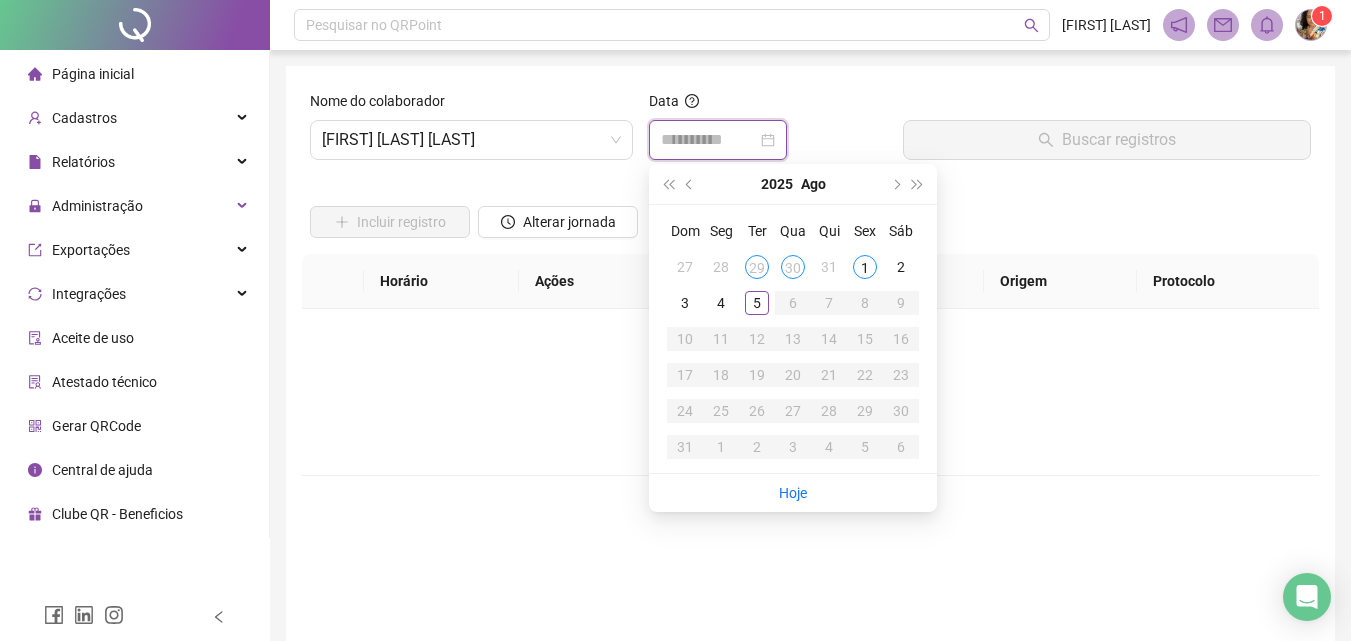 type on "**********" 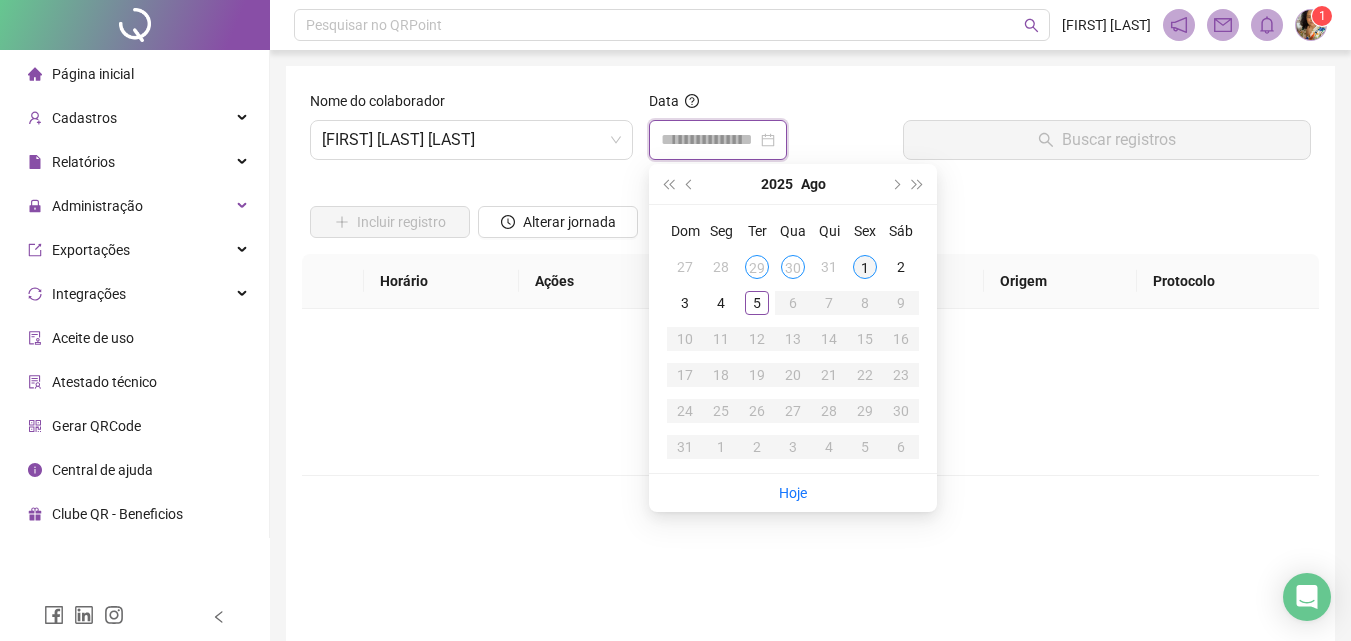 type on "**********" 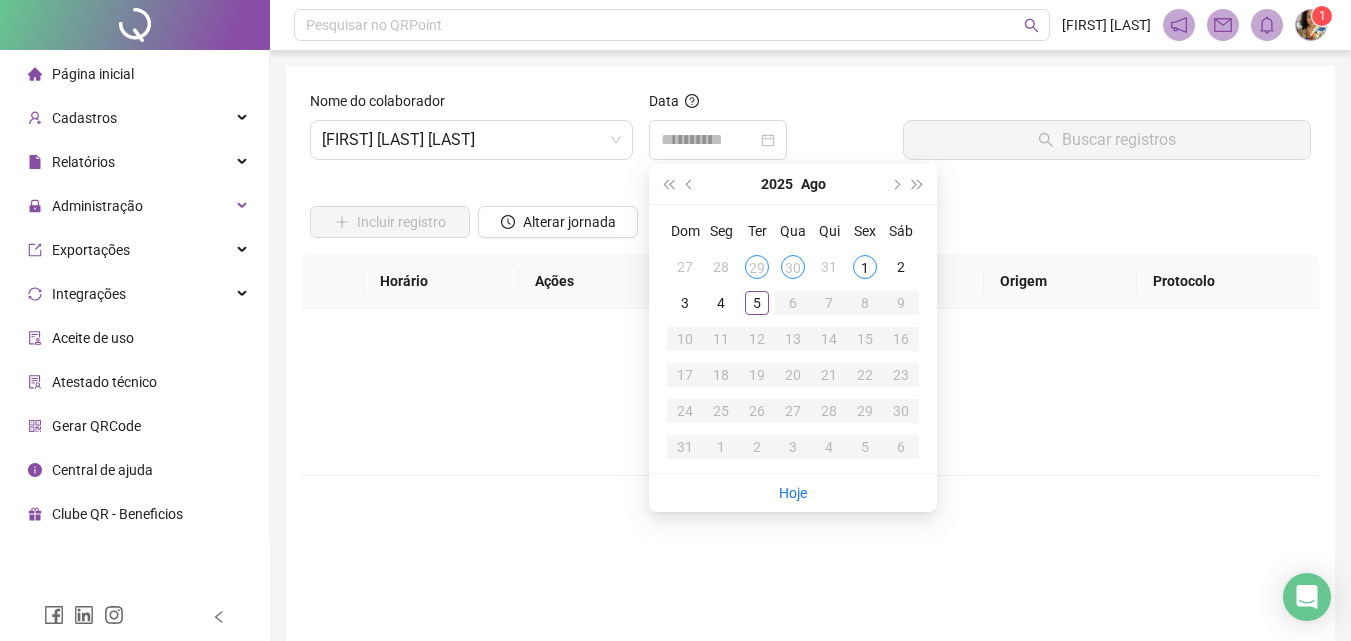 drag, startPoint x: 873, startPoint y: 267, endPoint x: 958, endPoint y: 224, distance: 95.257545 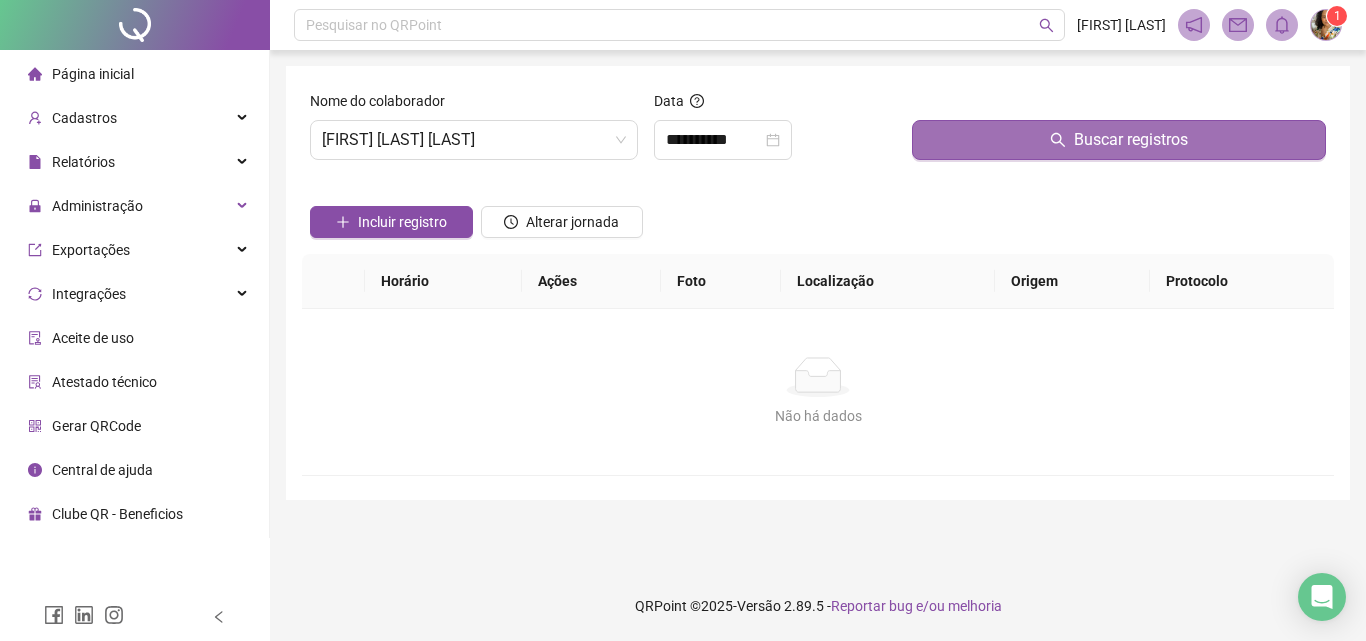 click on "Buscar registros" at bounding box center (1119, 140) 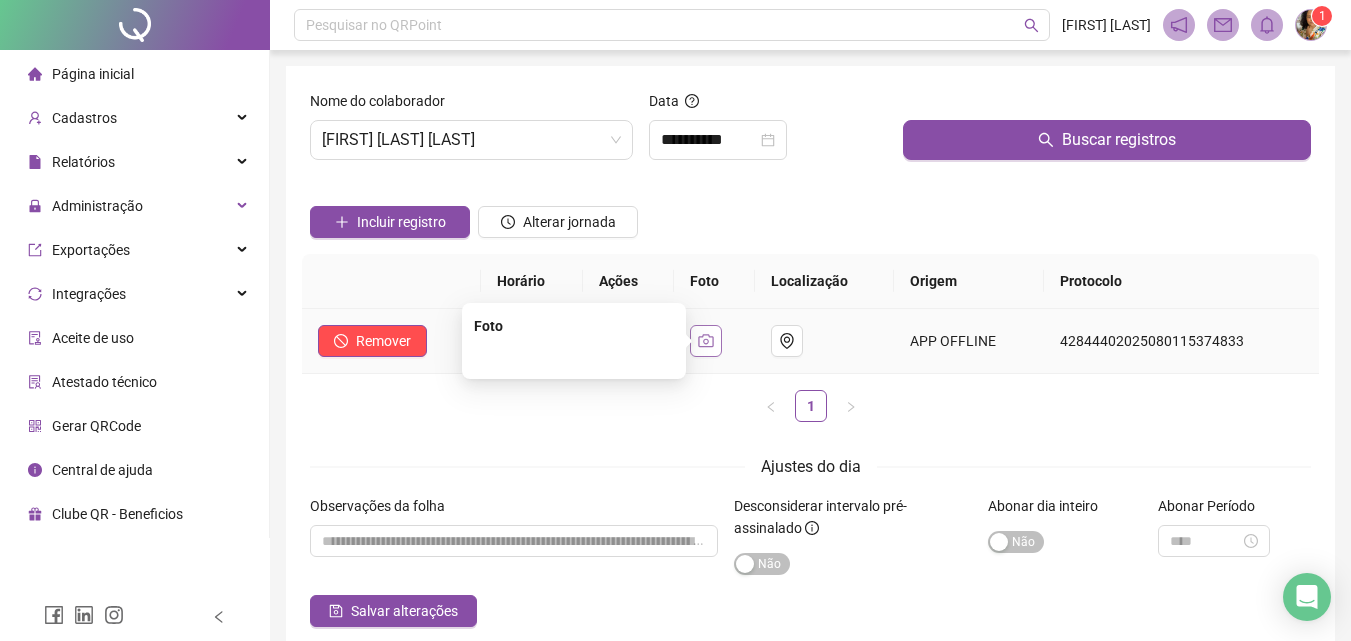 click at bounding box center (706, 341) 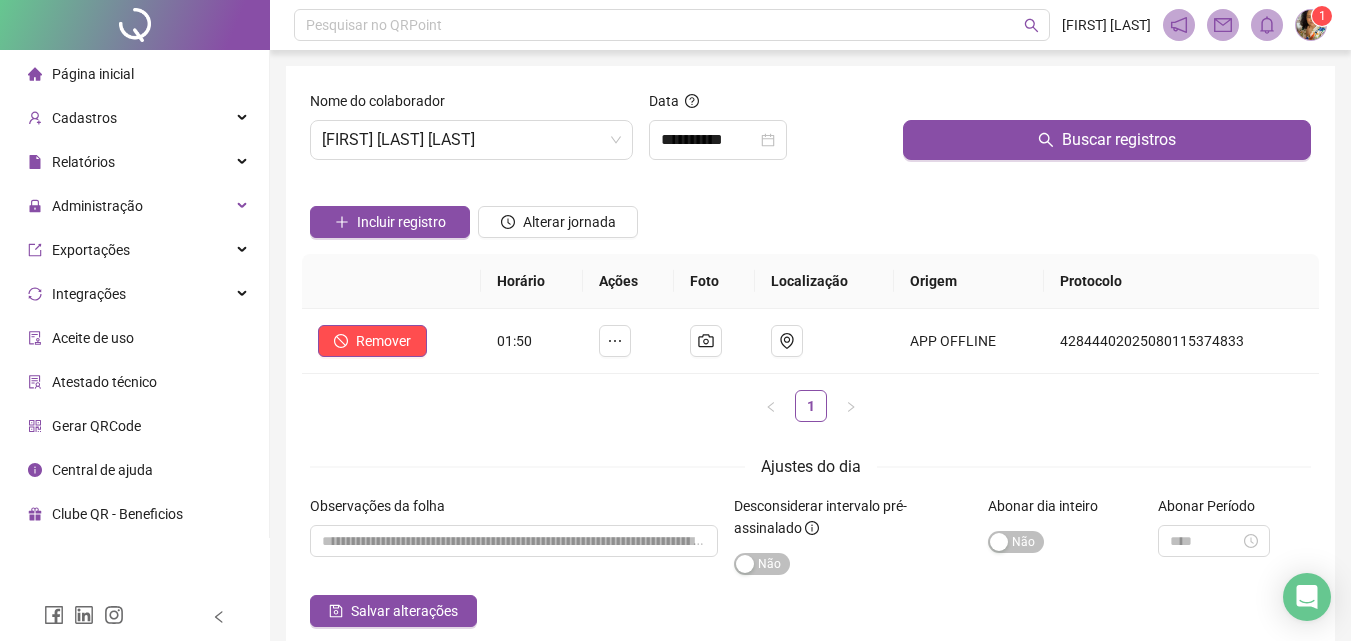 type 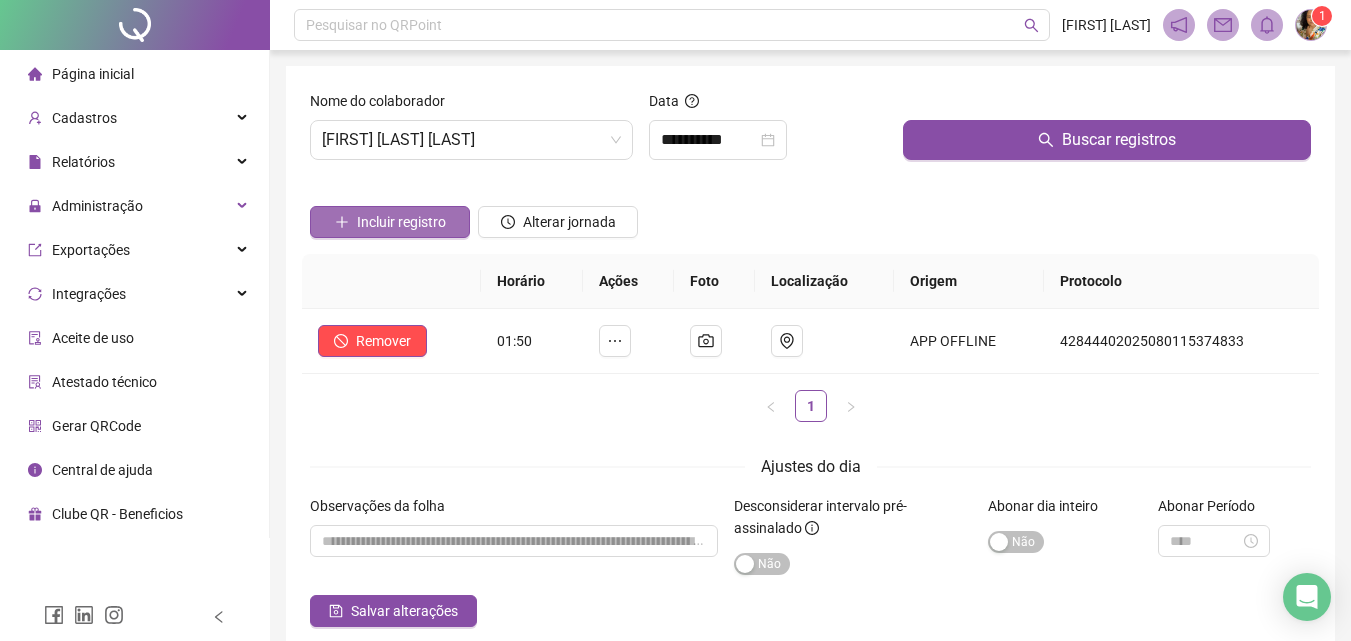 click on "Incluir registro" at bounding box center (401, 222) 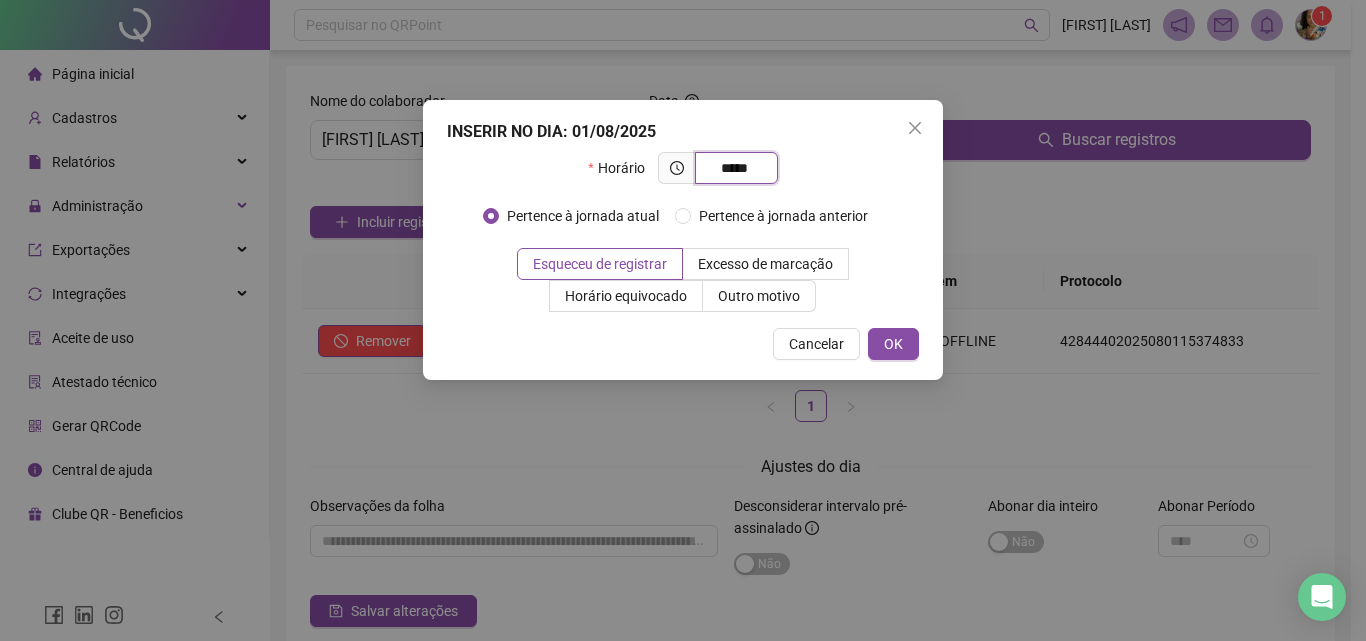 type on "*****" 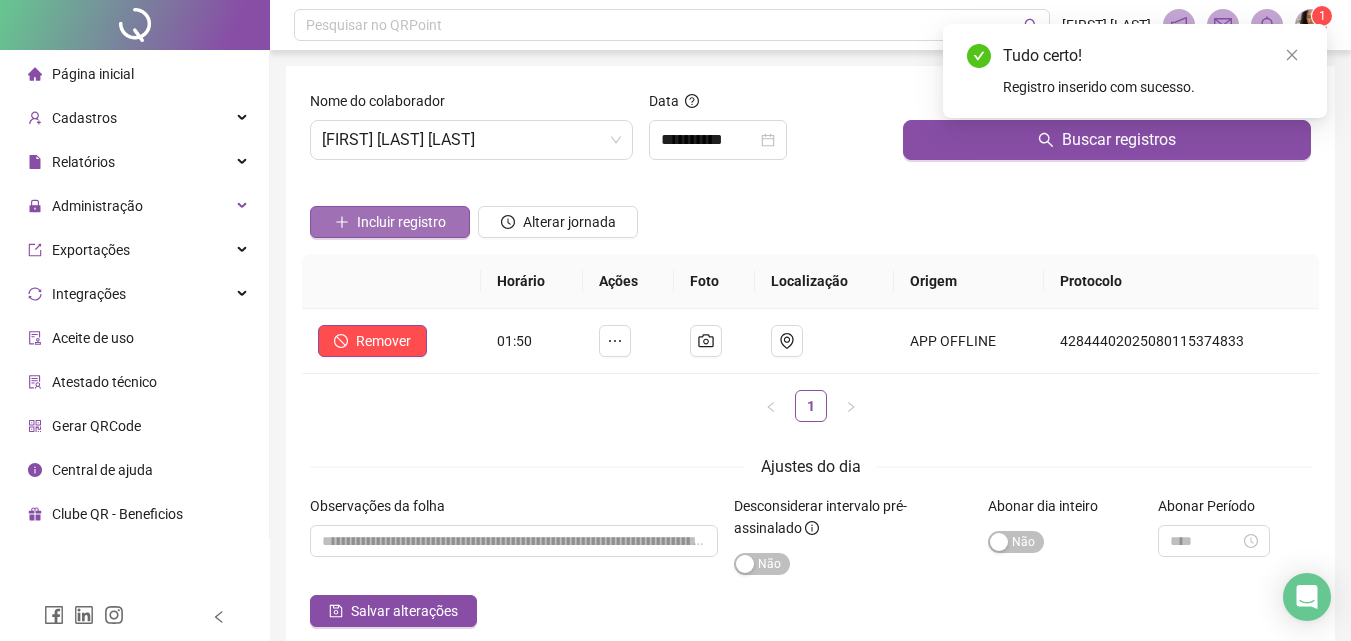 click on "Incluir registro" at bounding box center [401, 222] 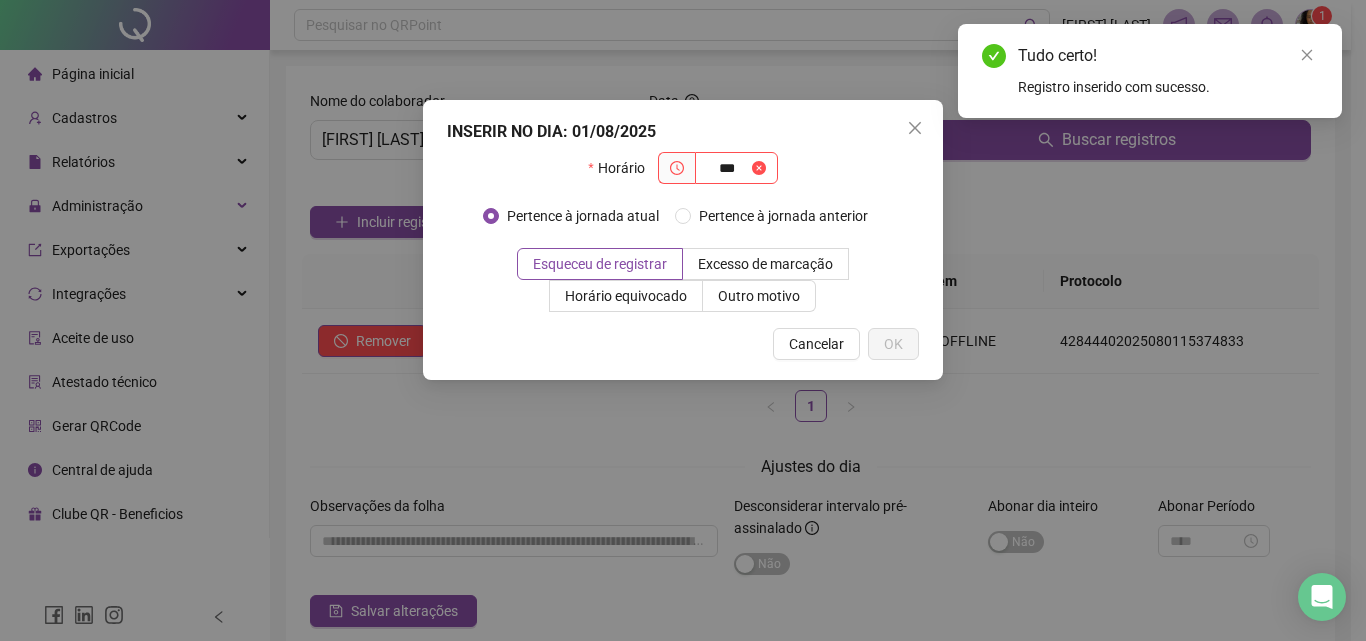 type on "***" 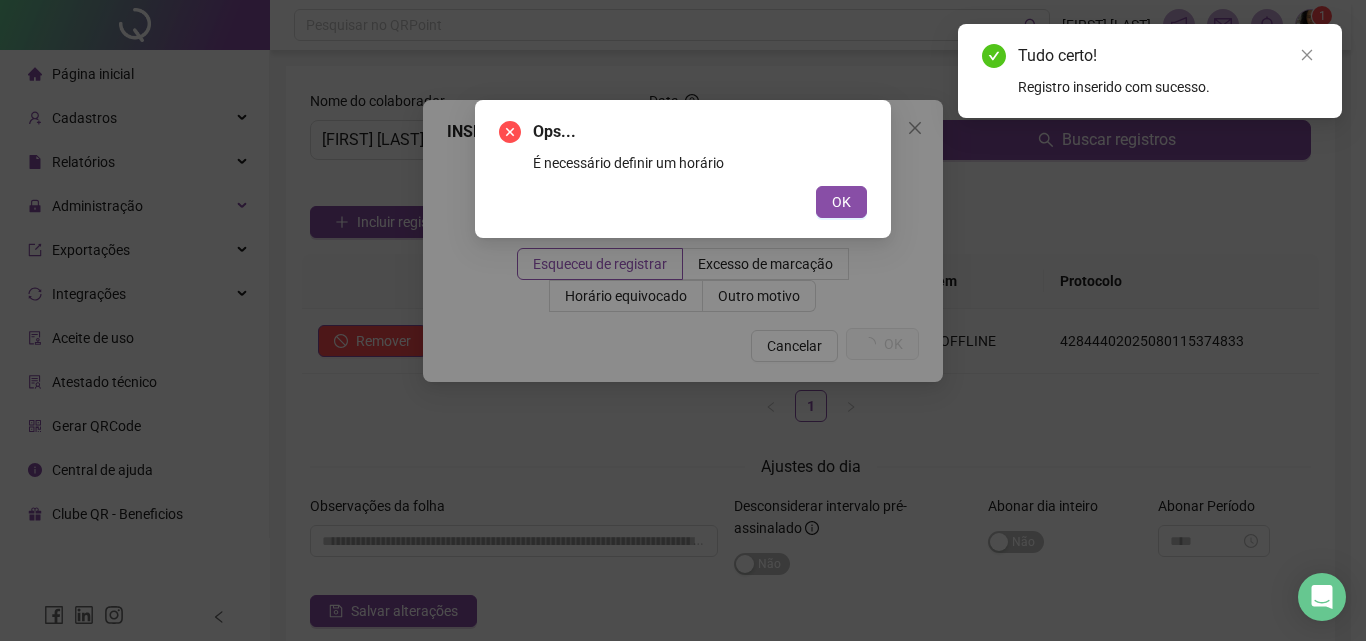 type 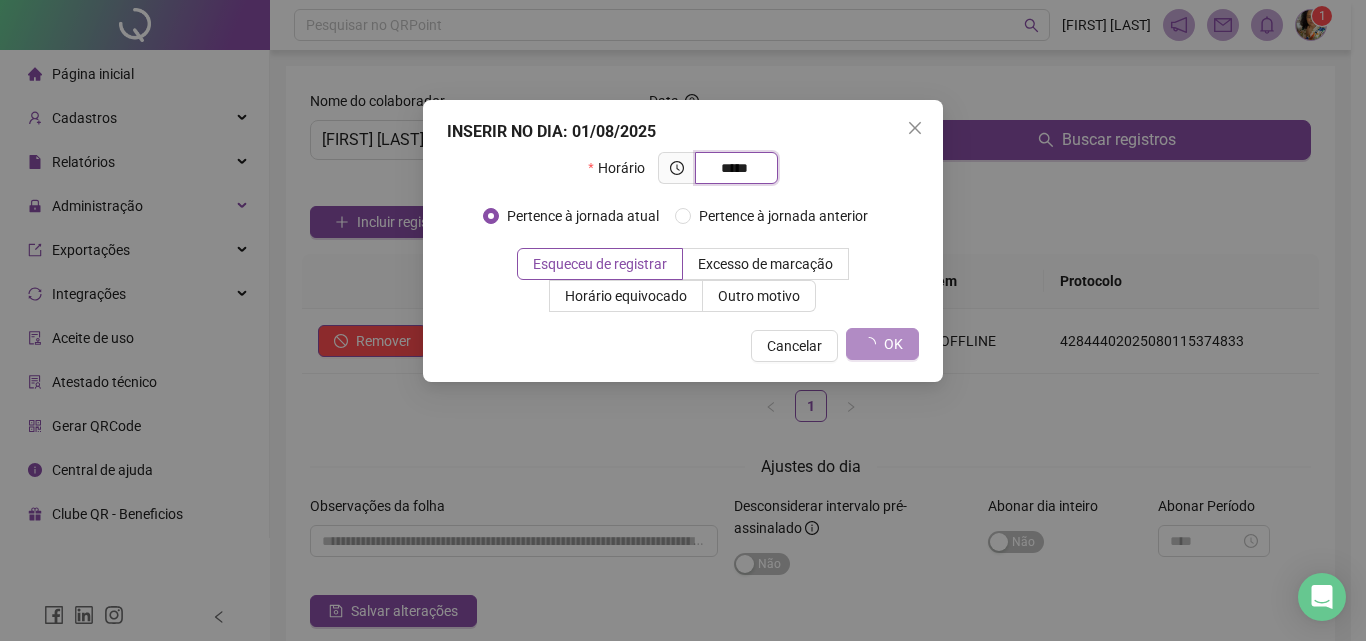 type on "*****" 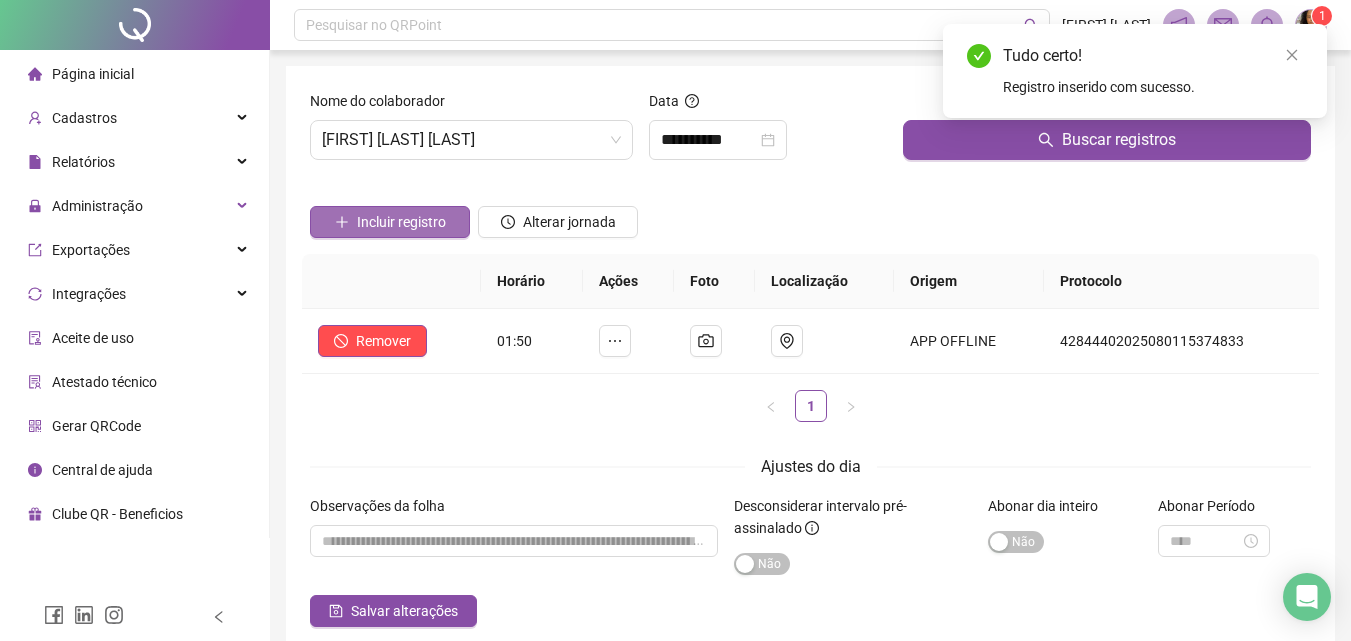 click on "Incluir registro" at bounding box center [401, 222] 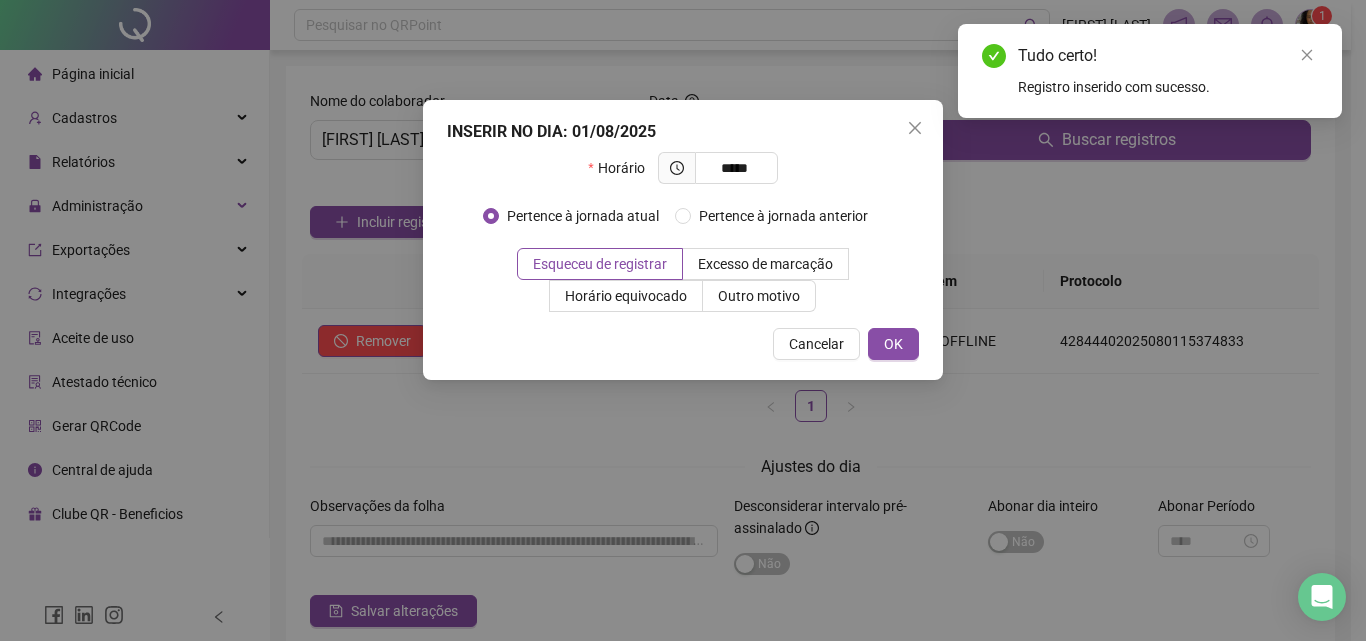 type on "*****" 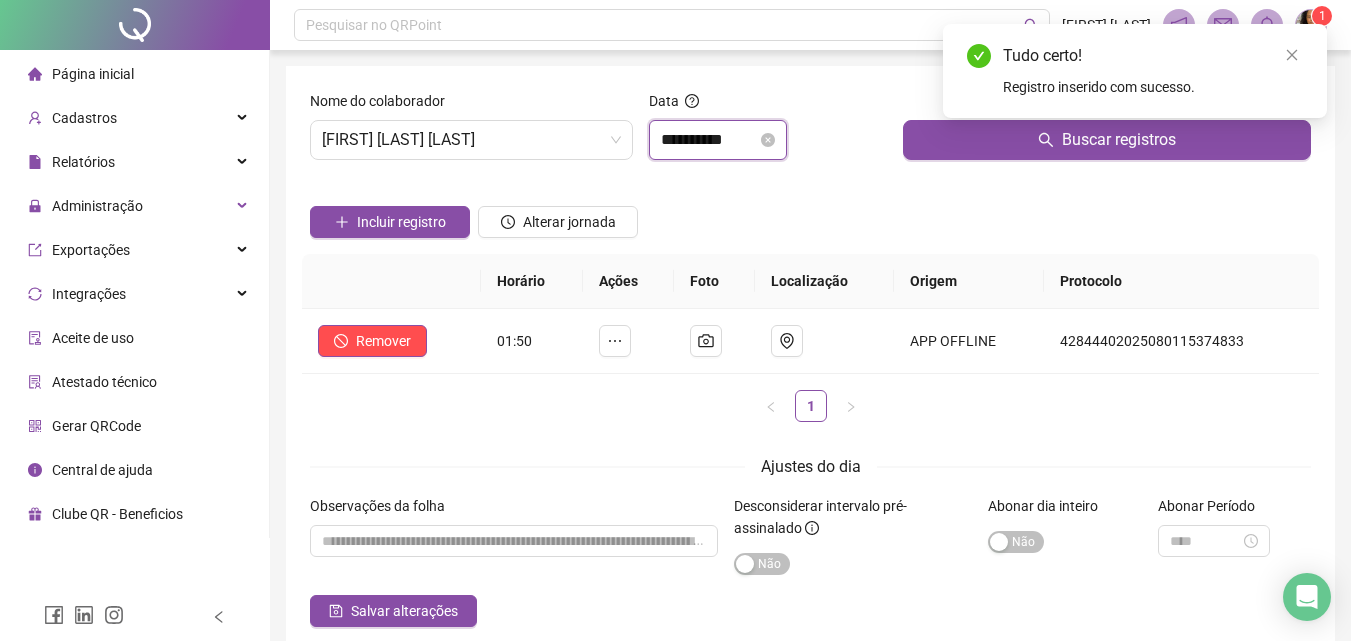 click on "**********" at bounding box center [709, 140] 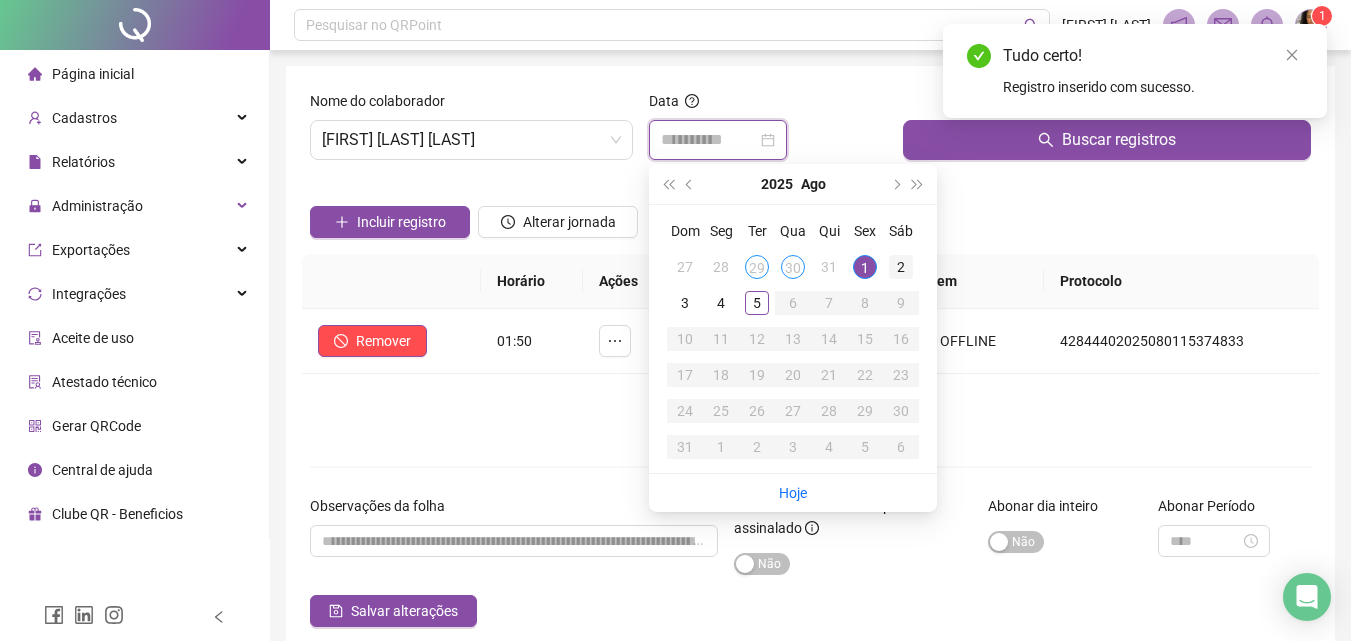 type on "**********" 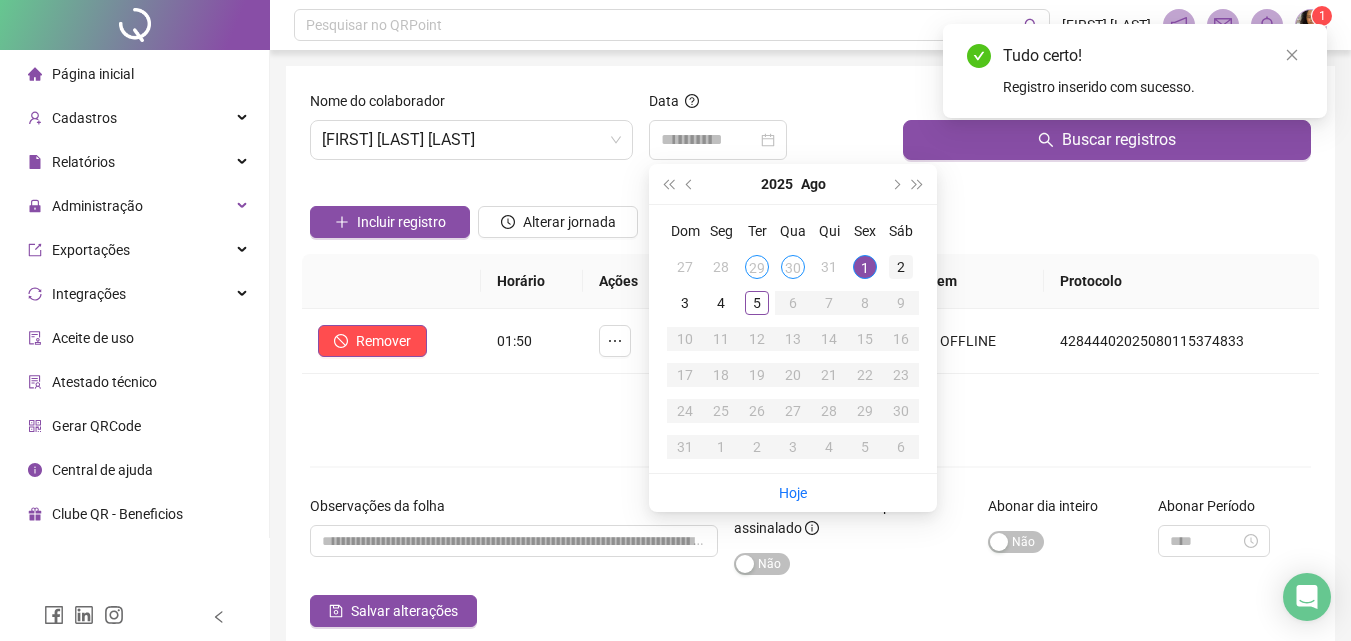 click on "2" at bounding box center (901, 267) 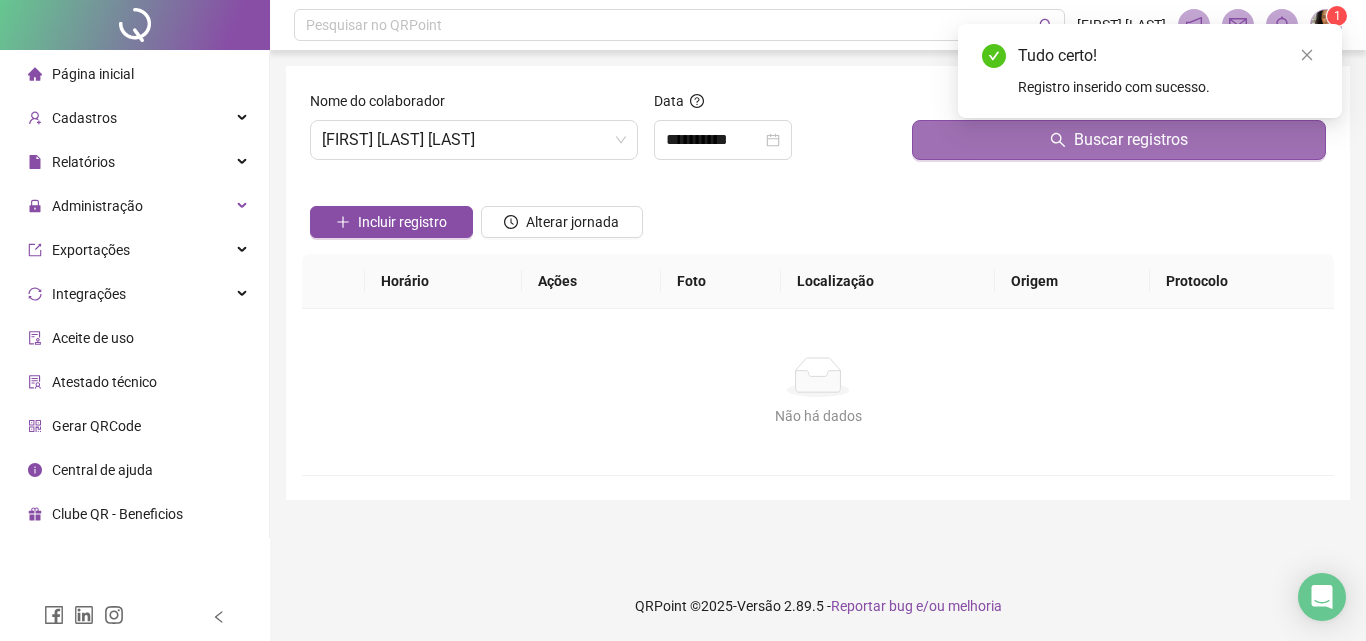 click on "Buscar registros" at bounding box center (1119, 140) 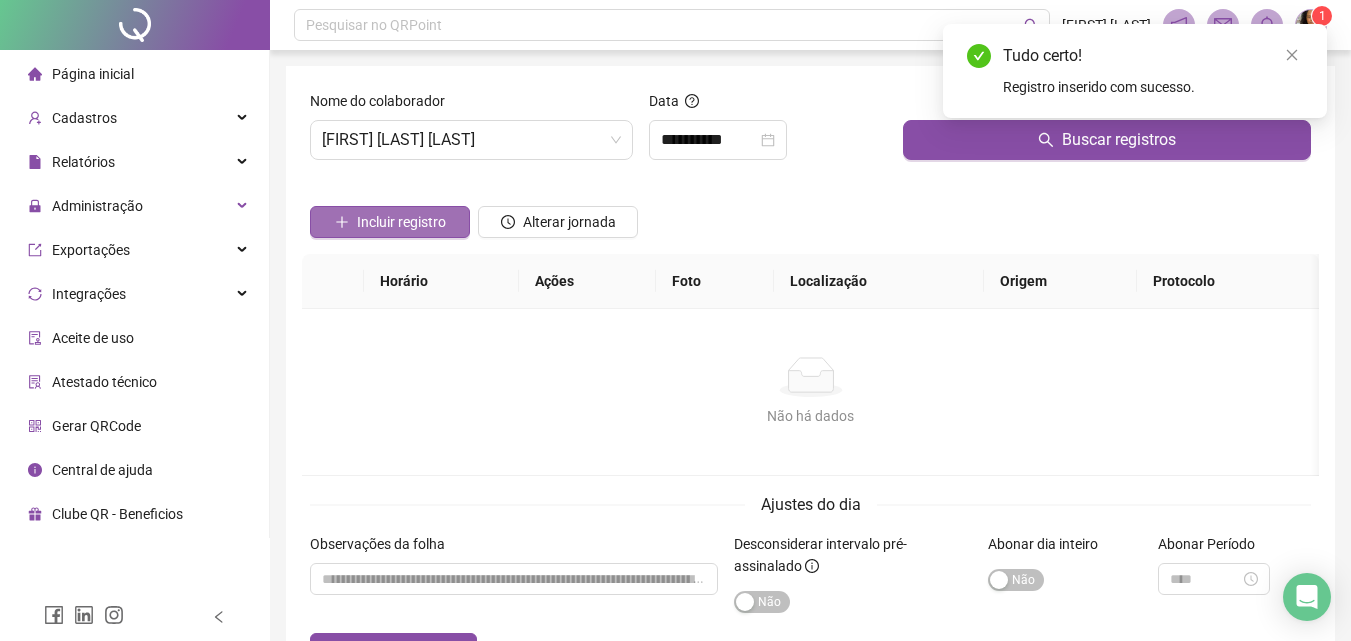 click on "Incluir registro" at bounding box center [401, 222] 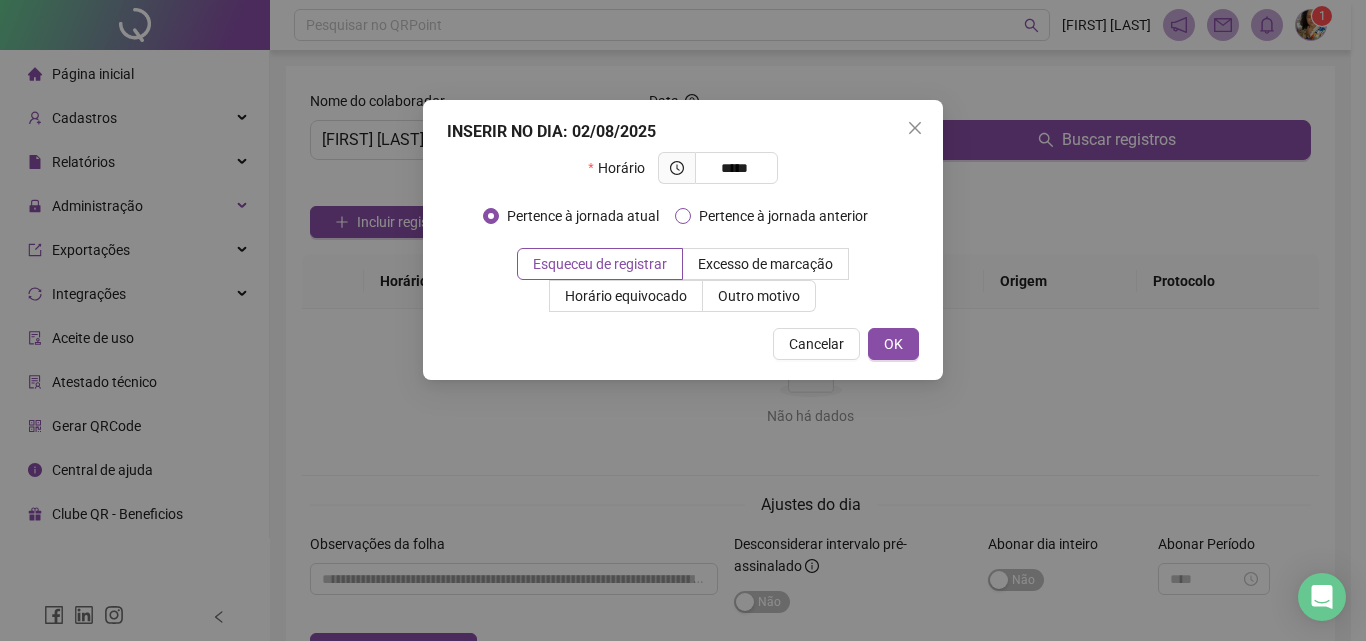 type on "*****" 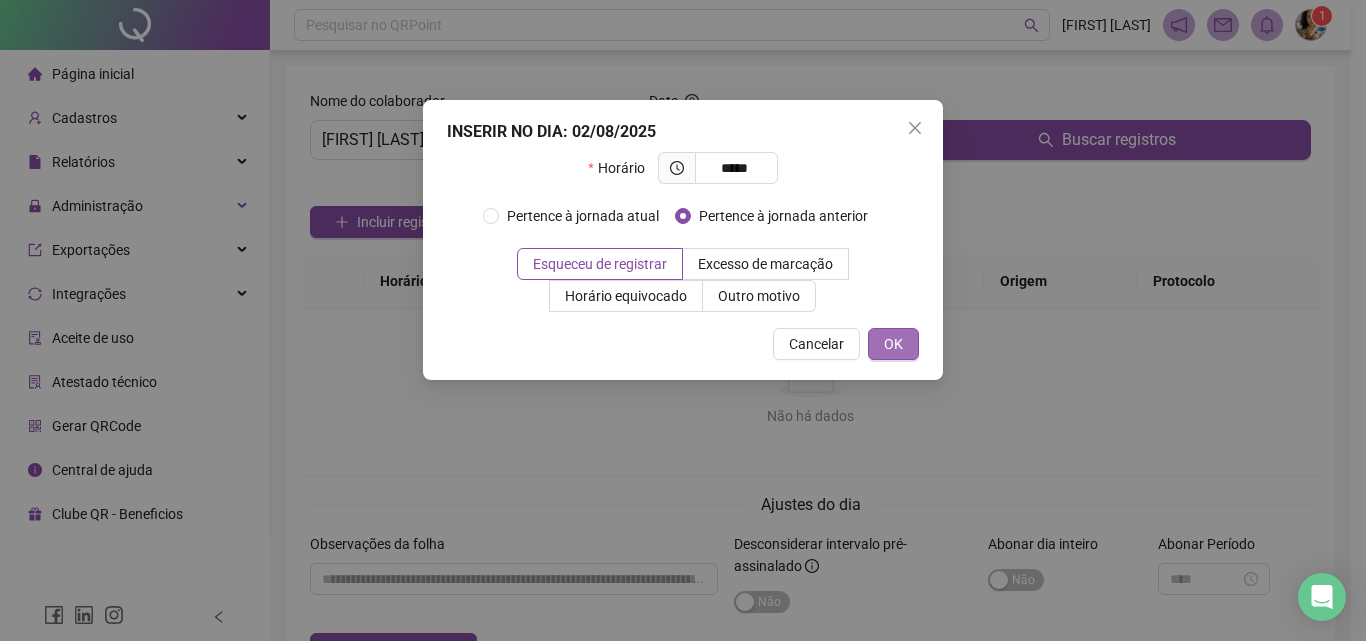 drag, startPoint x: 874, startPoint y: 335, endPoint x: 879, endPoint y: 344, distance: 10.29563 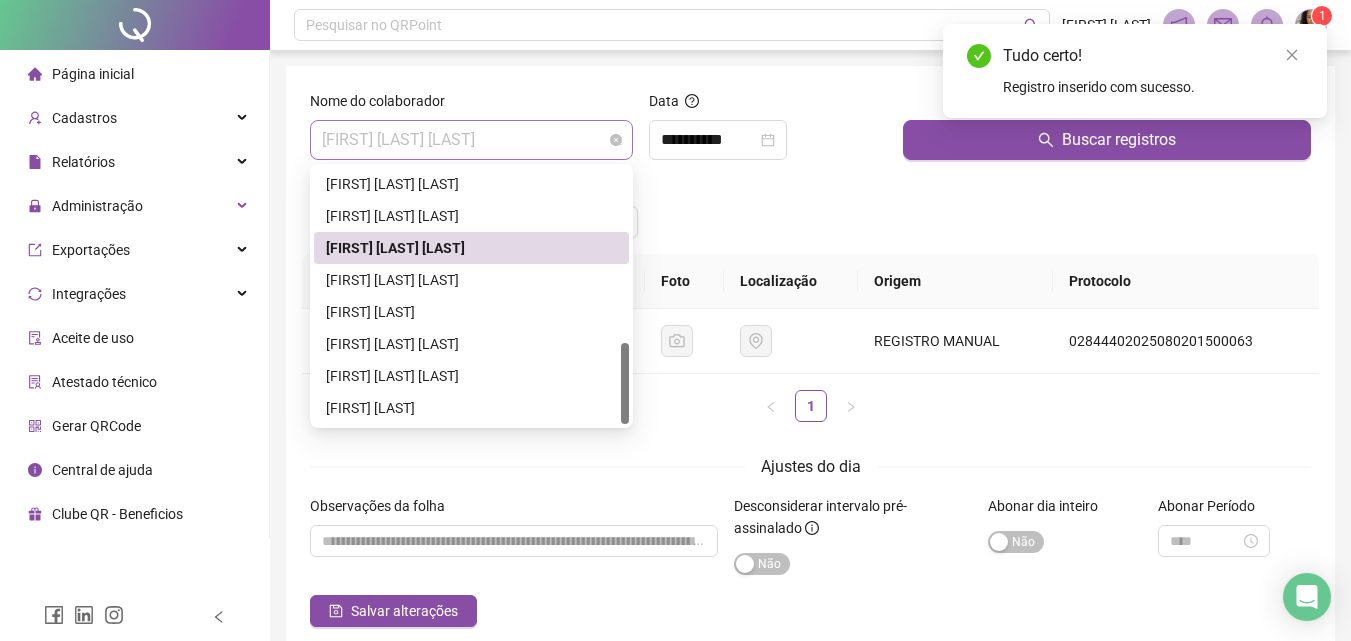 click on "[FIRST] [LAST] [LAST]" at bounding box center [471, 140] 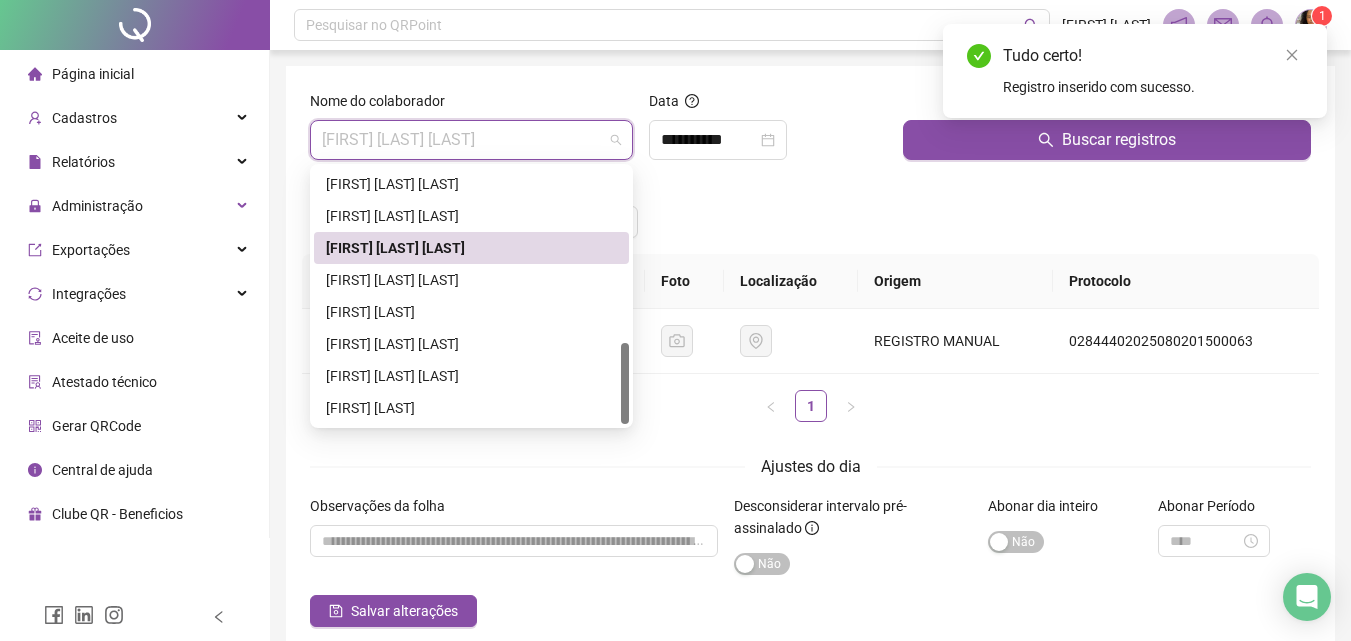 scroll, scrollTop: 444, scrollLeft: 0, axis: vertical 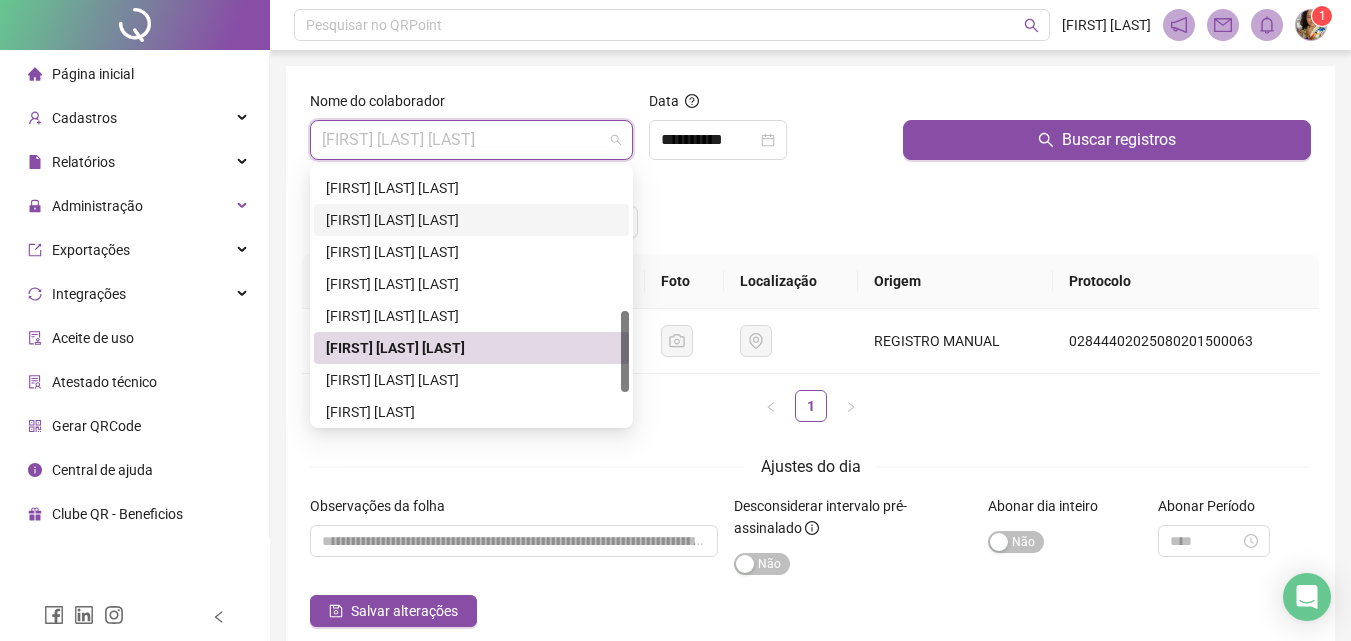 click on "[FIRST] [LAST] [LAST]" at bounding box center (471, 220) 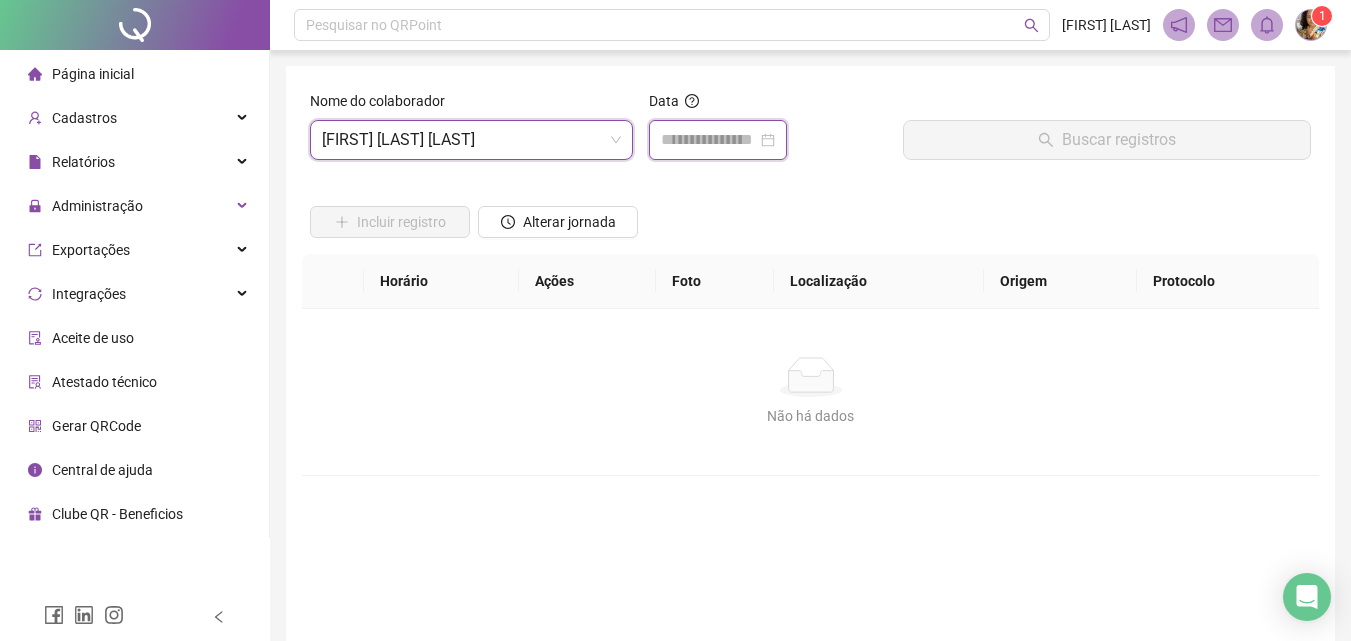 click at bounding box center (709, 140) 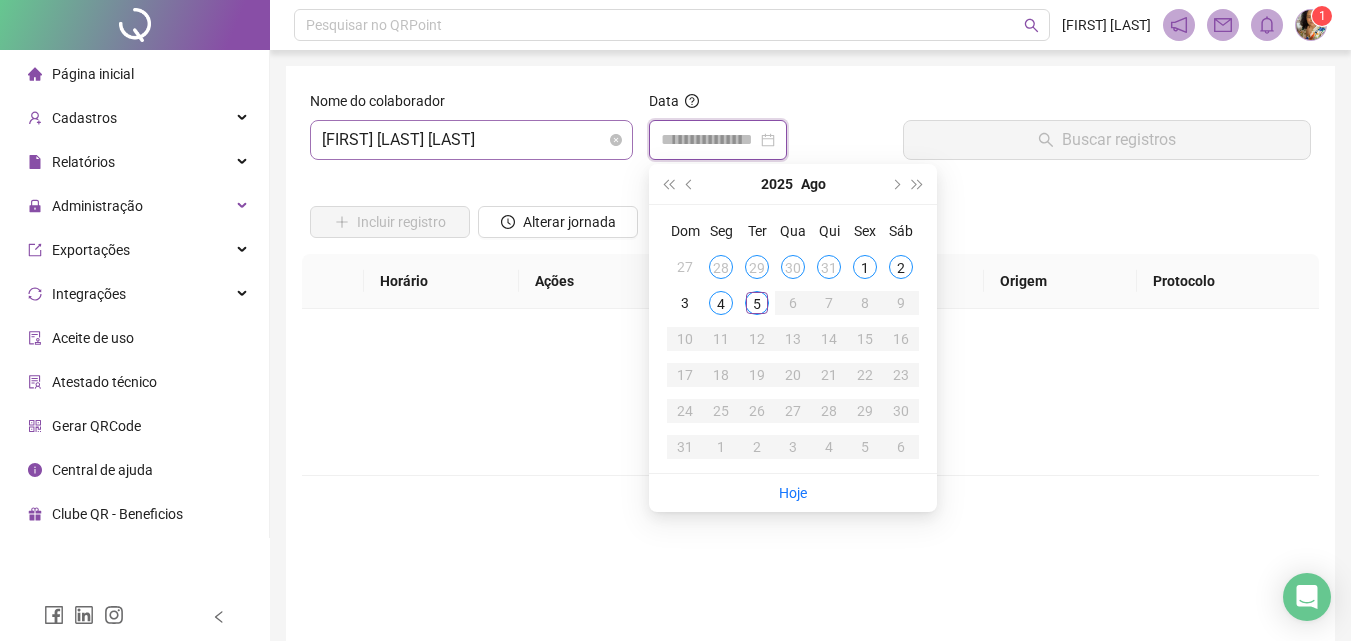 click on "[FIRST] [LAST] [LAST]" at bounding box center (471, 140) 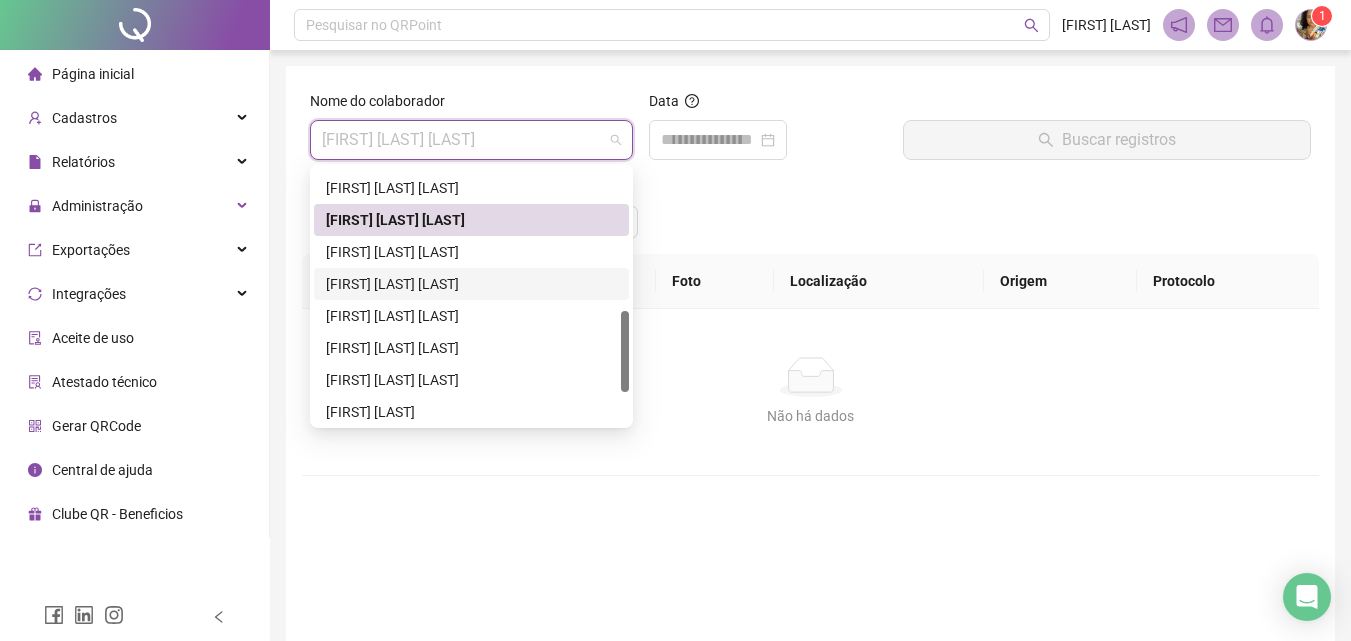 scroll, scrollTop: 244, scrollLeft: 0, axis: vertical 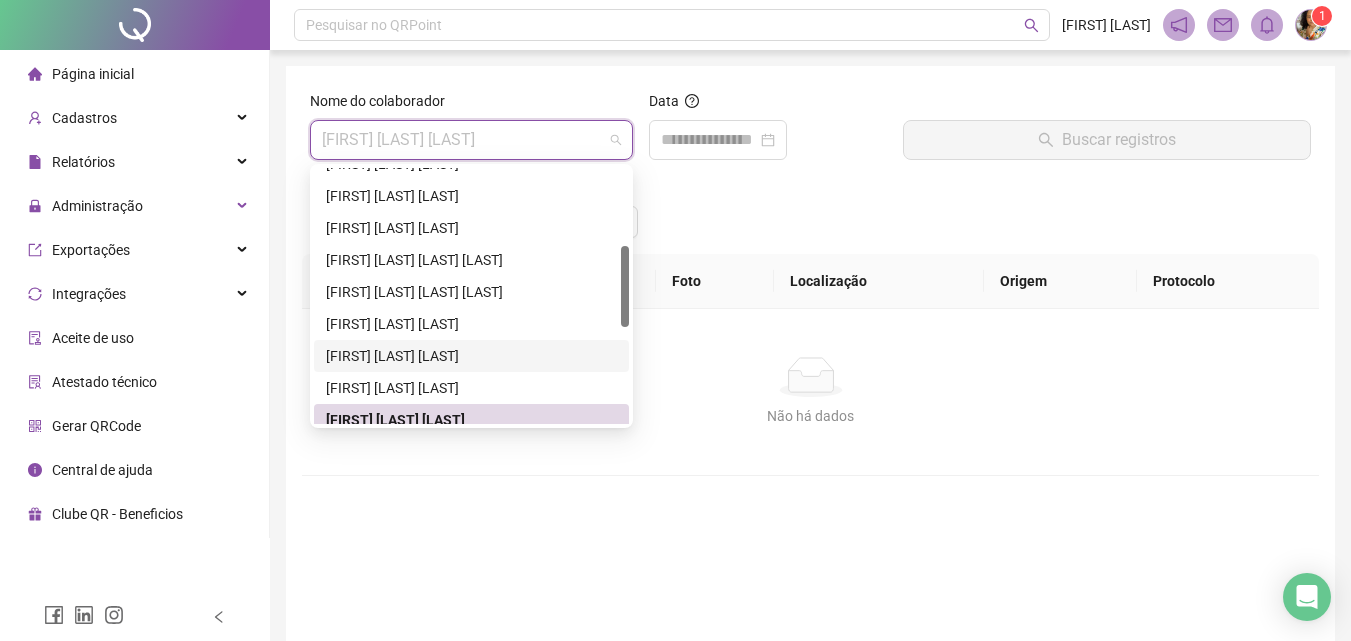 click on "[FIRST] [LAST] [LAST]" at bounding box center (471, 356) 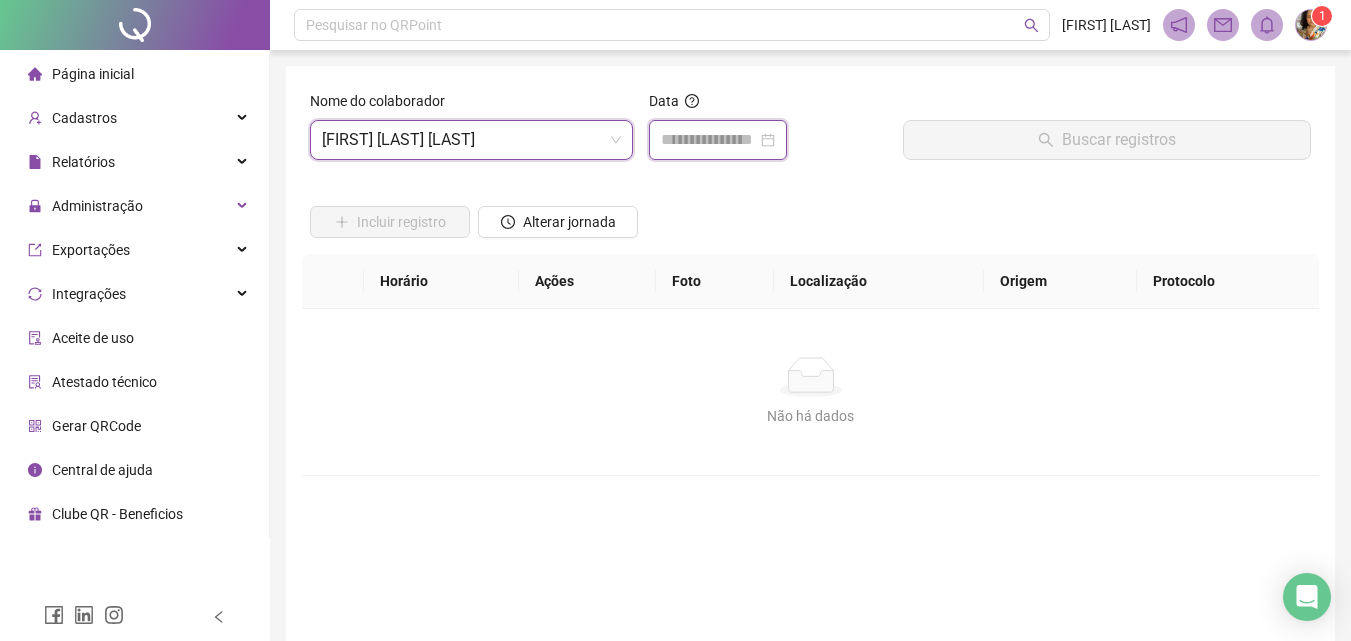 click at bounding box center [709, 140] 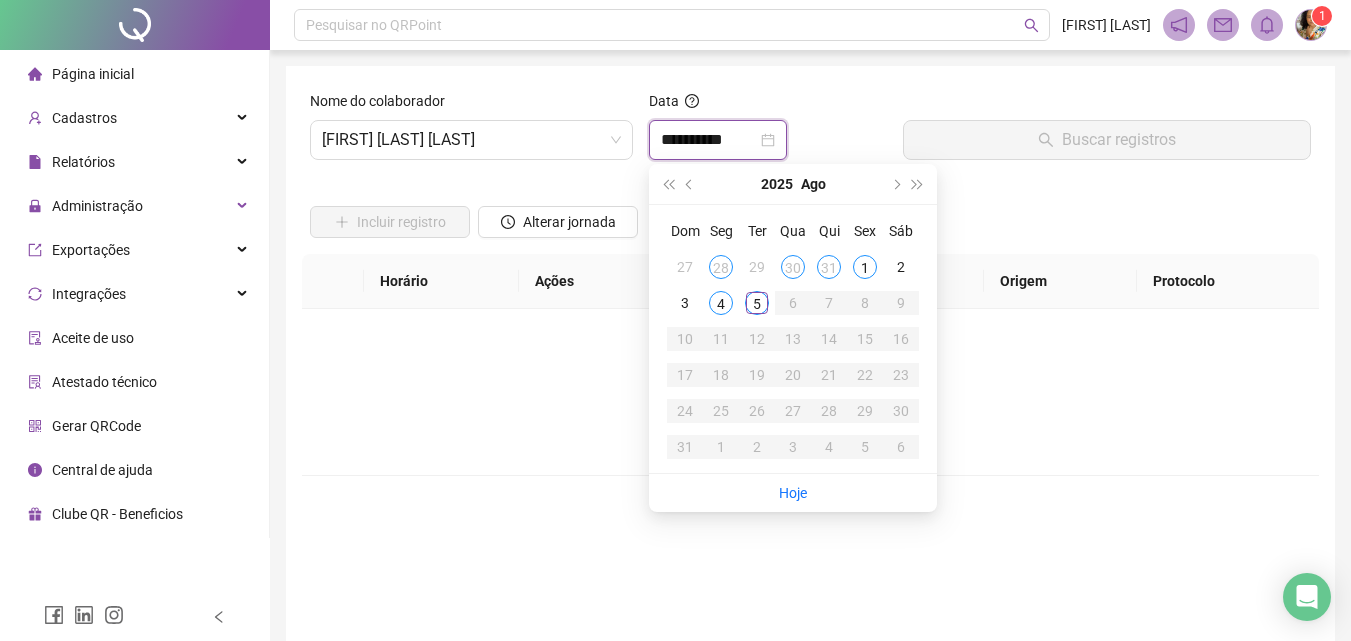 type on "**********" 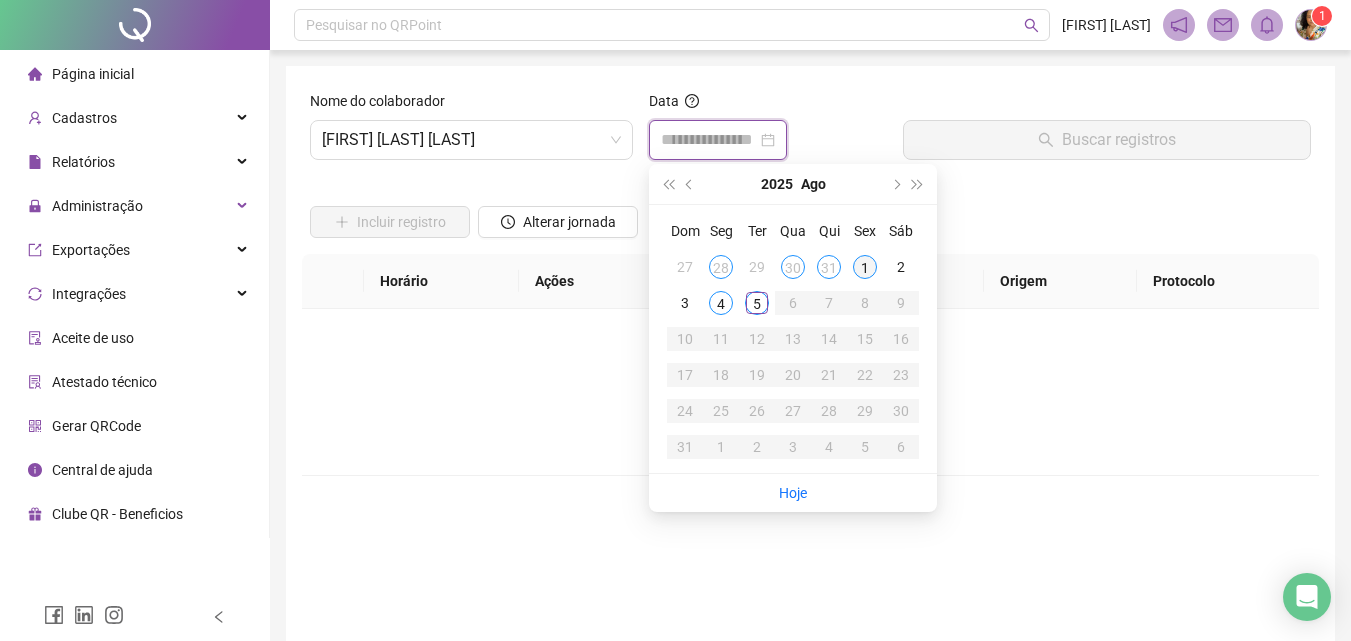 type on "**********" 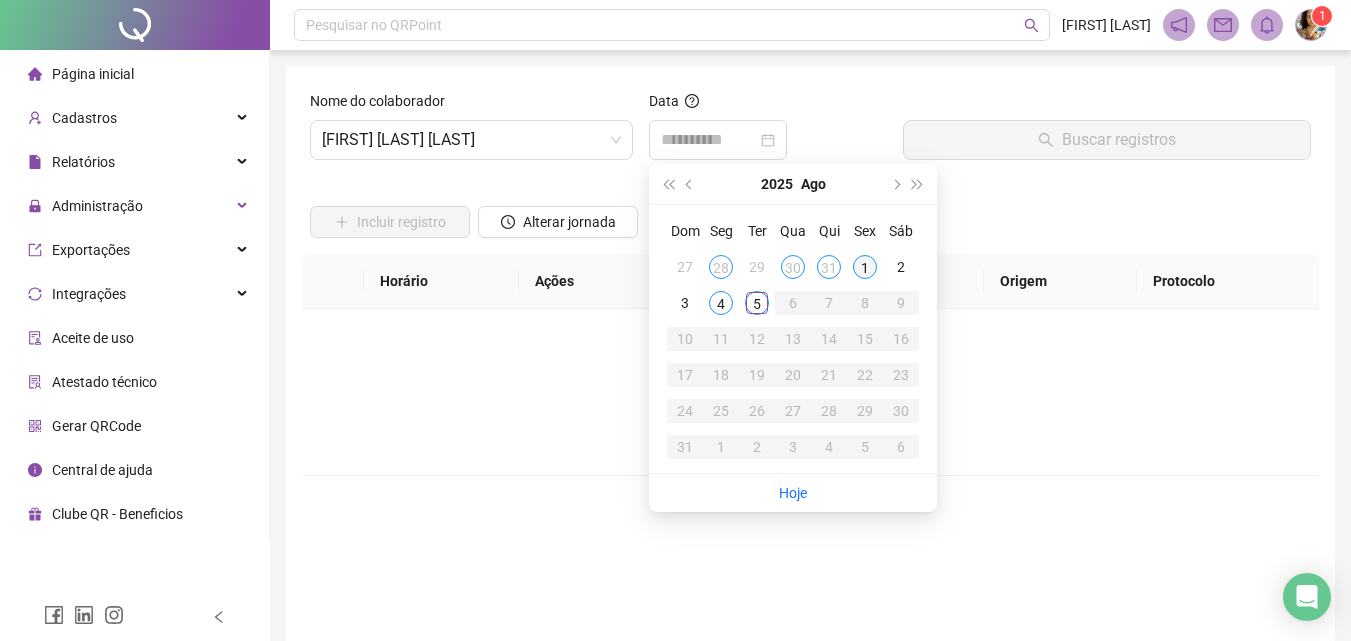 click on "1" at bounding box center [865, 267] 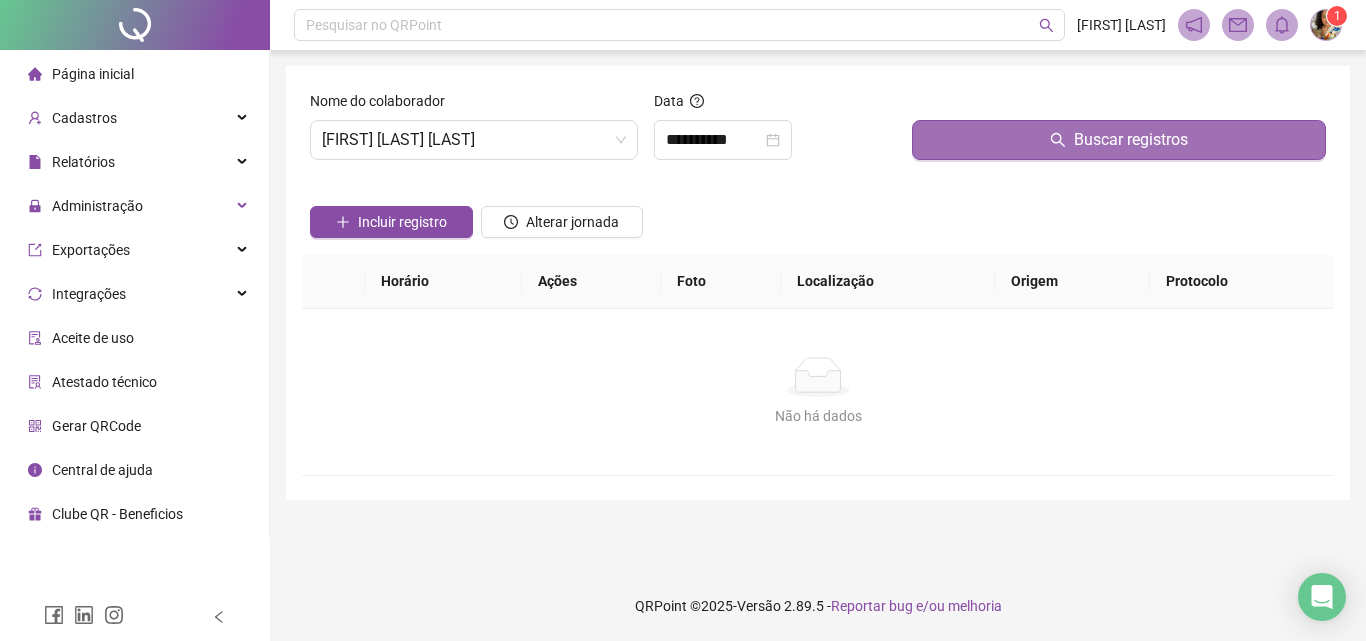 click on "Buscar registros" at bounding box center [1119, 140] 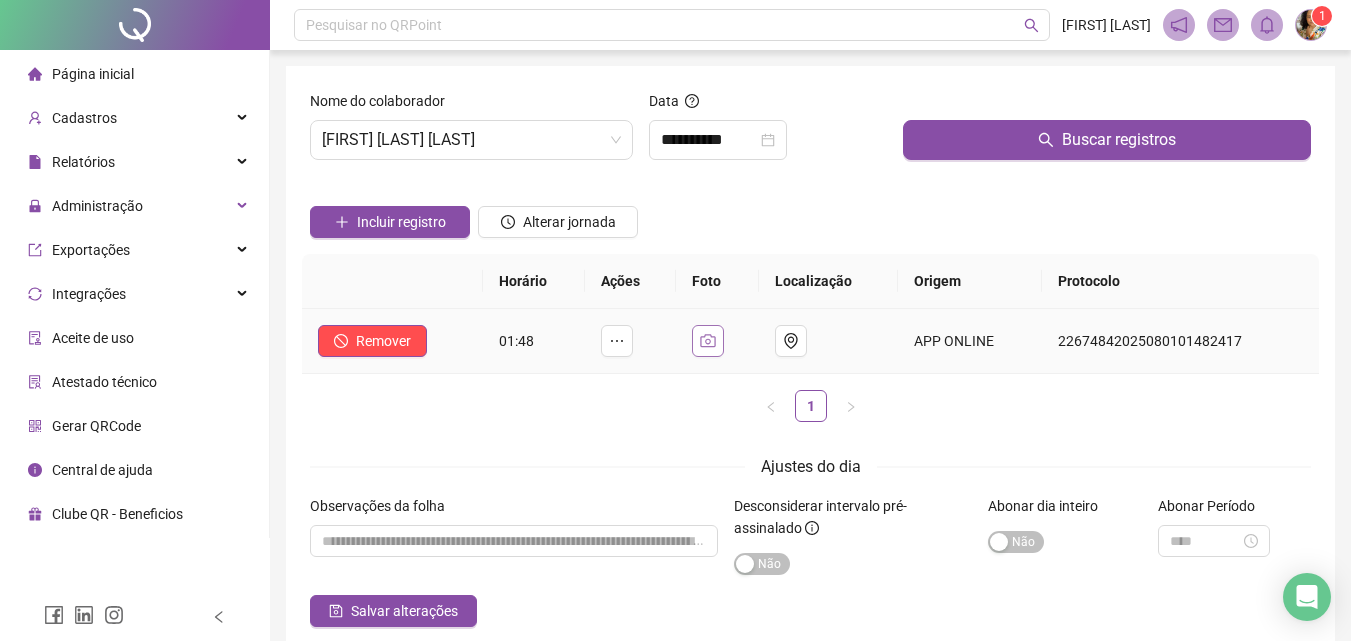 click 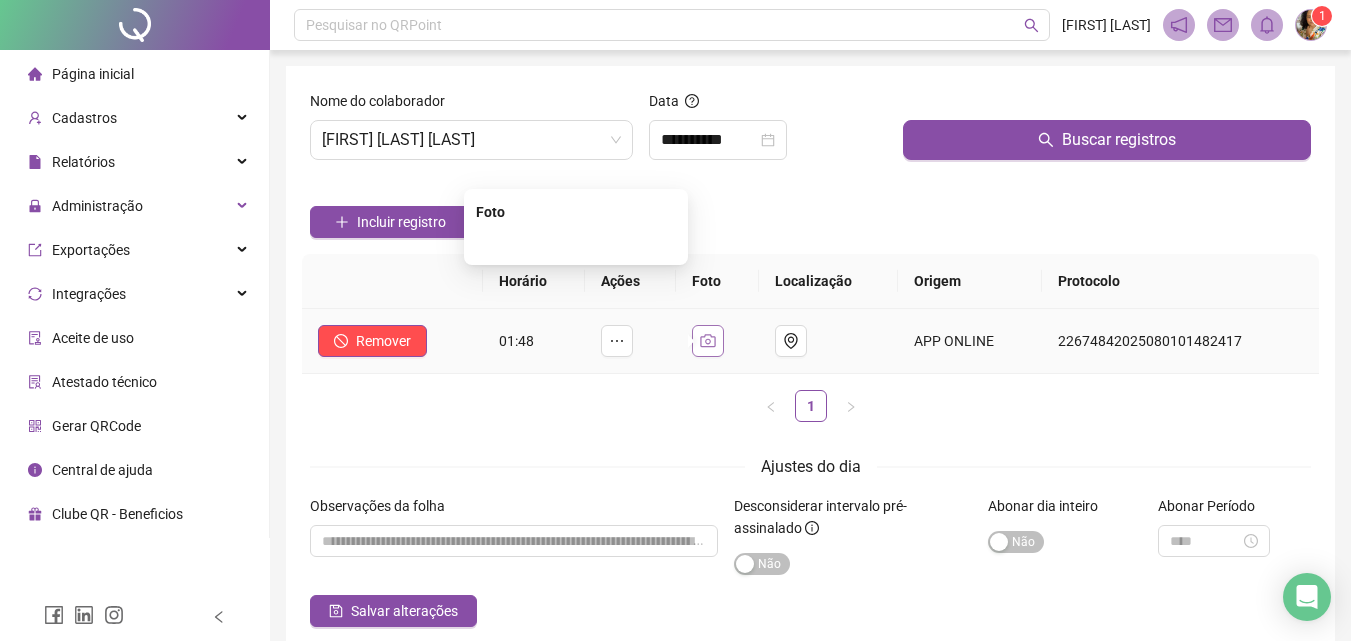type 